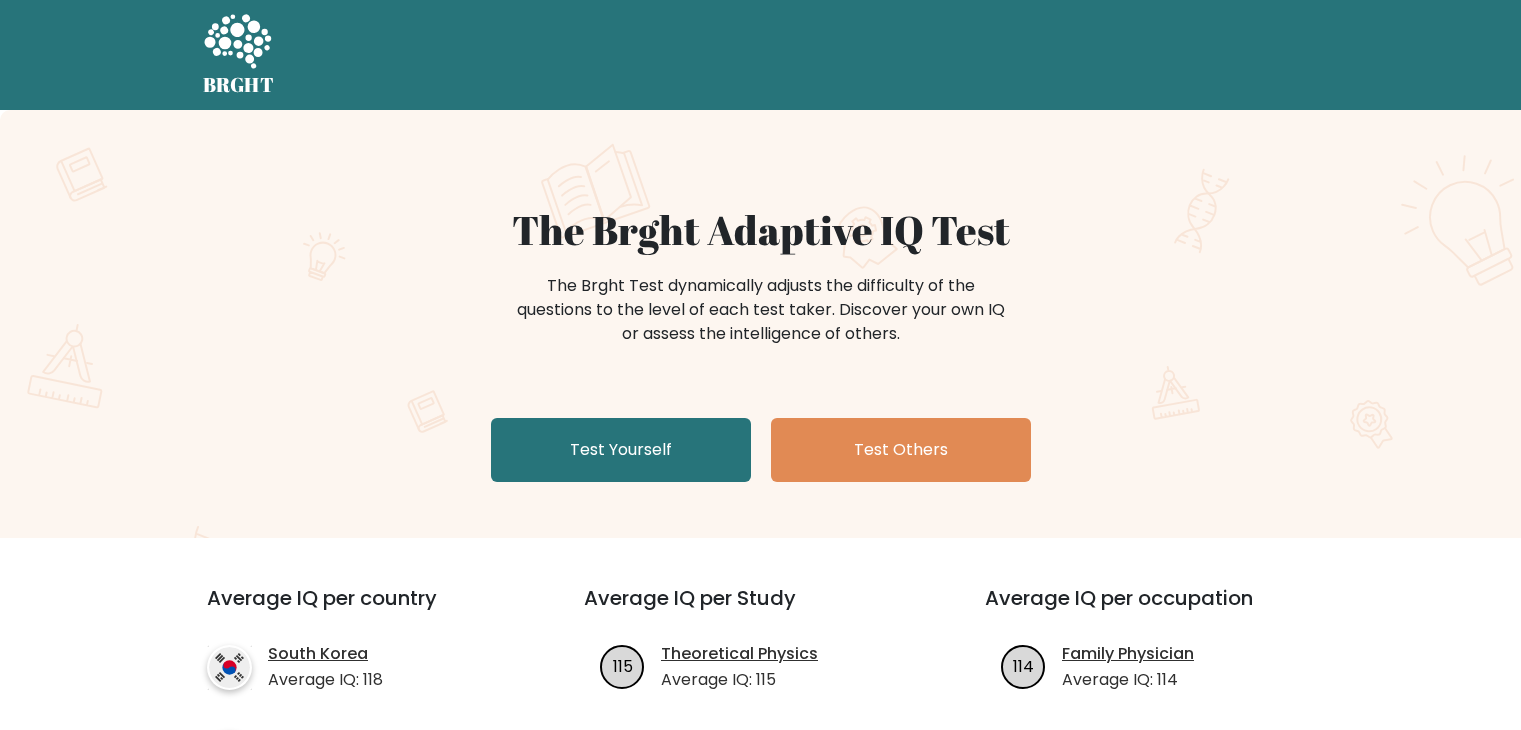 scroll, scrollTop: 0, scrollLeft: 0, axis: both 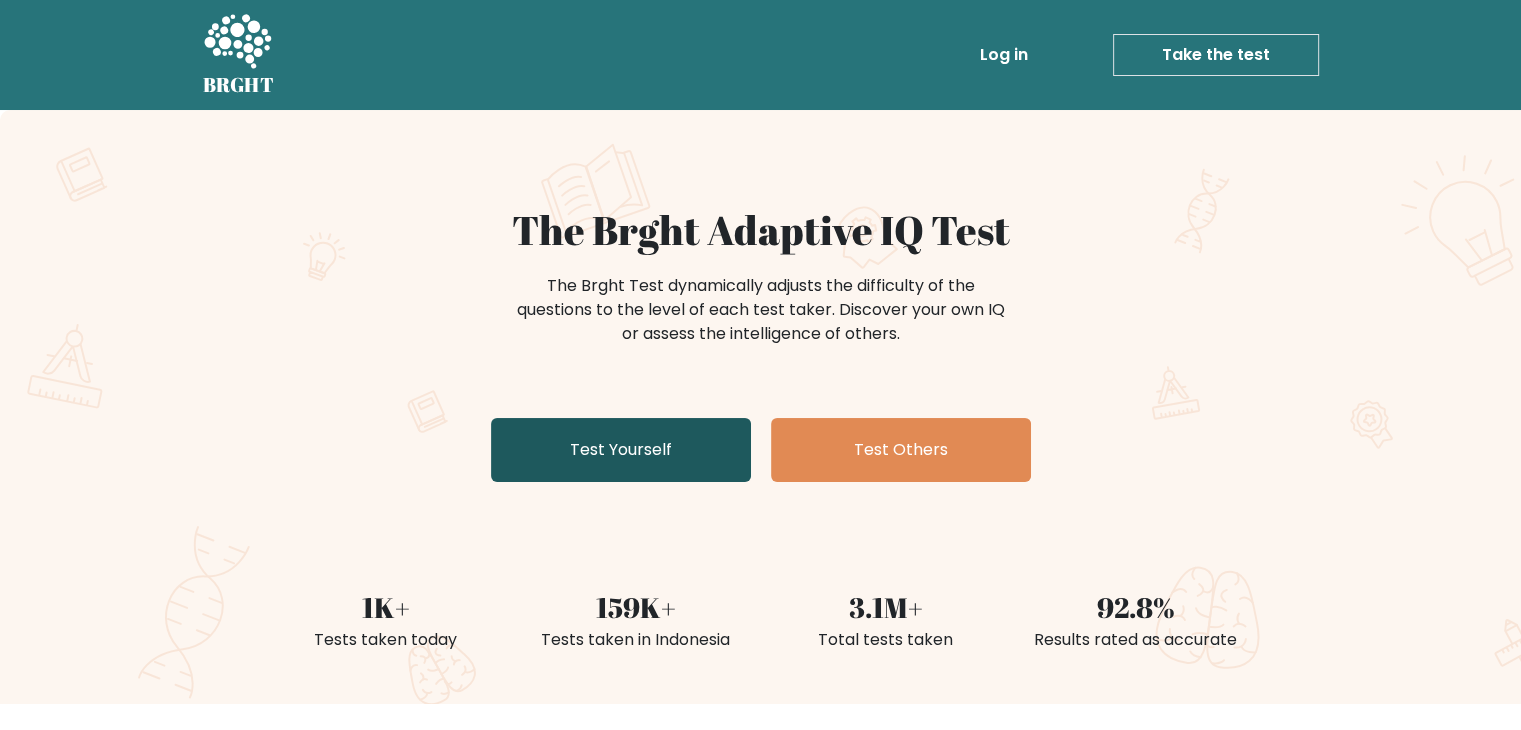 click on "Test Yourself" at bounding box center (621, 450) 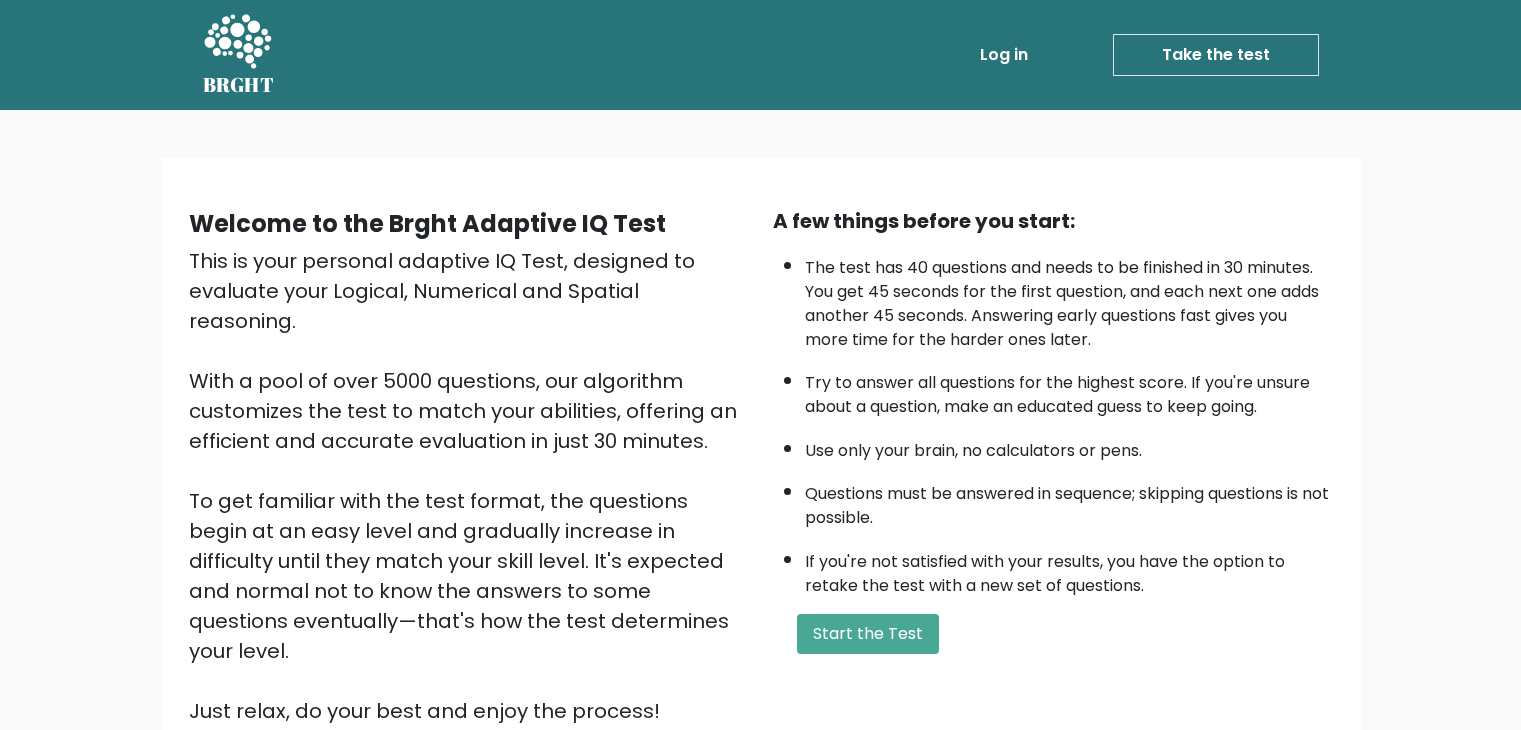 scroll, scrollTop: 0, scrollLeft: 0, axis: both 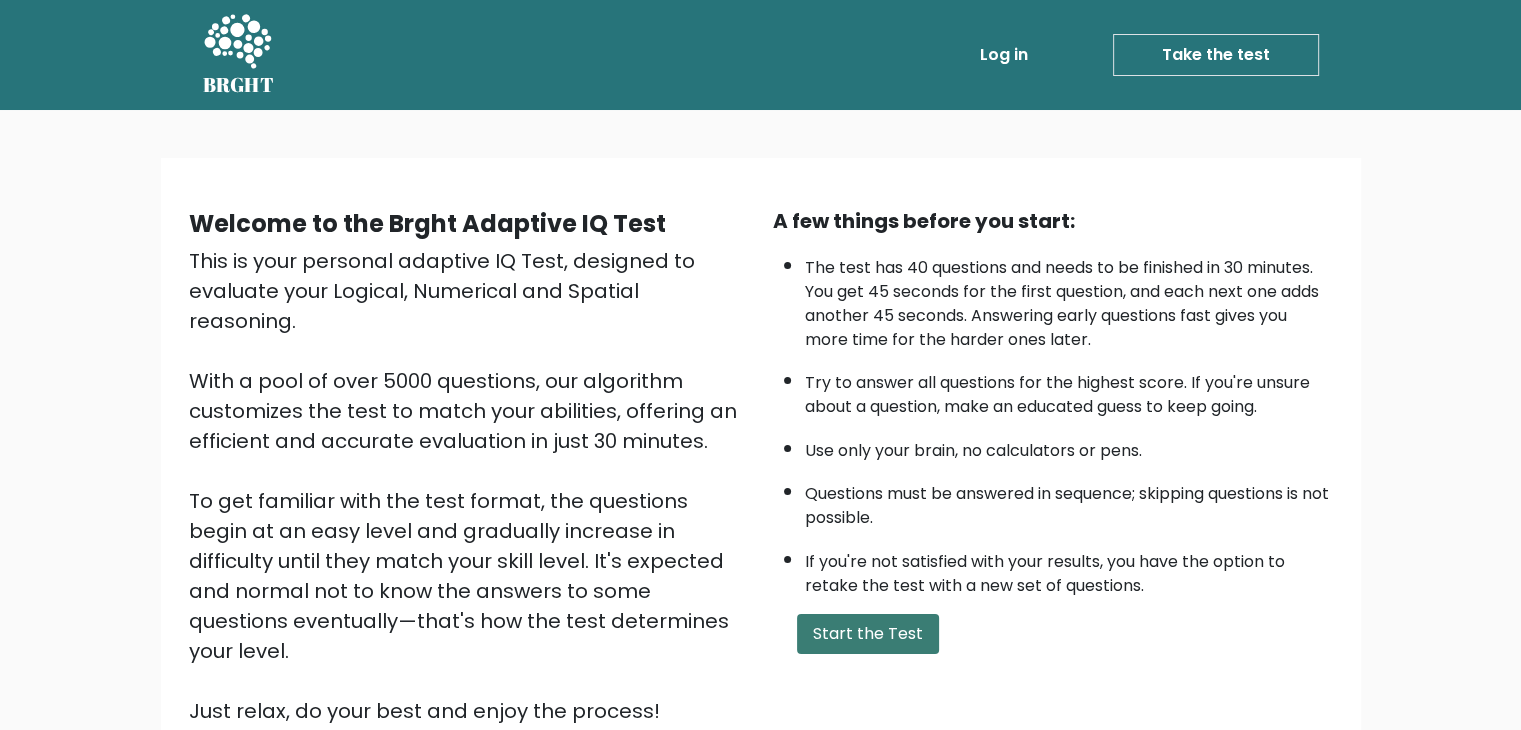 click on "Start the Test" at bounding box center (868, 634) 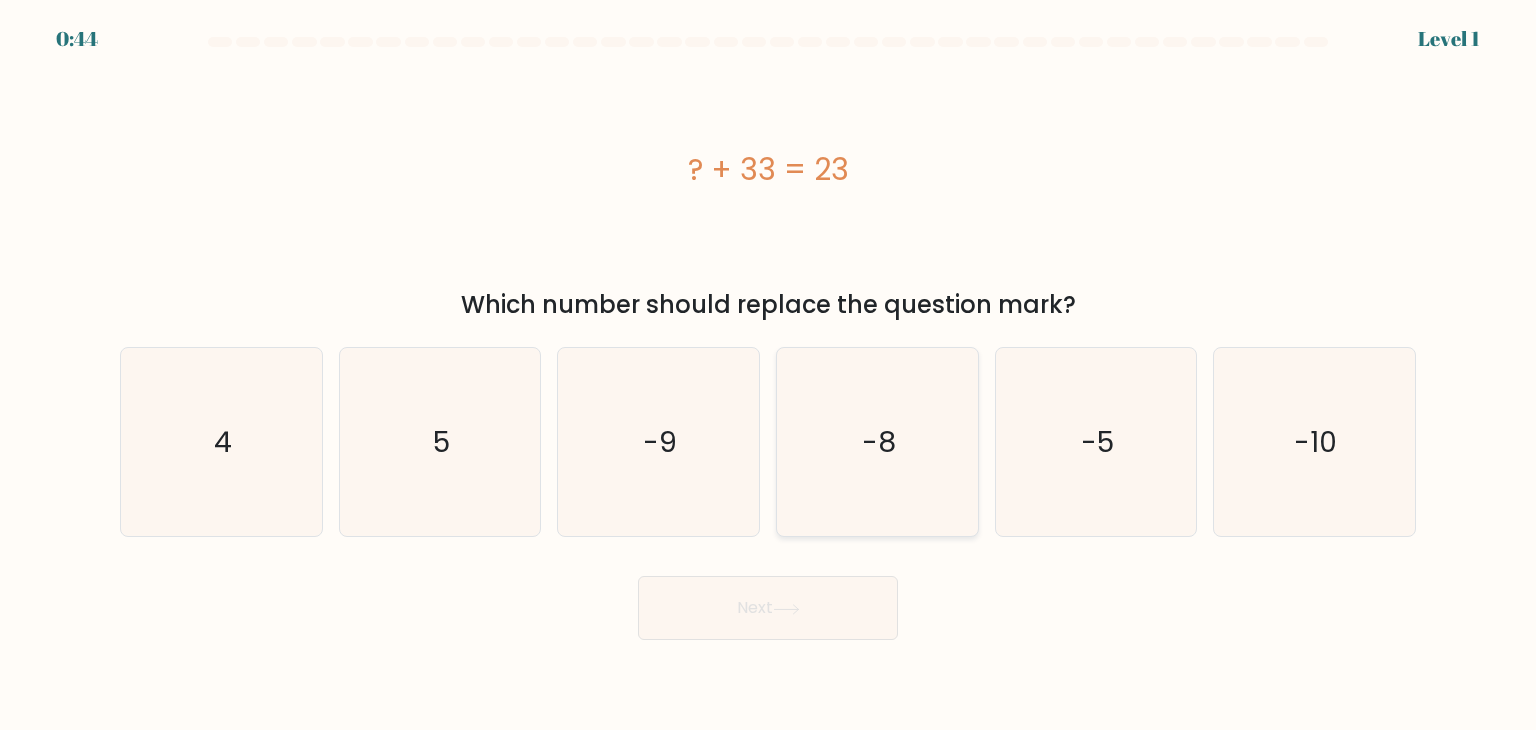 scroll, scrollTop: 0, scrollLeft: 0, axis: both 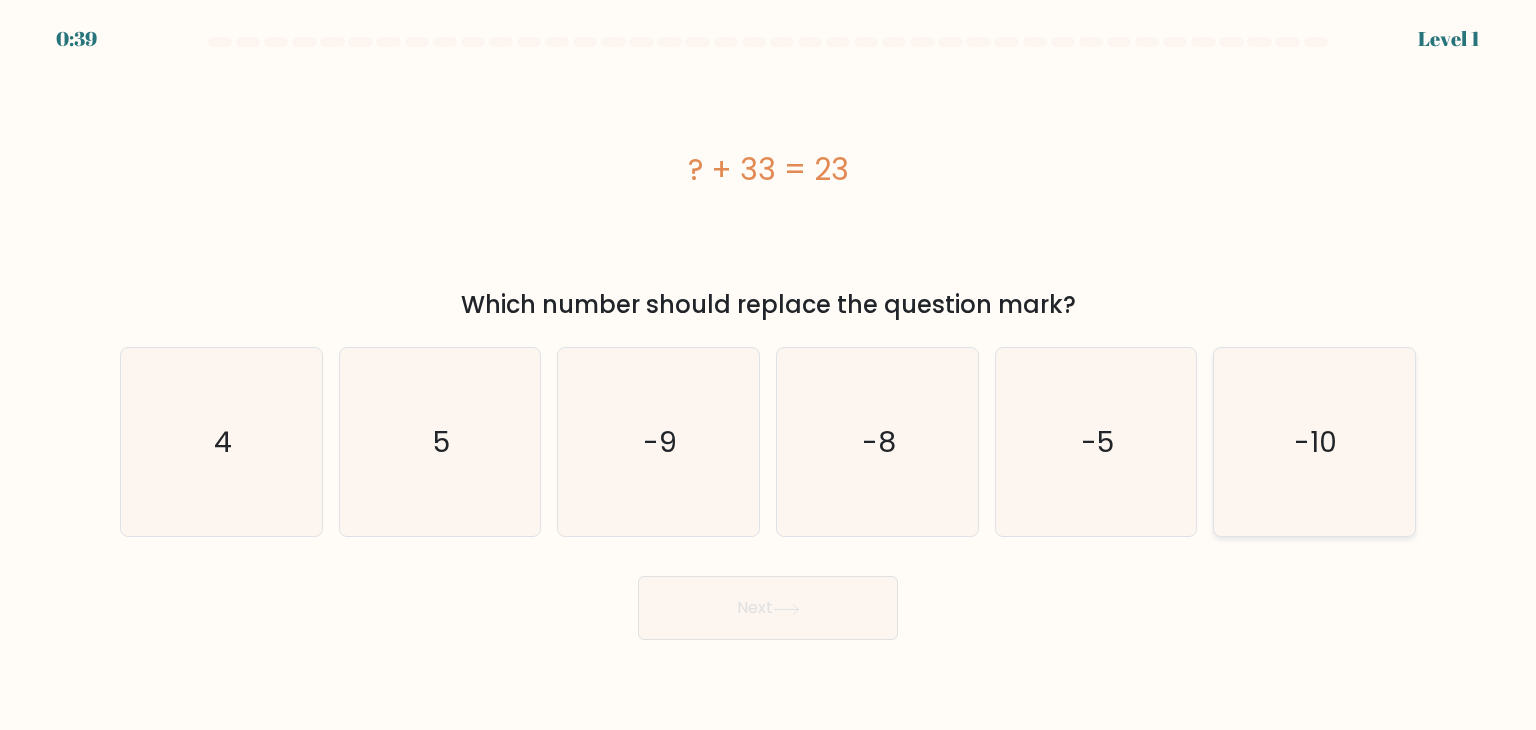 click on "-10" 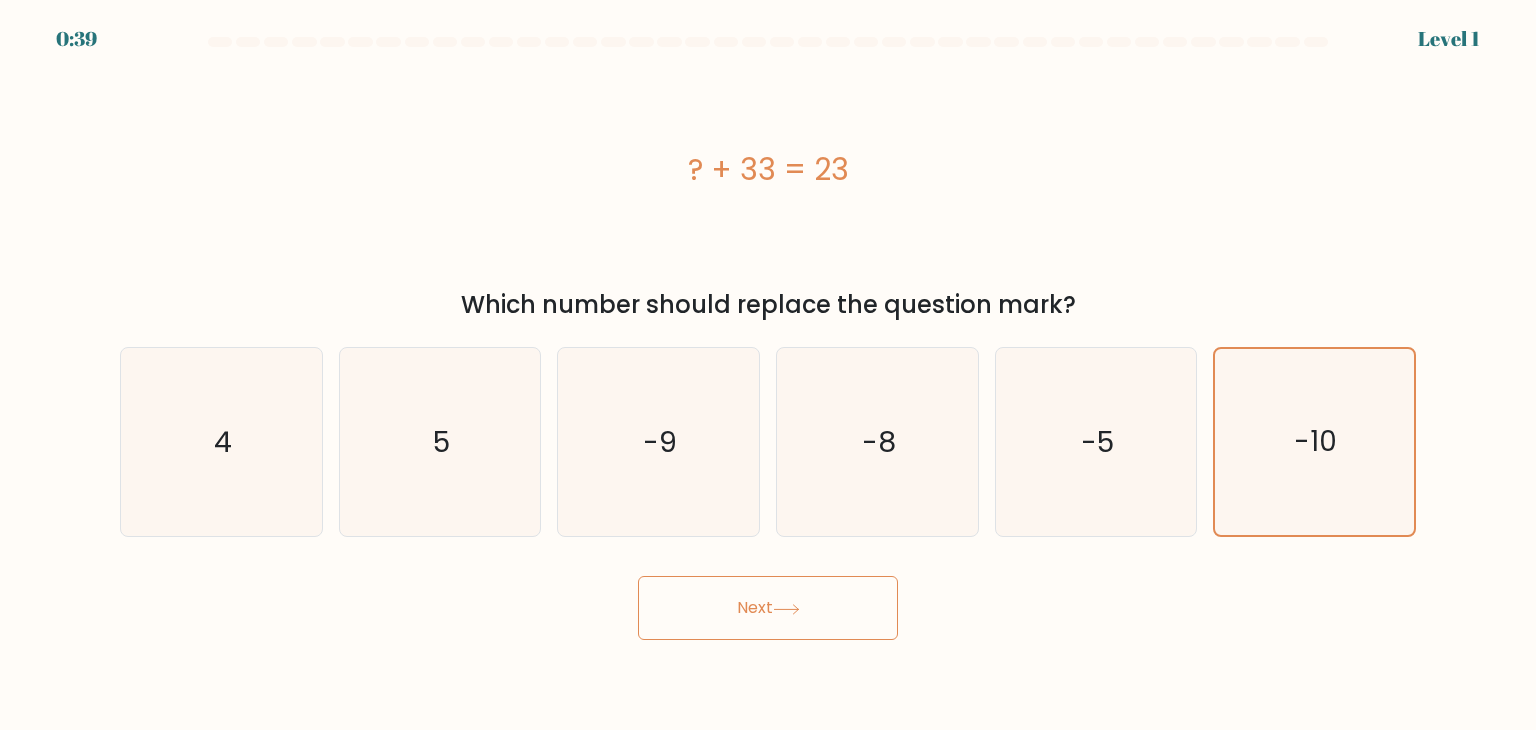click on "Next" at bounding box center [768, 608] 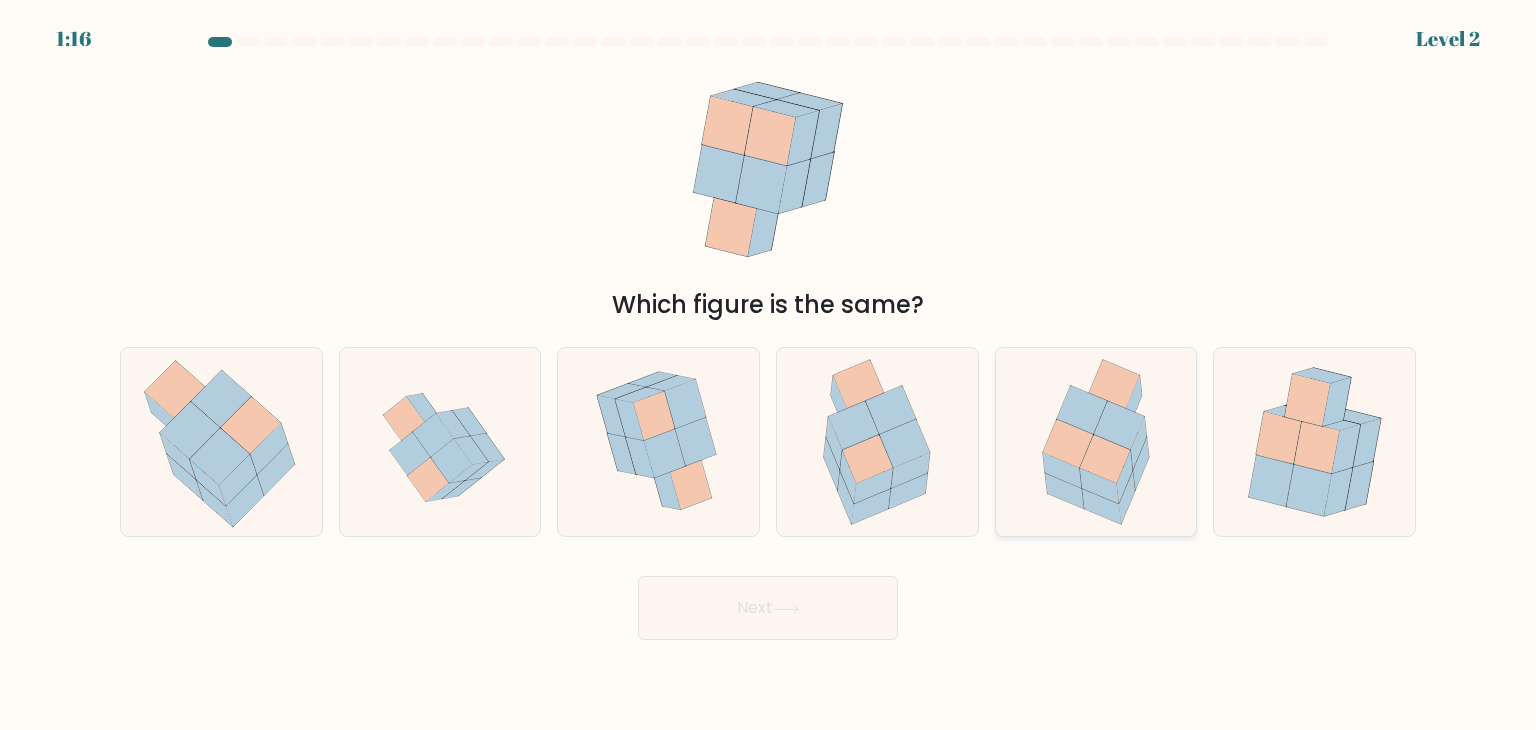 click 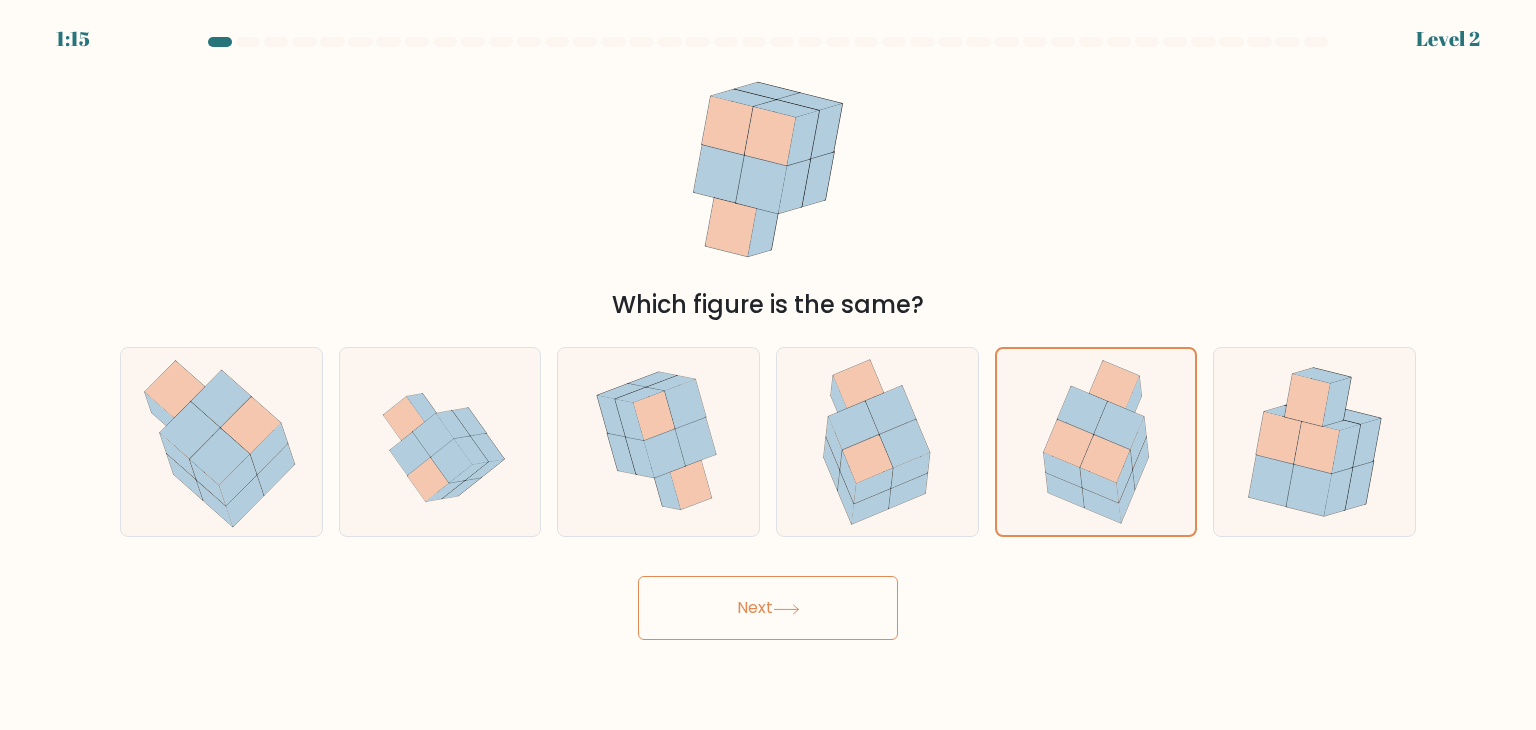 click 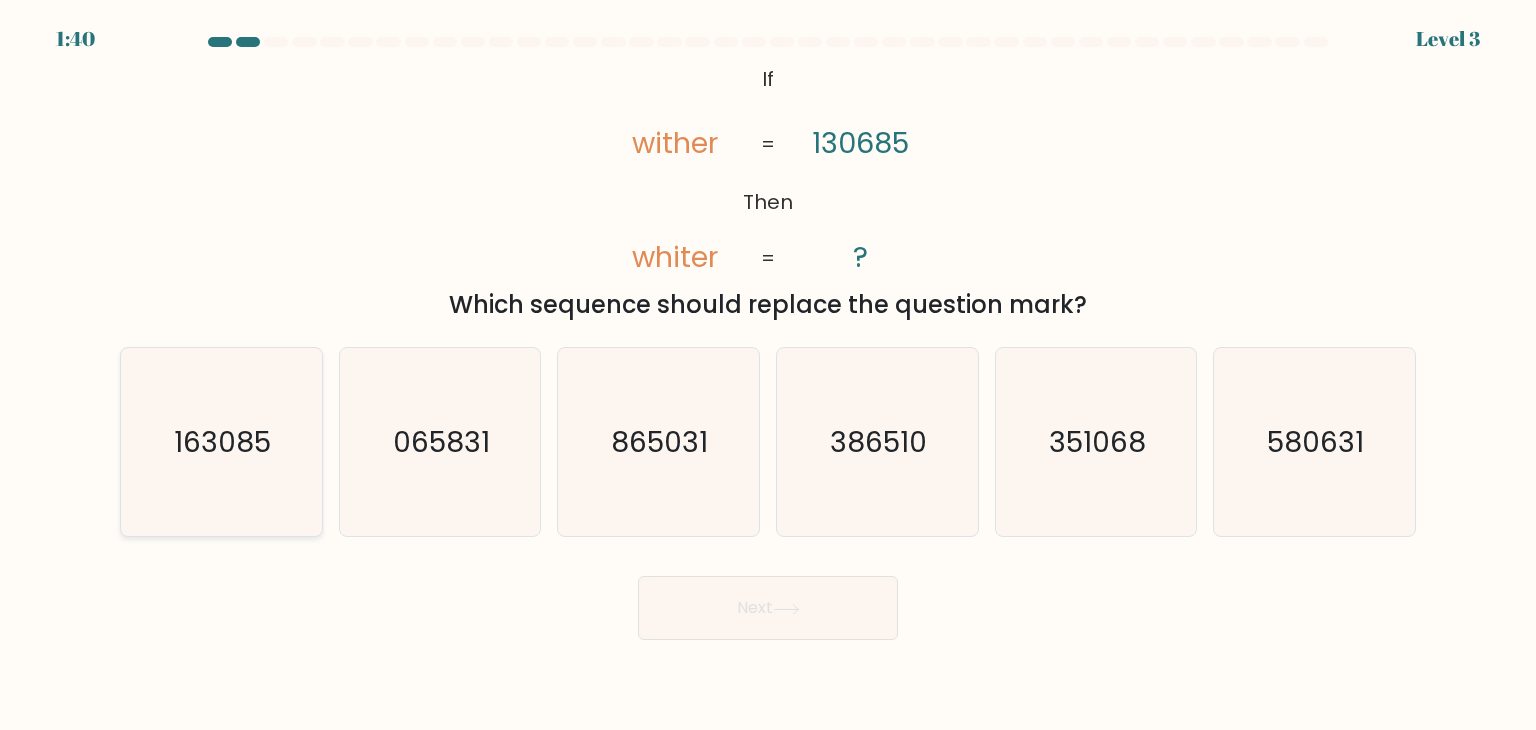 click on "163085" 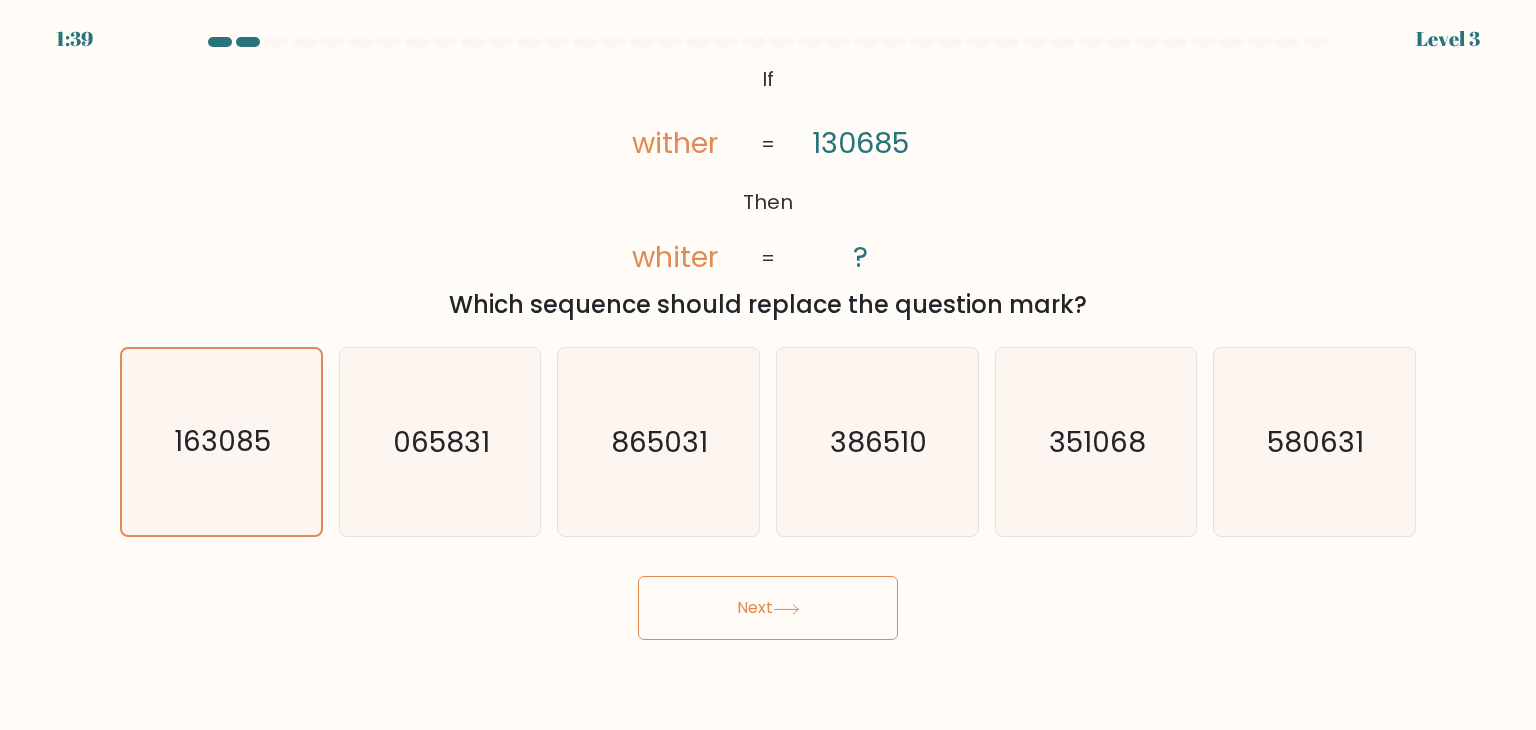 click on "Next" at bounding box center [768, 608] 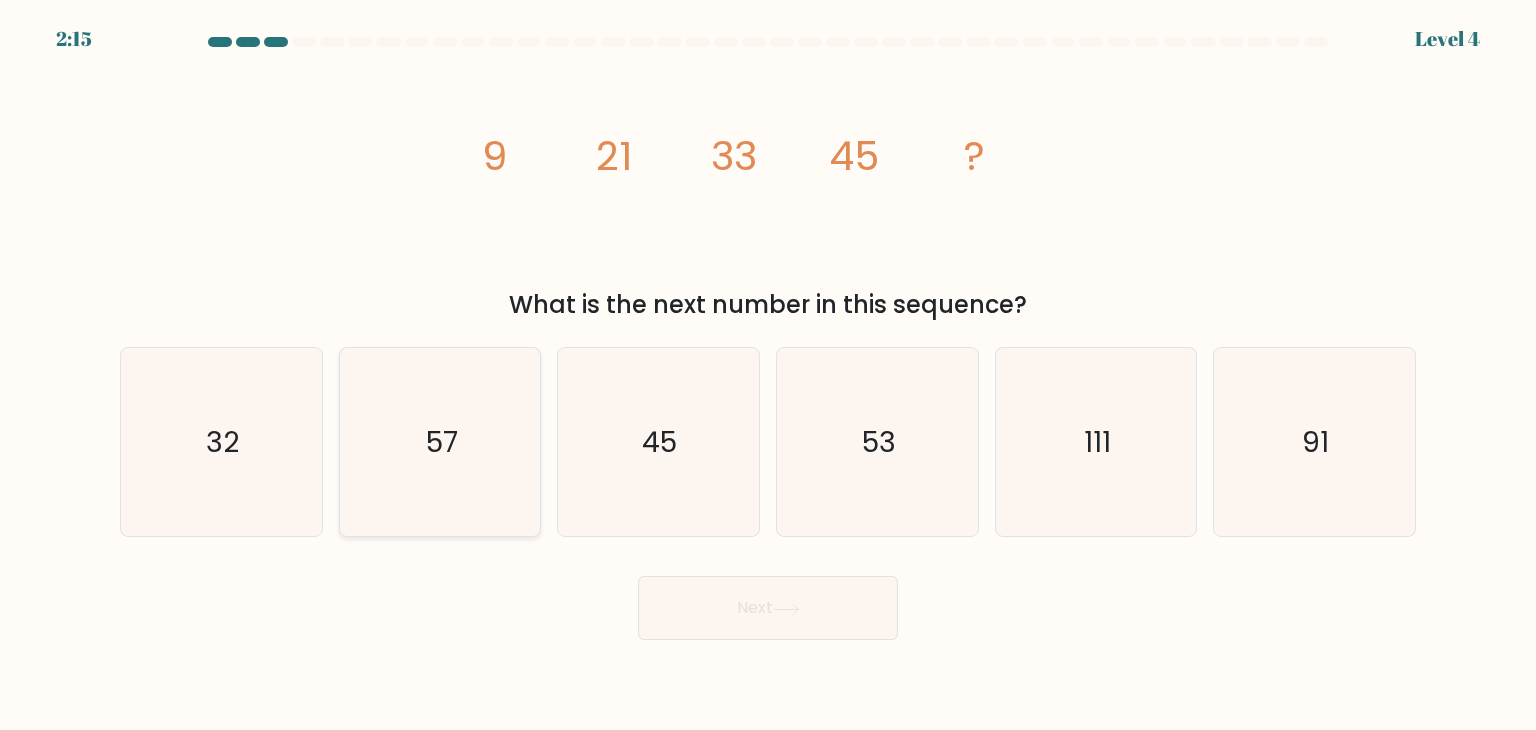 click on "57" 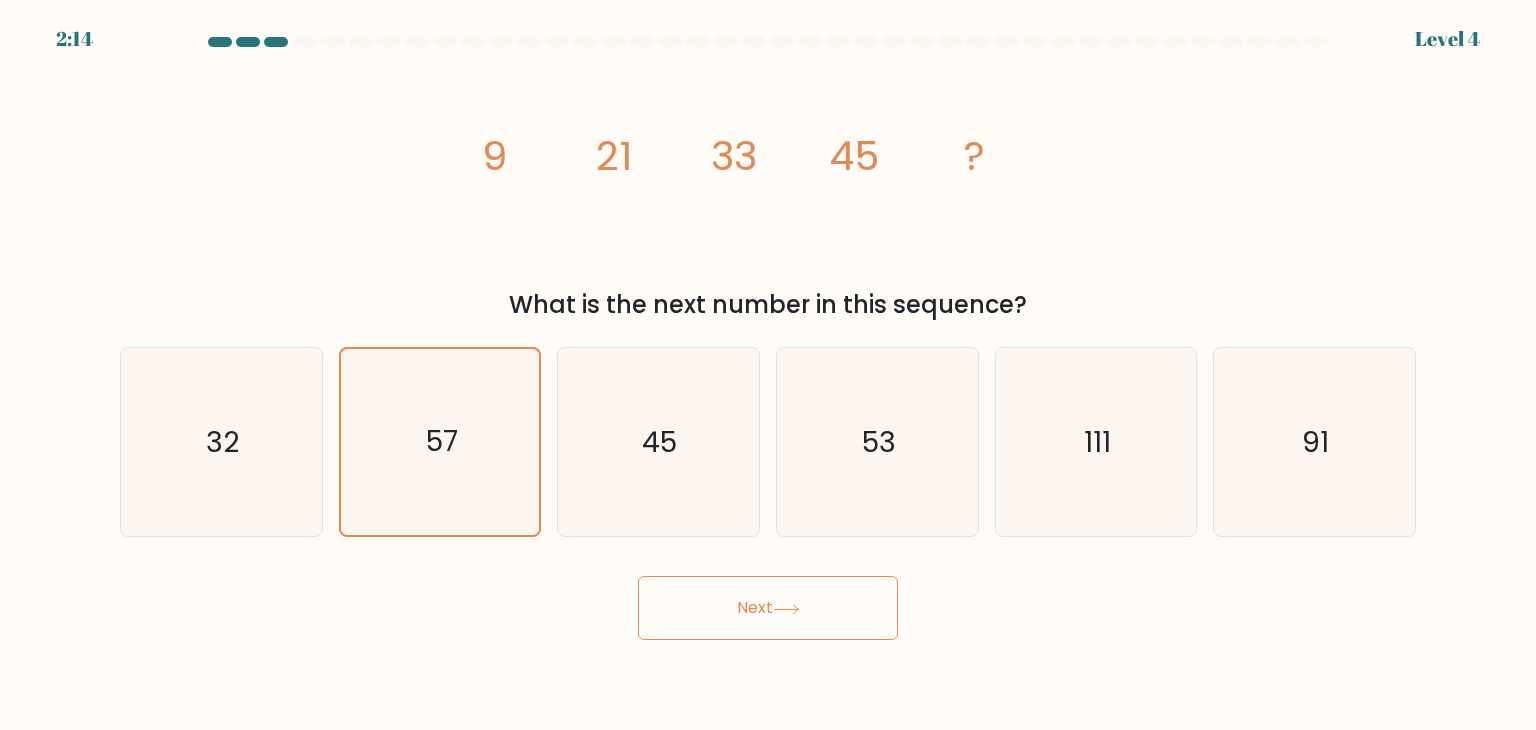 click on "Next" at bounding box center (768, 608) 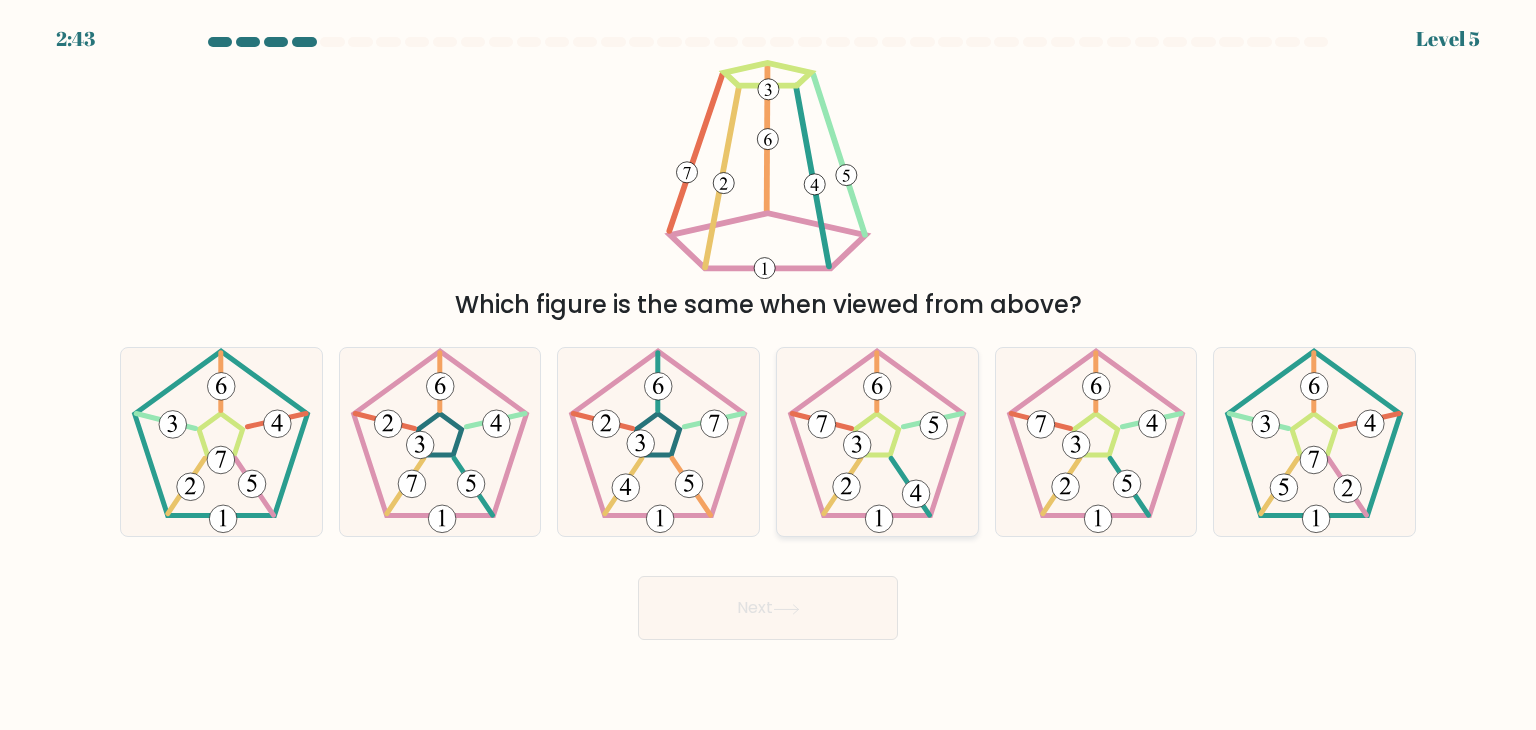 click 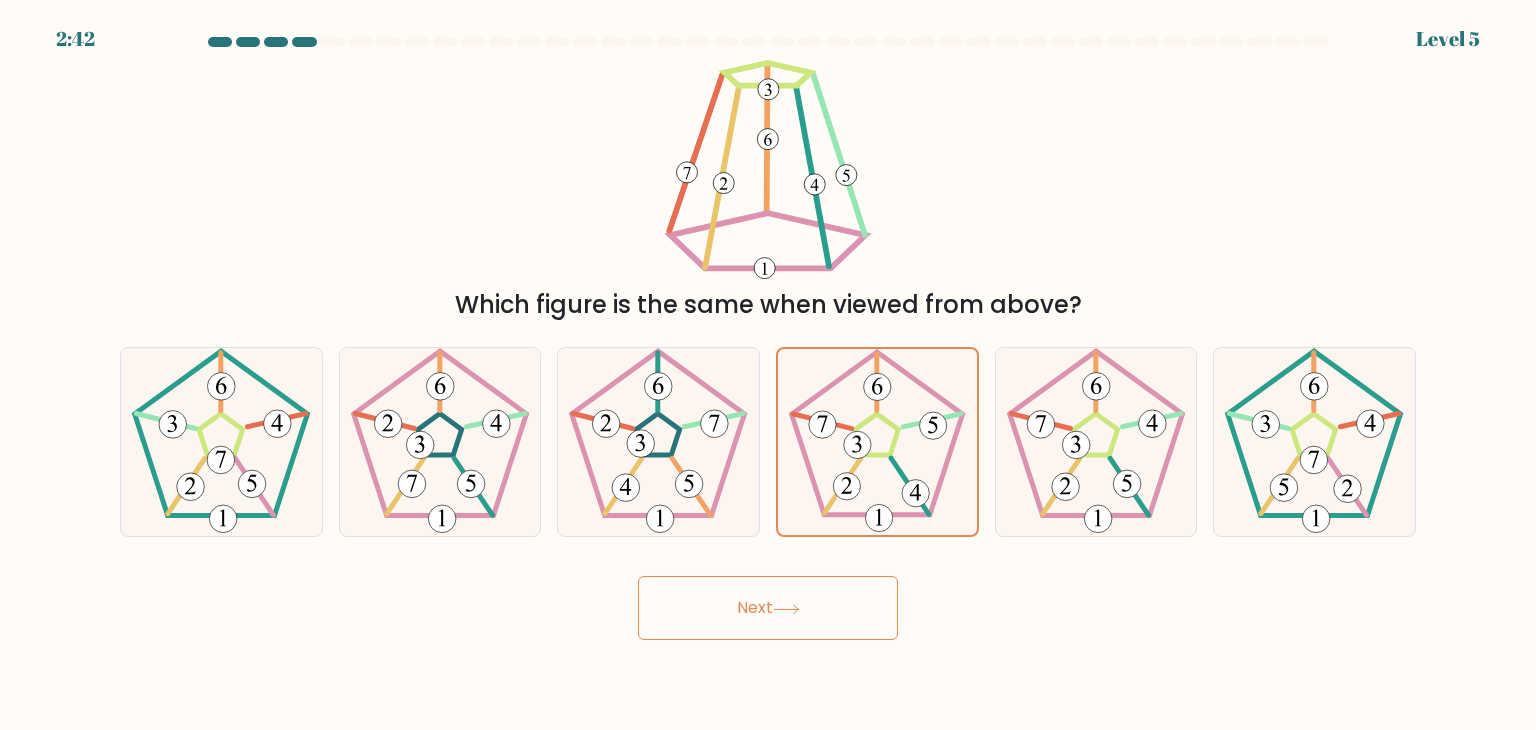 click on "Next" at bounding box center [768, 608] 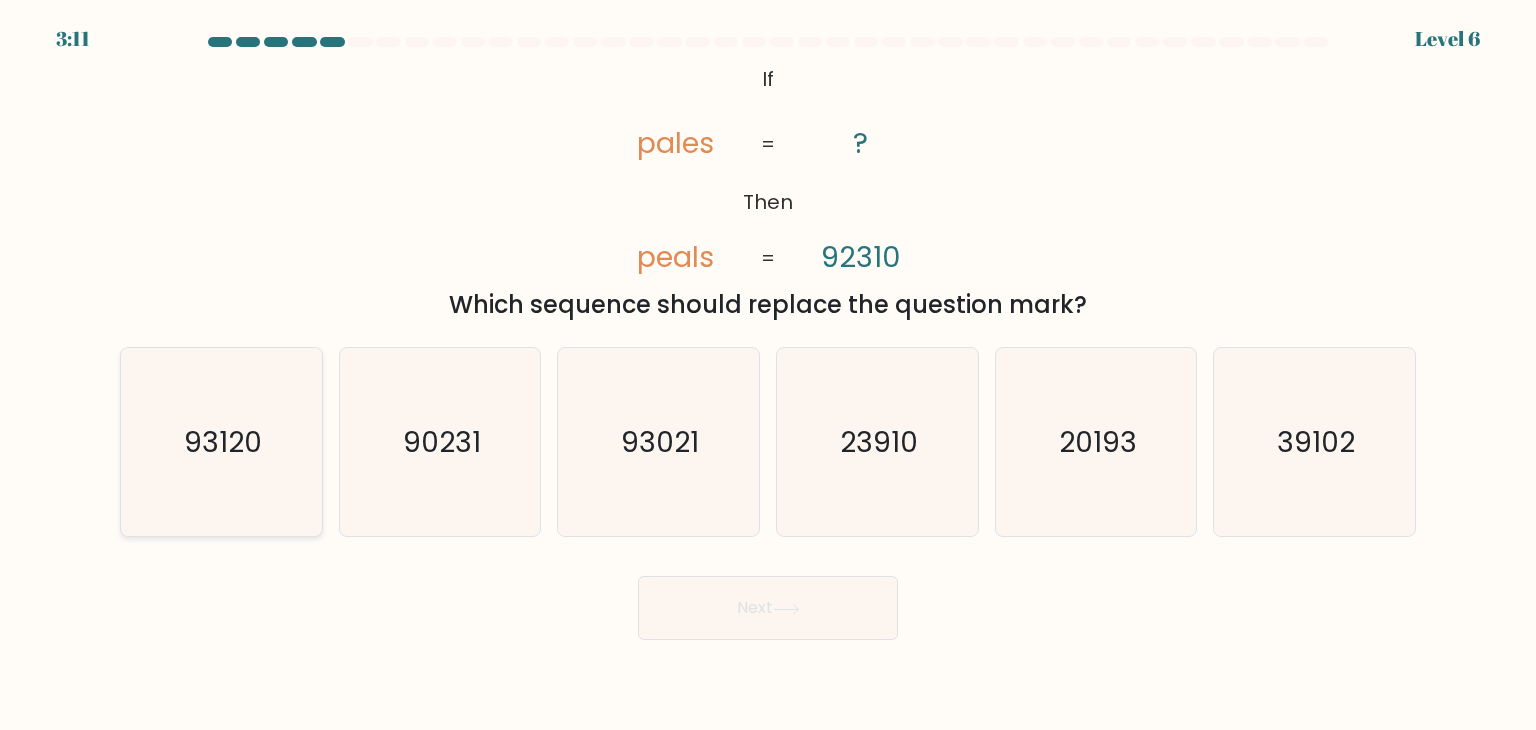 click on "93120" 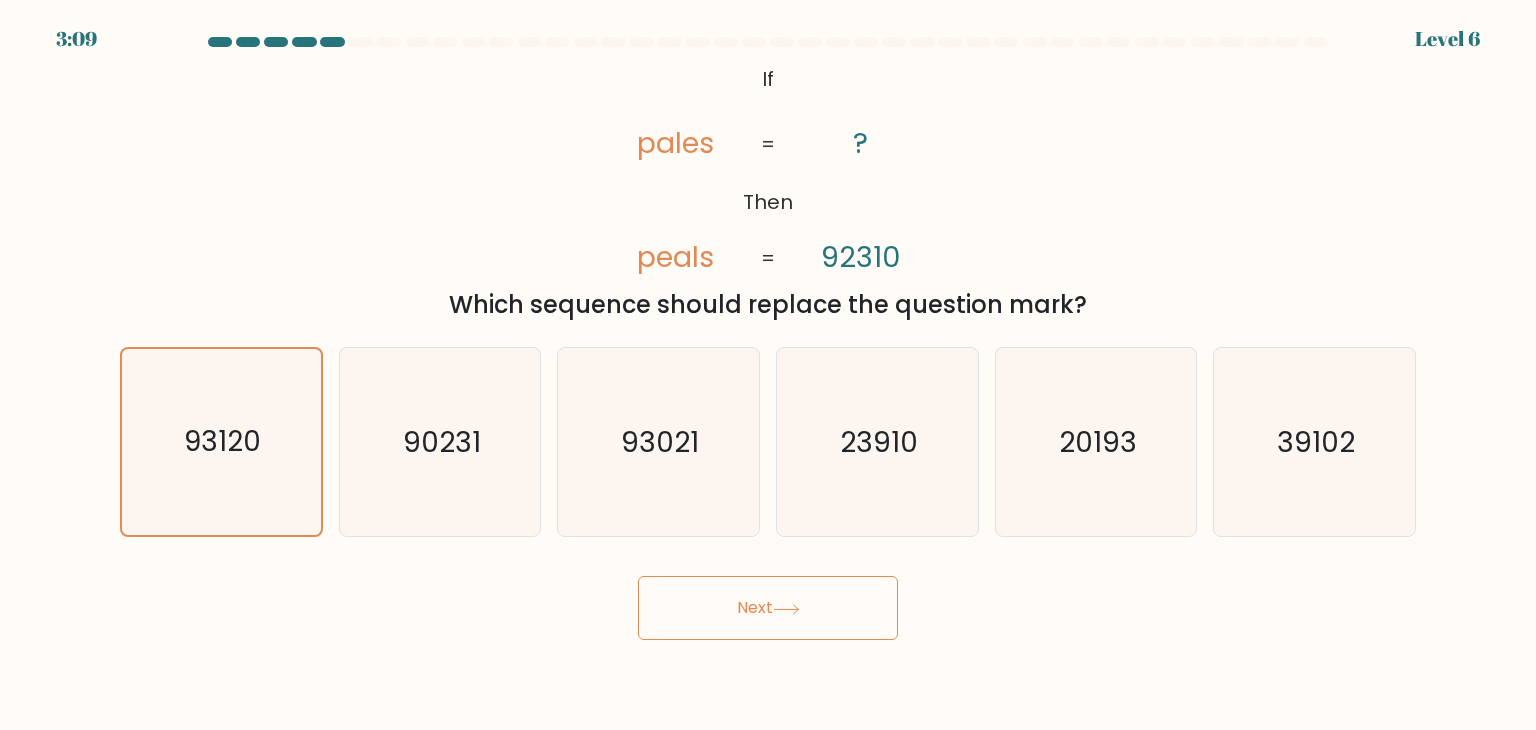 click on "Next" at bounding box center [768, 608] 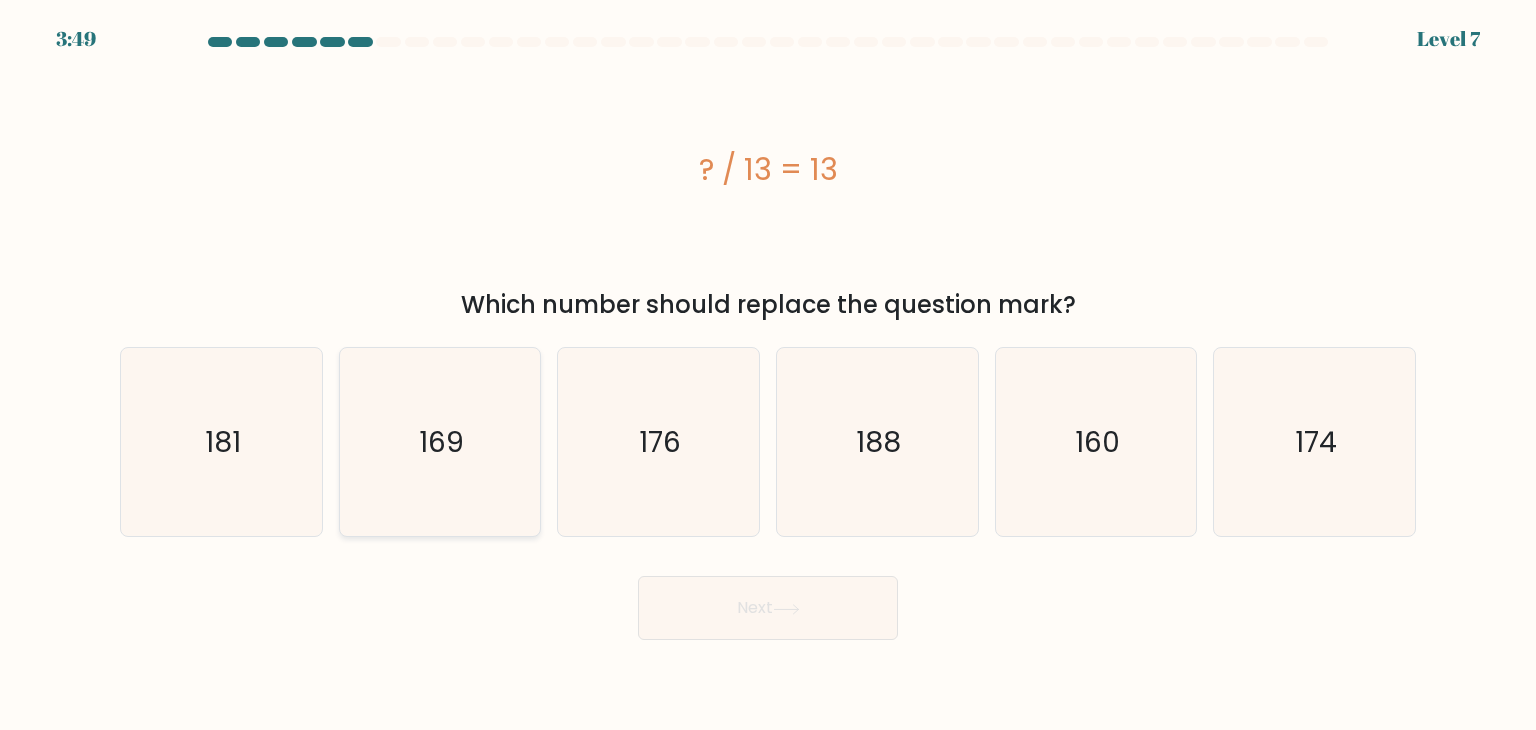 click on "169" 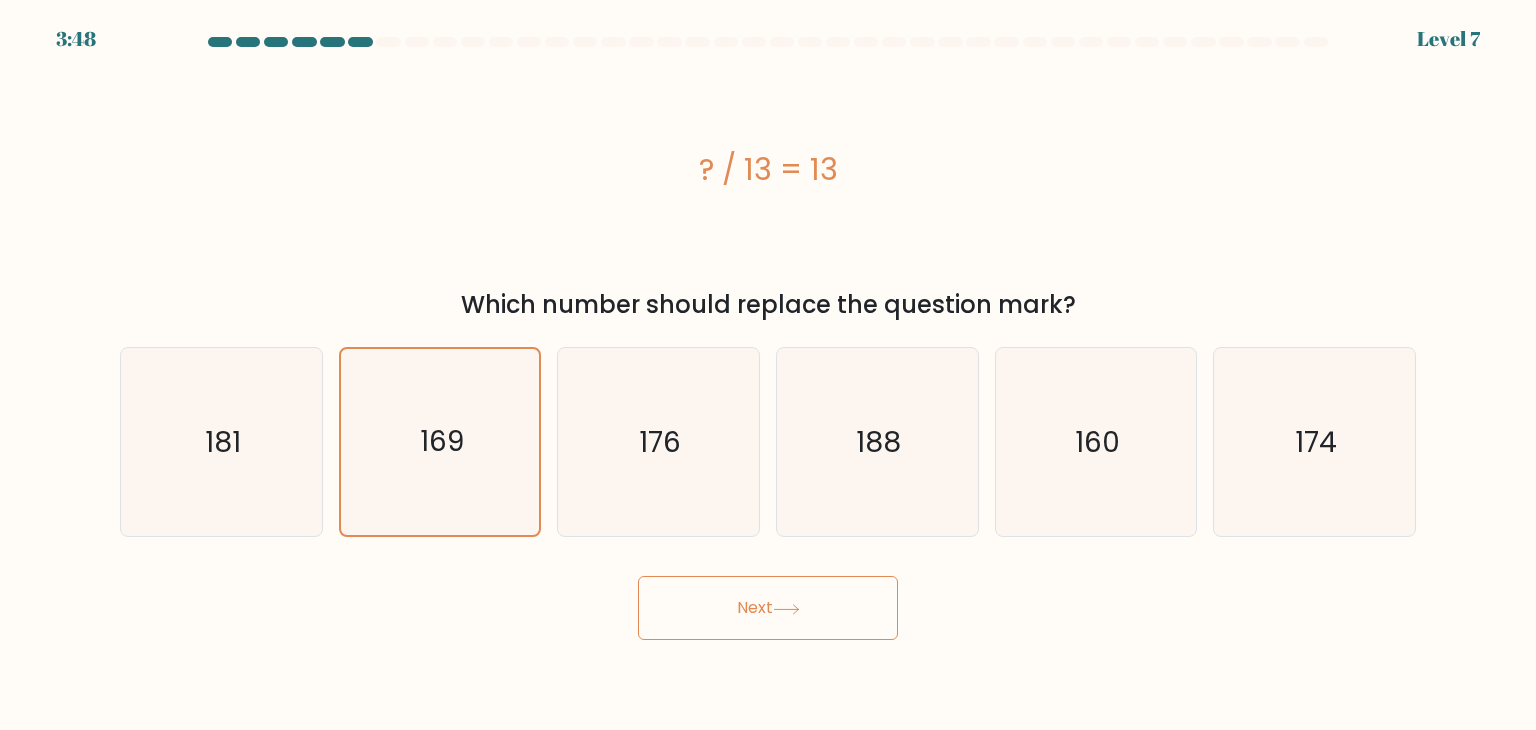 click on "Next" at bounding box center (768, 608) 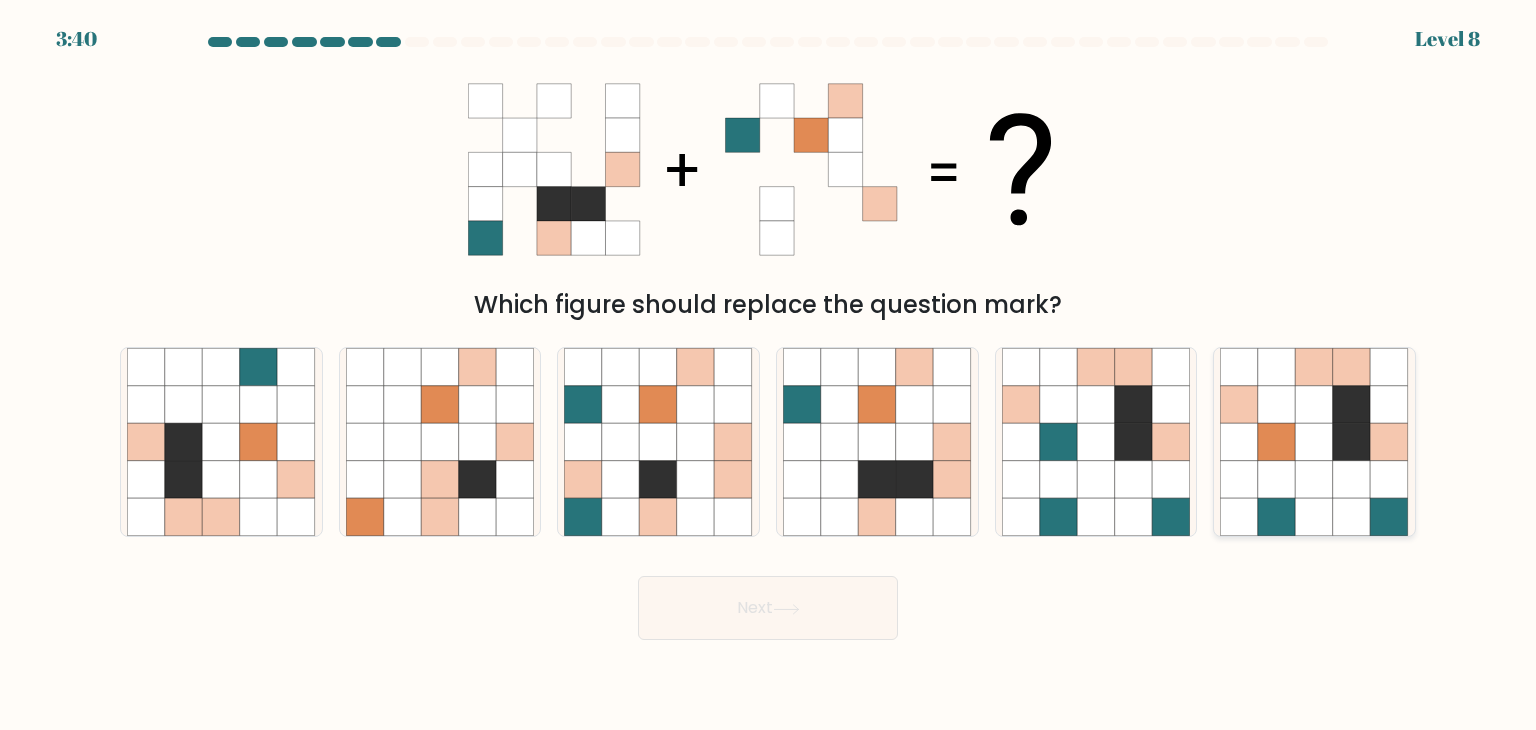 click 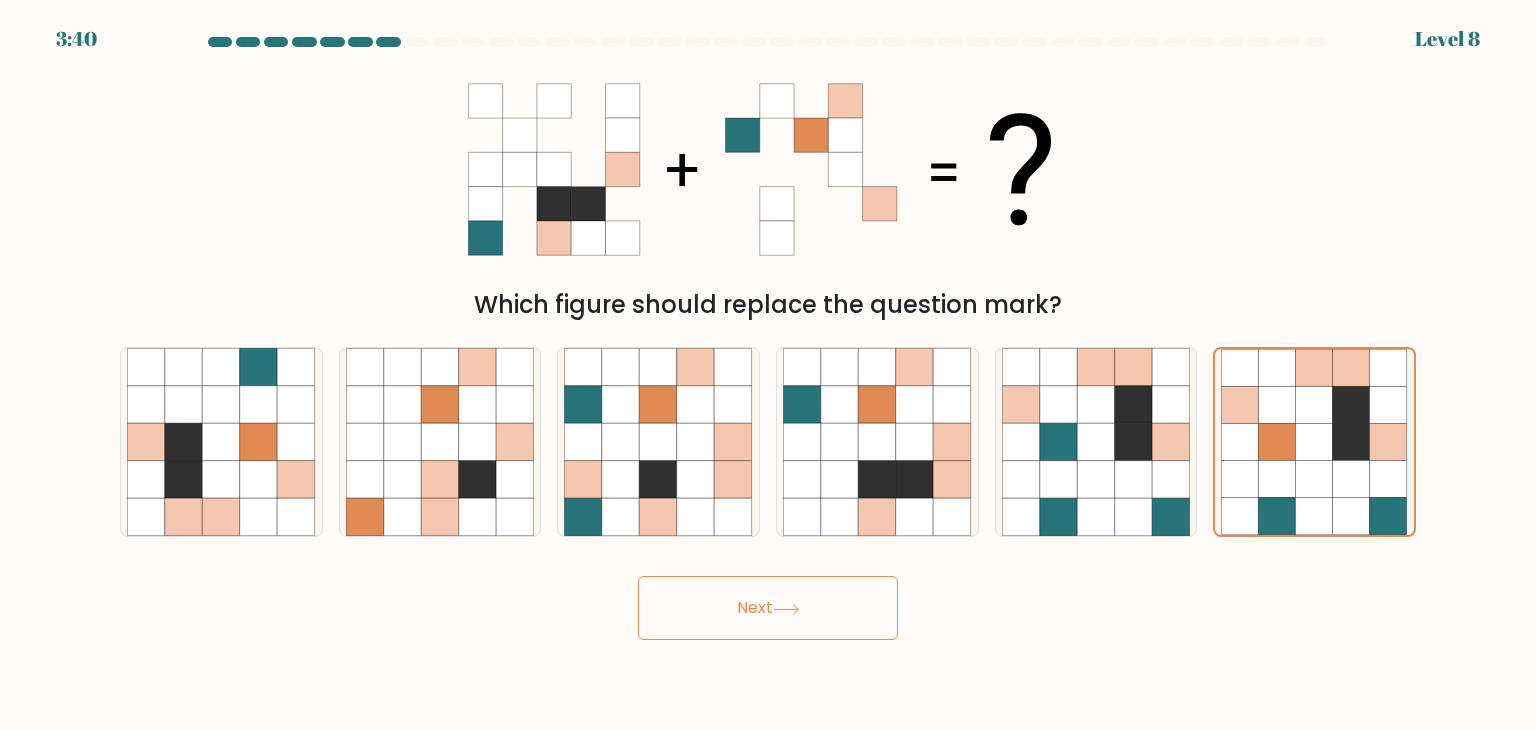 click 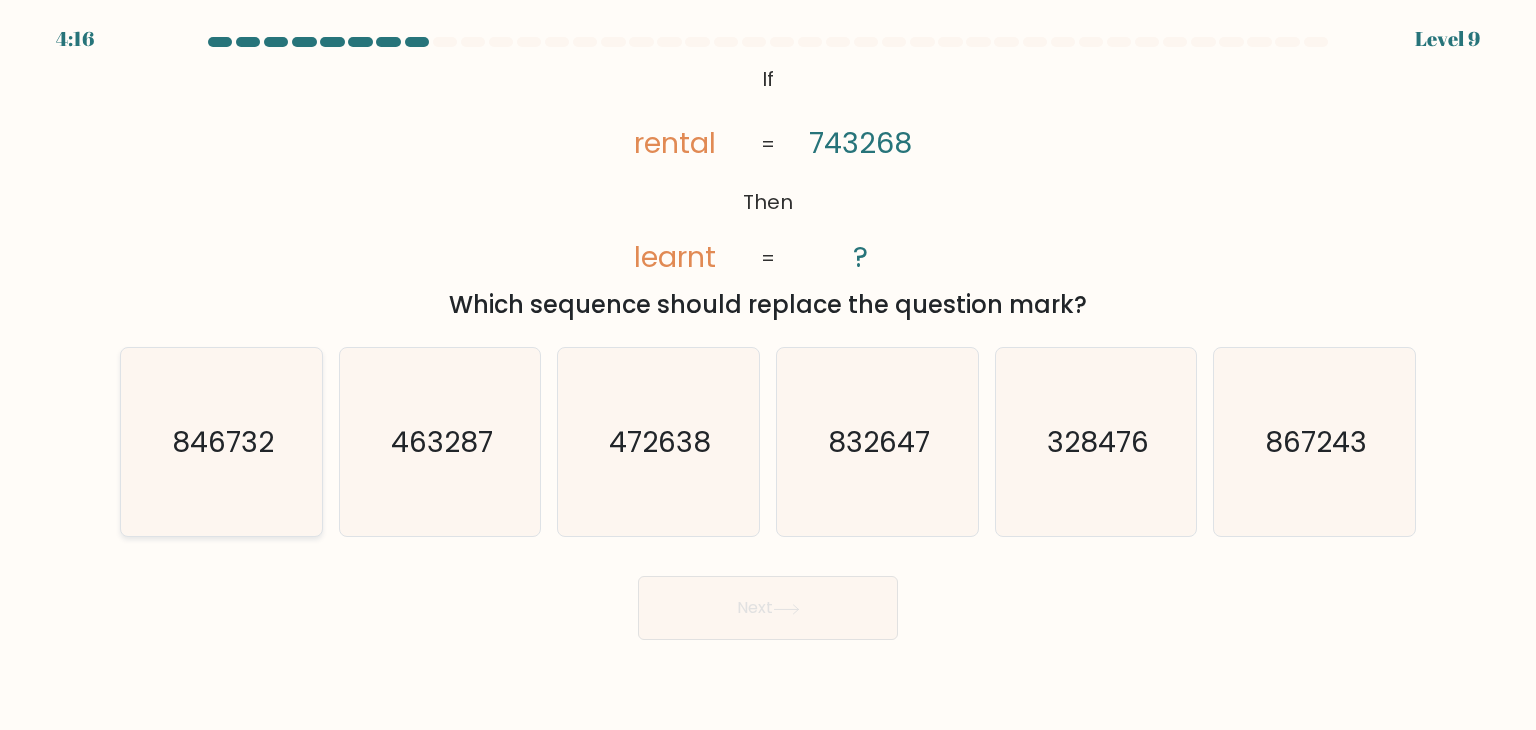 click on "846732" 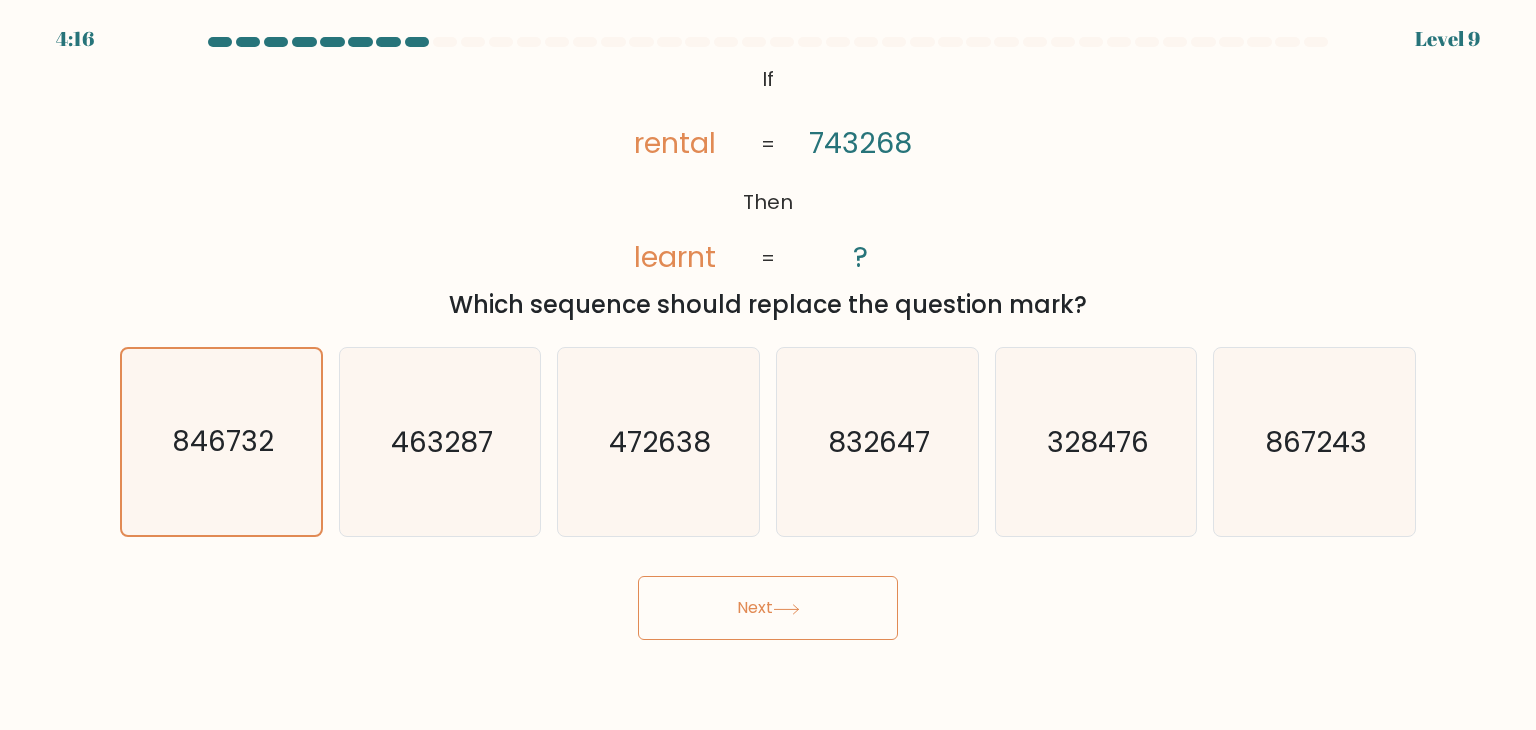 click on "Next" at bounding box center (768, 608) 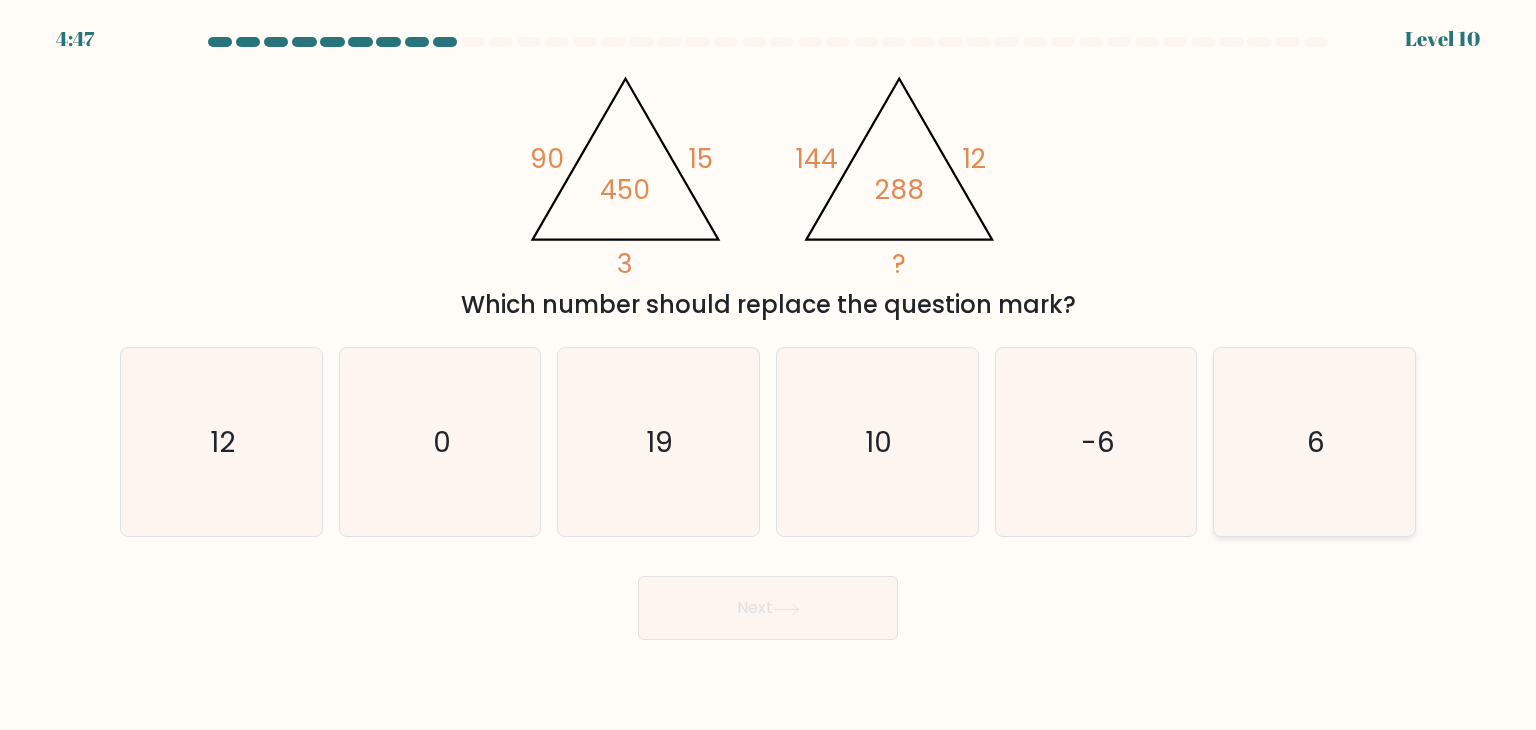click on "6" 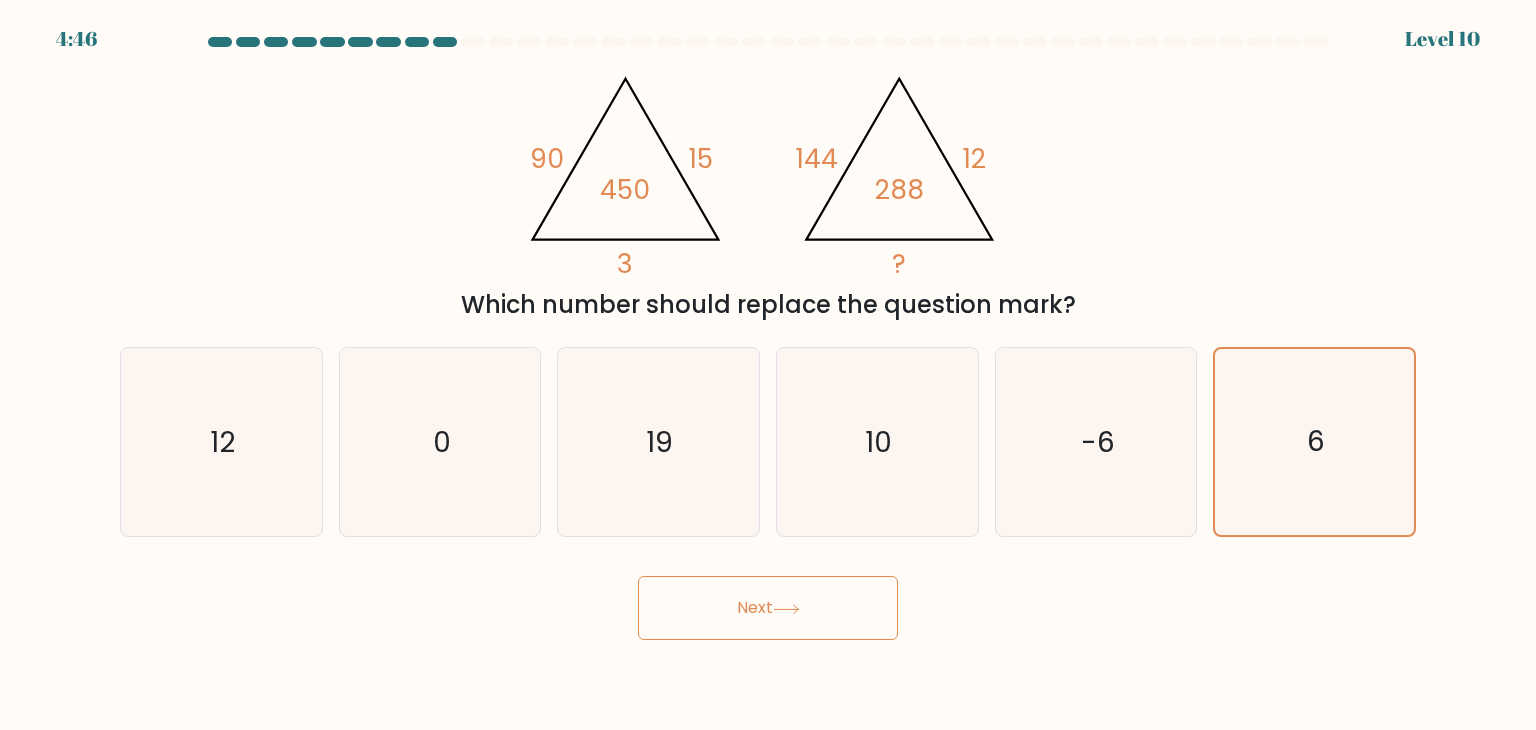 click on "Next" at bounding box center [768, 608] 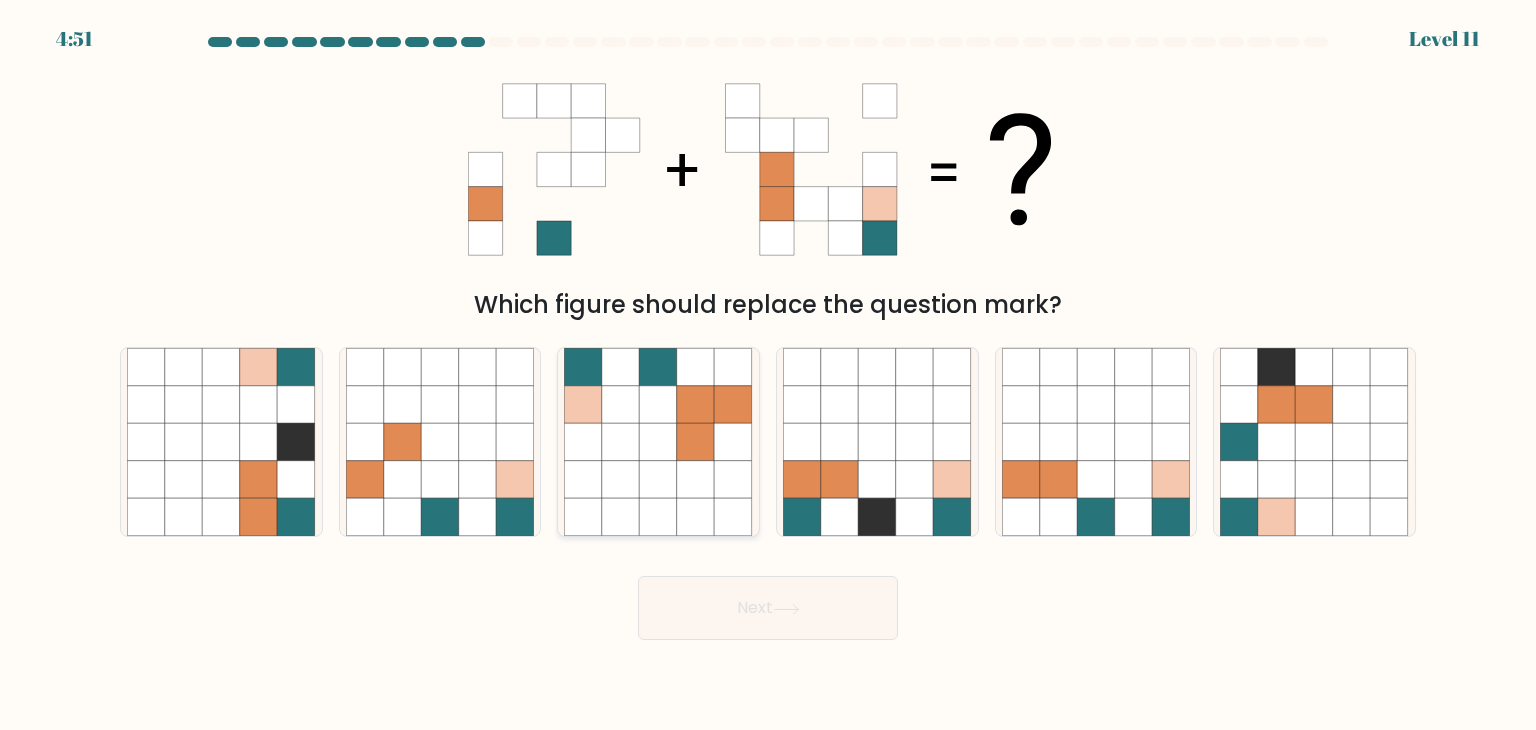 click 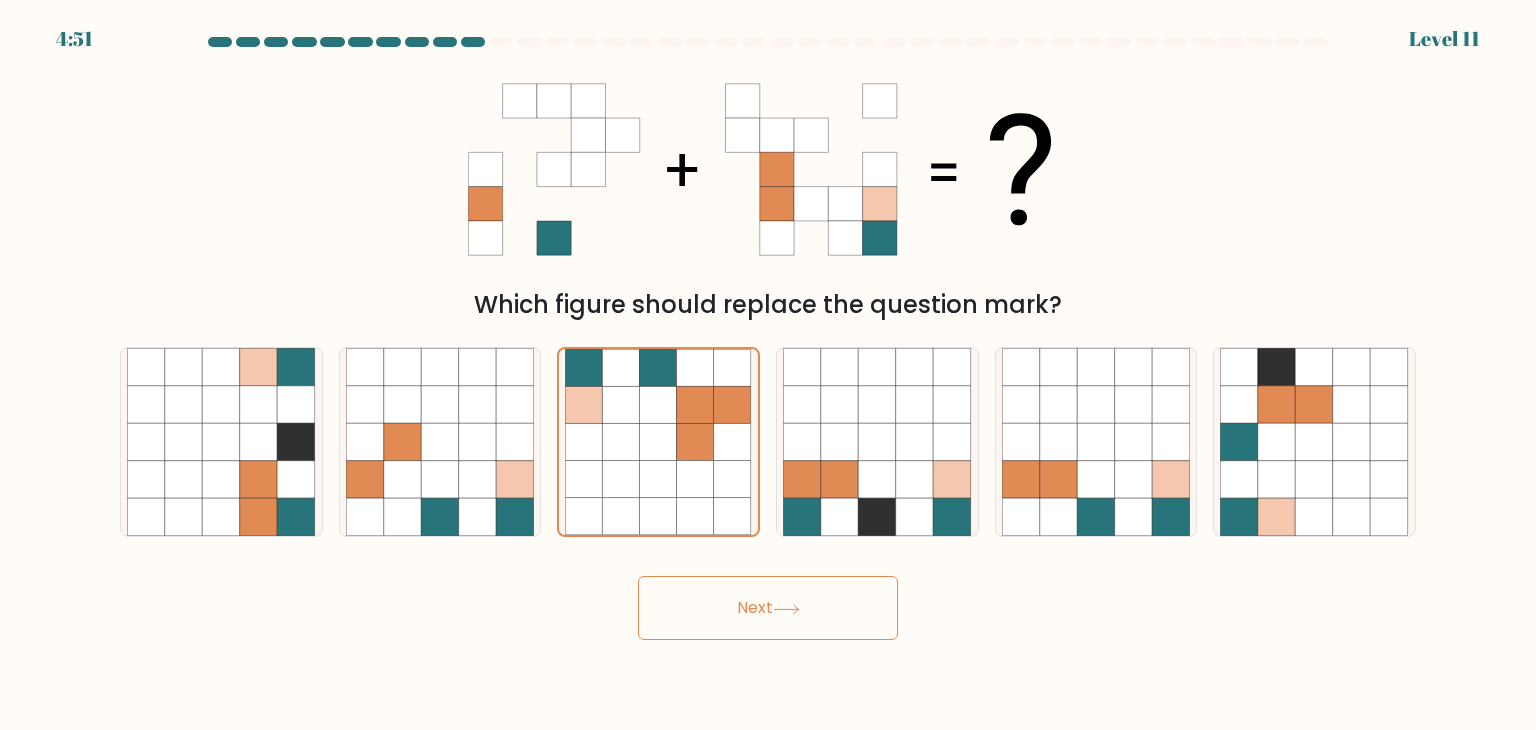 click on "Next" at bounding box center [768, 608] 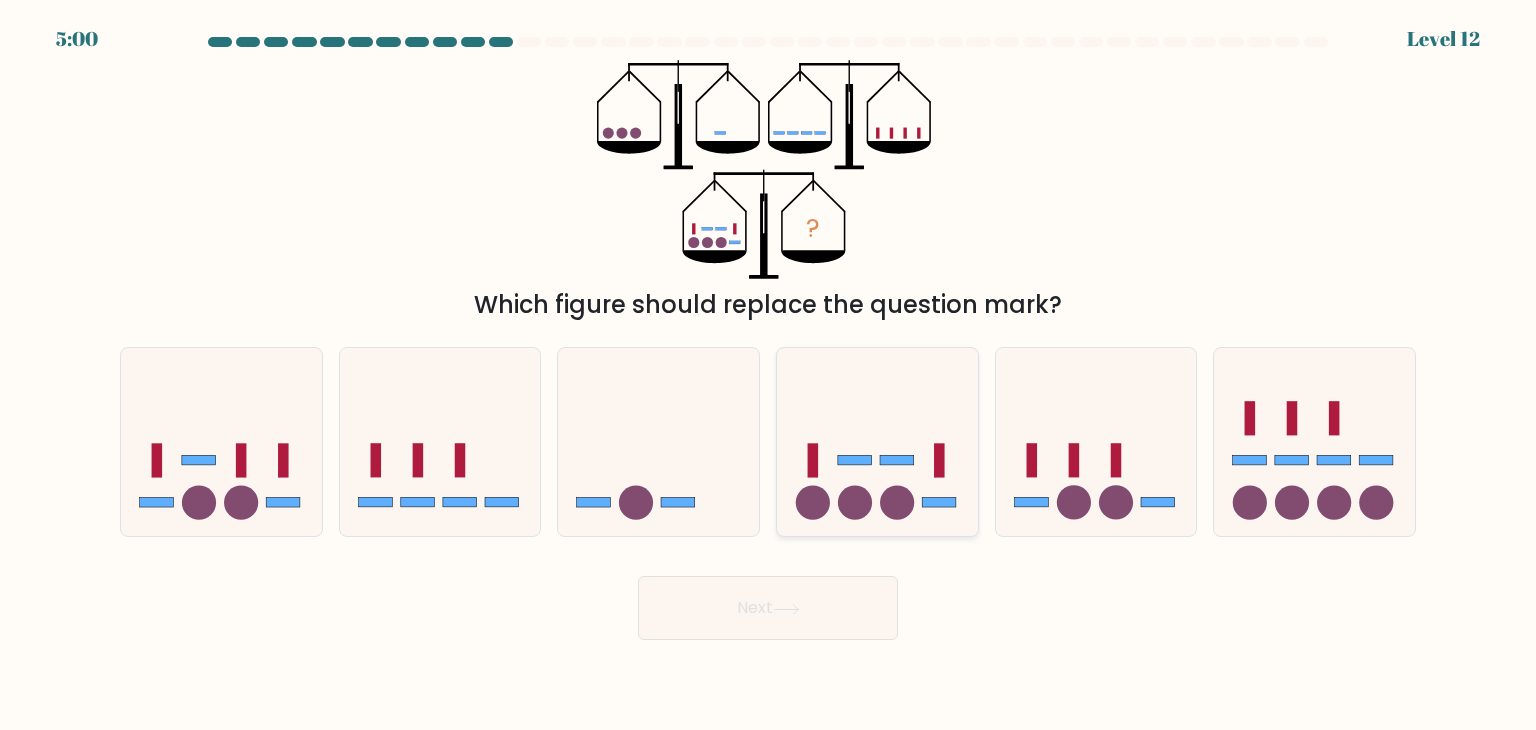 click 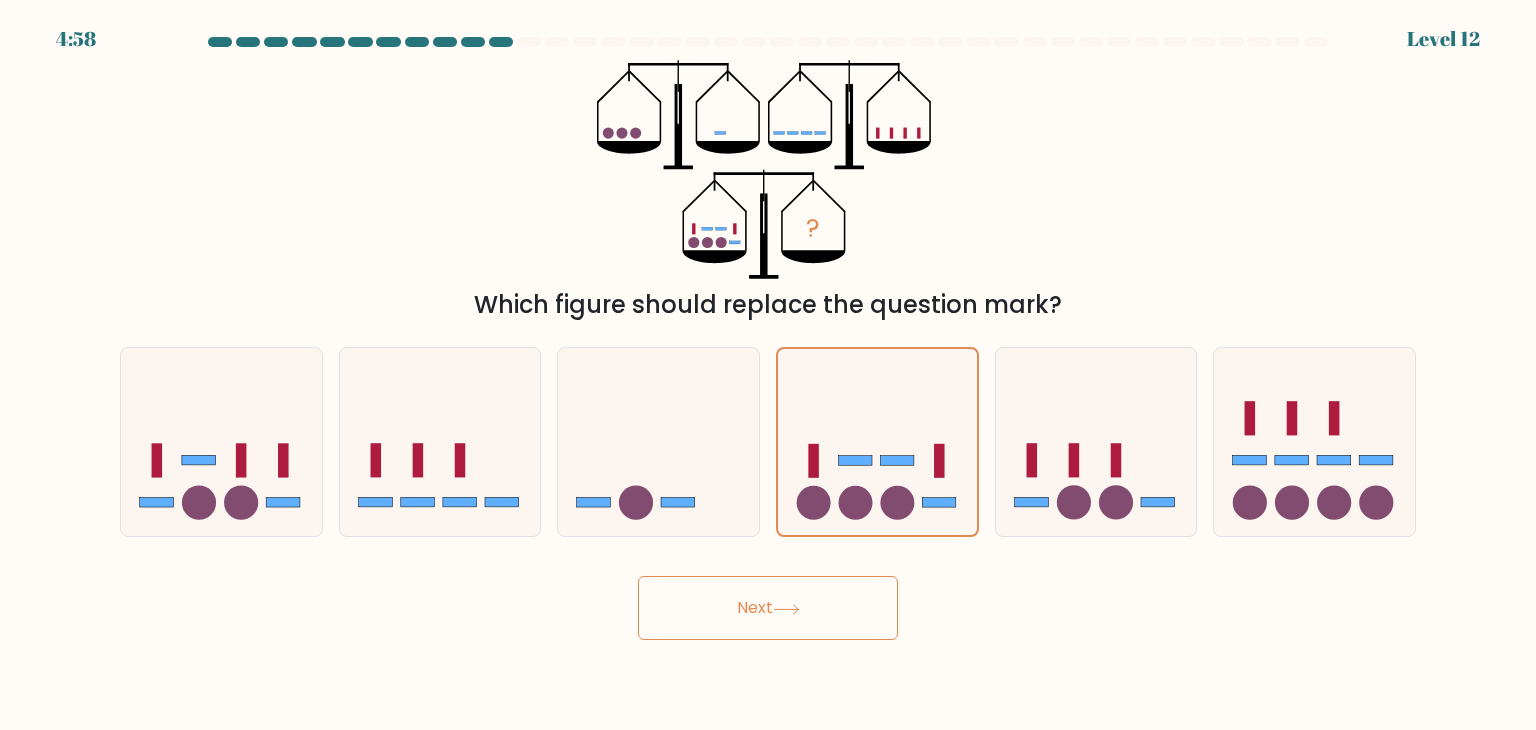 click on "Next" at bounding box center (768, 608) 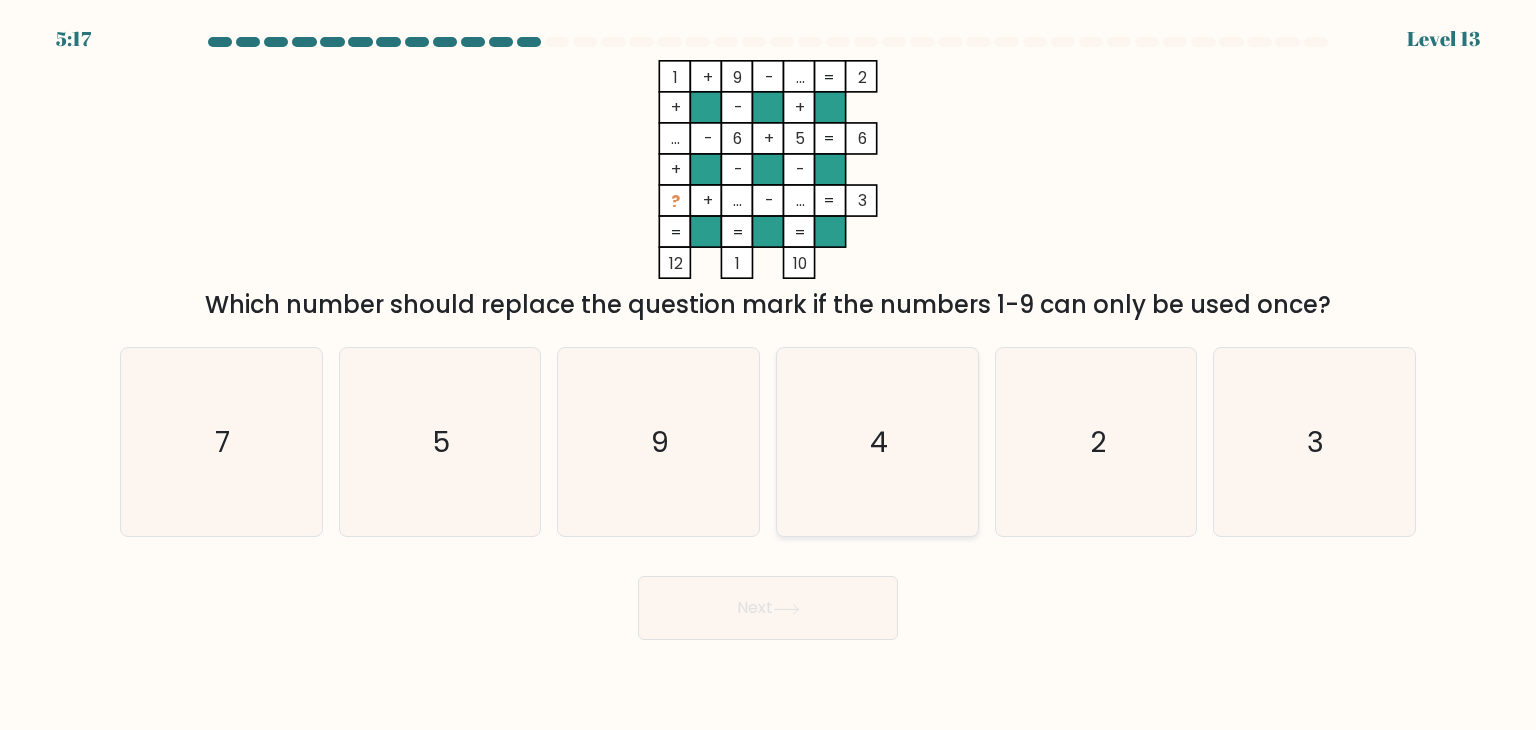 click on "4" 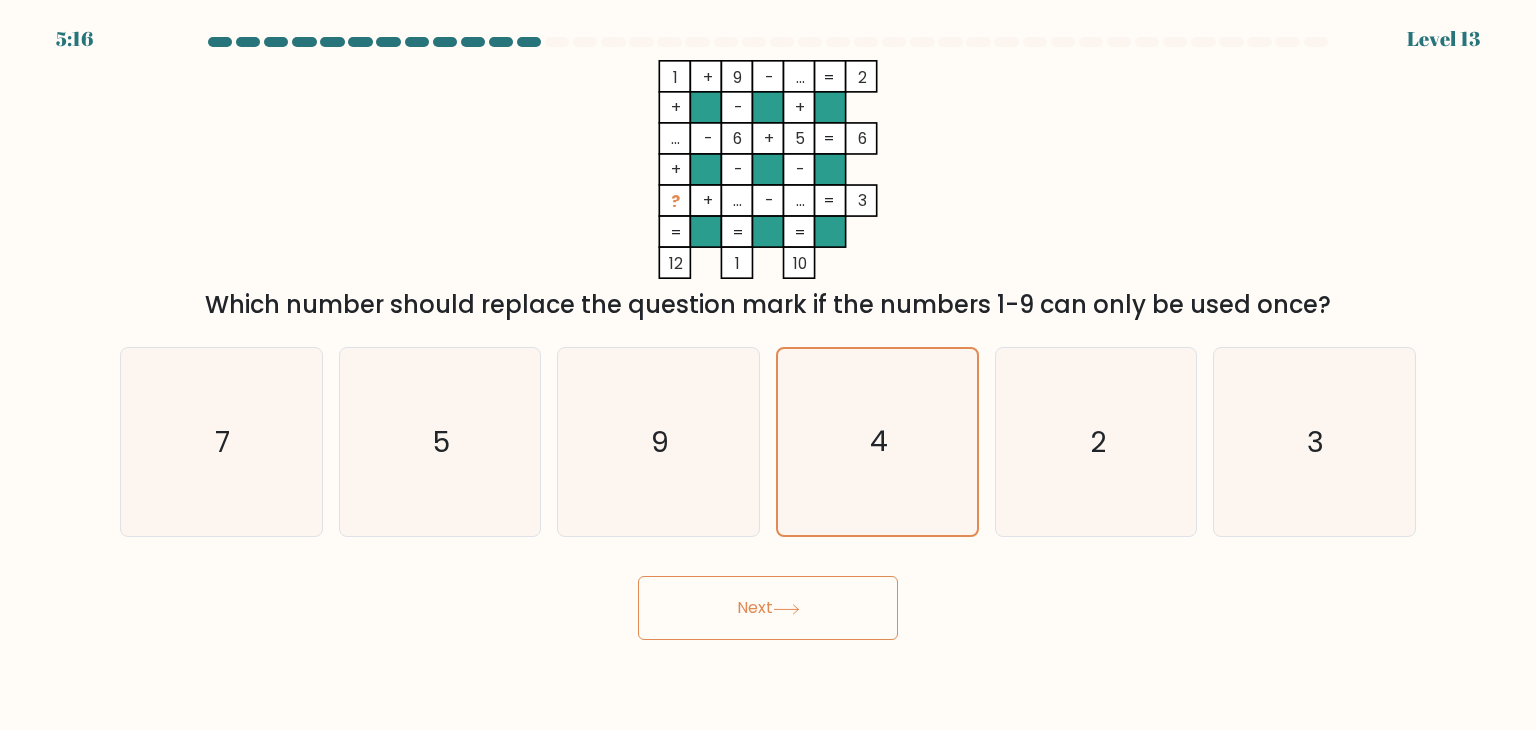 click on "Next" at bounding box center (768, 608) 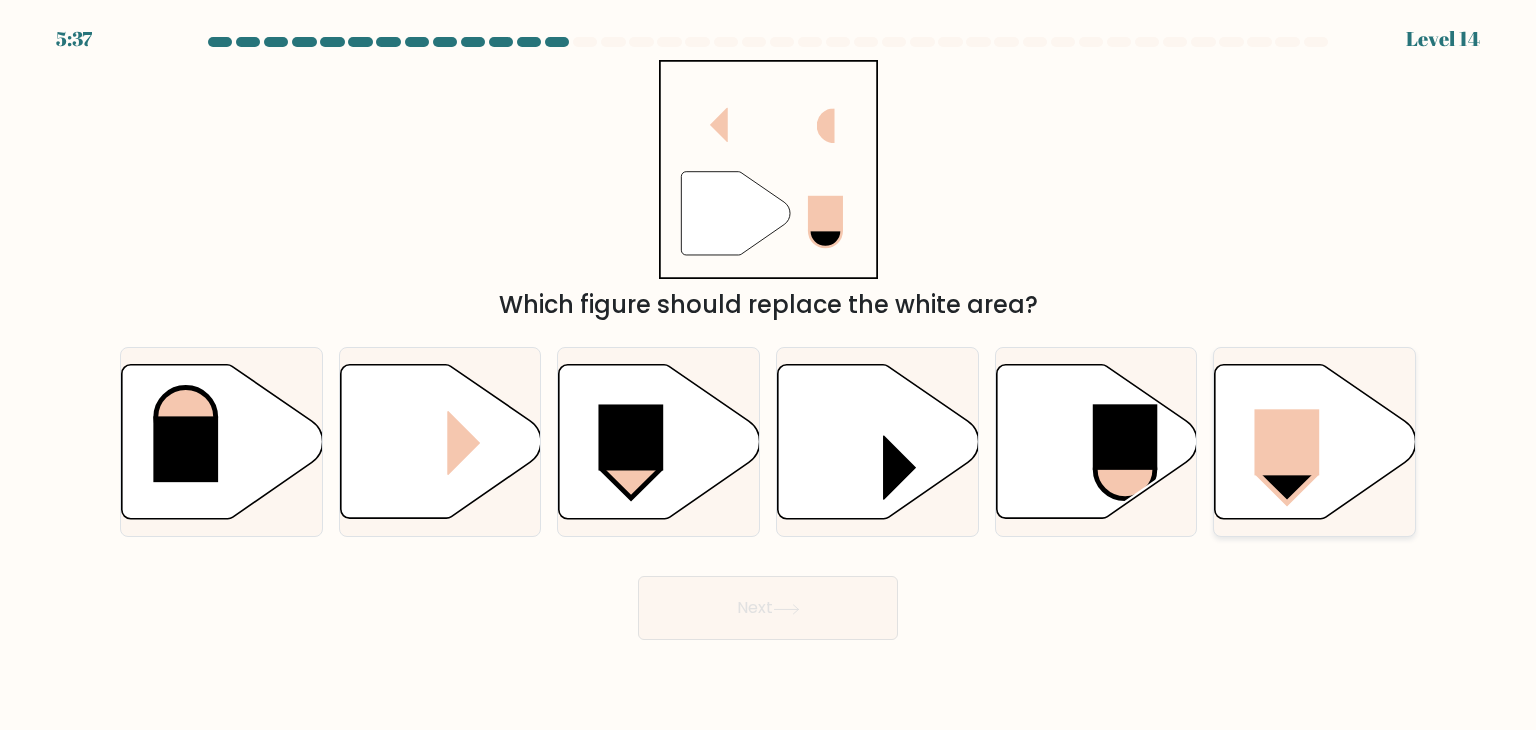 click 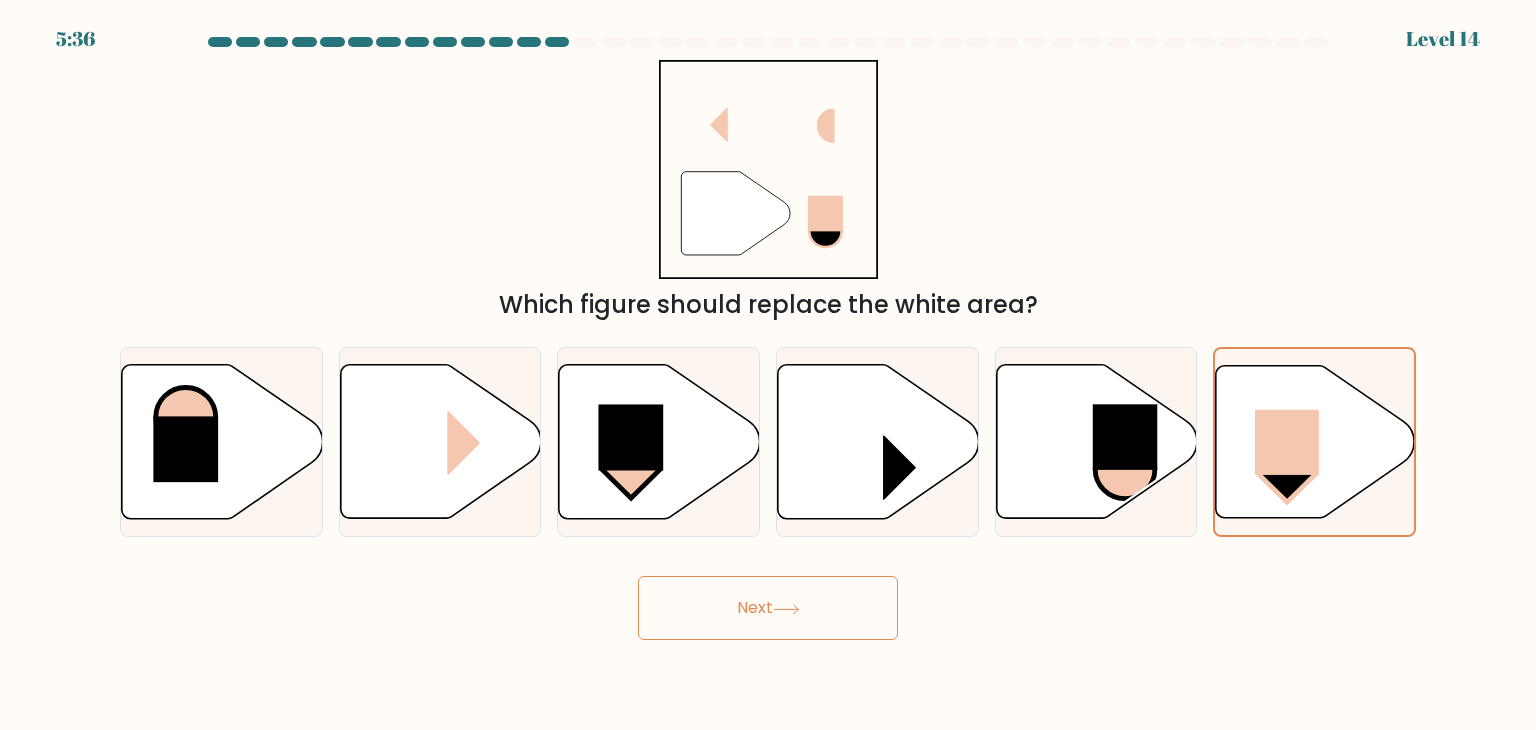 click on "Next" at bounding box center [768, 608] 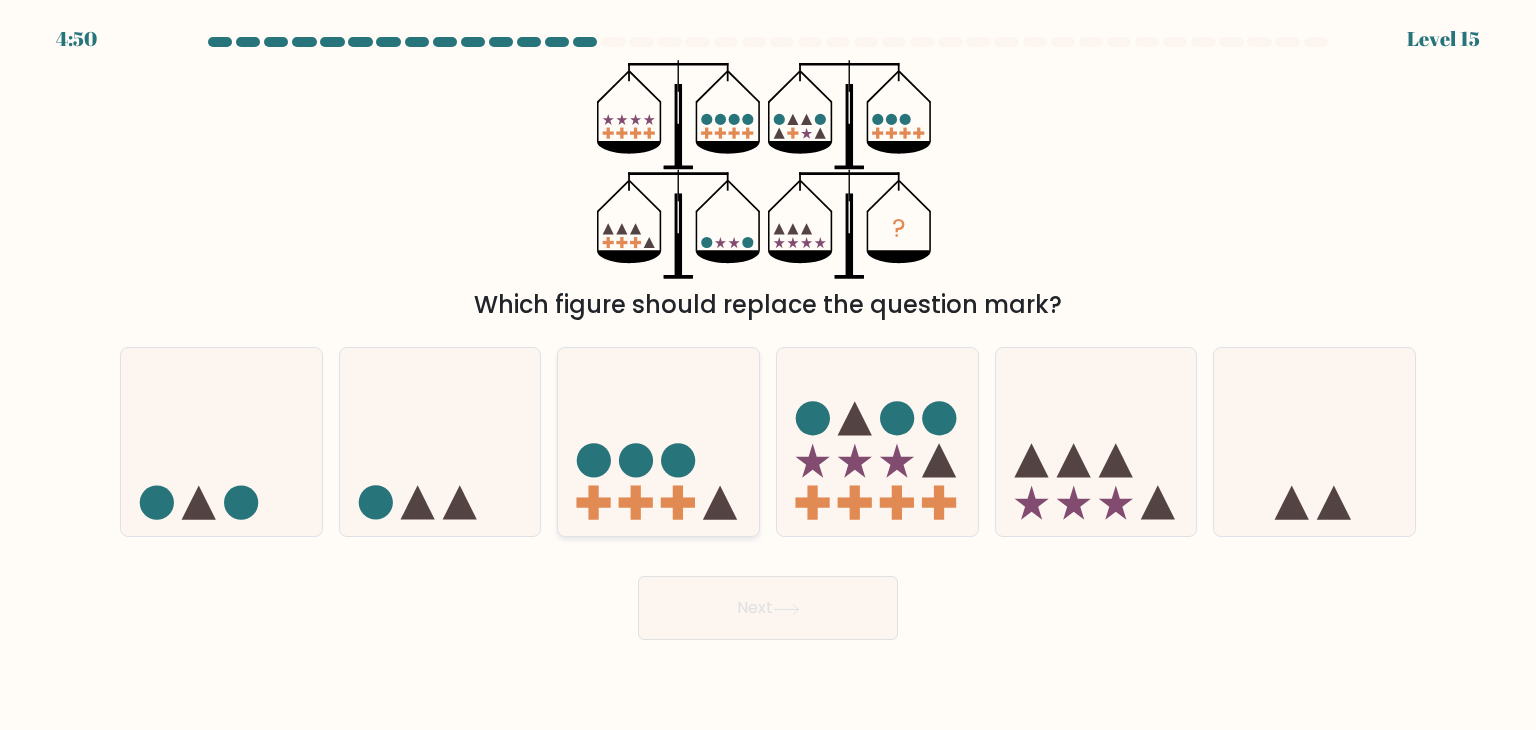 click 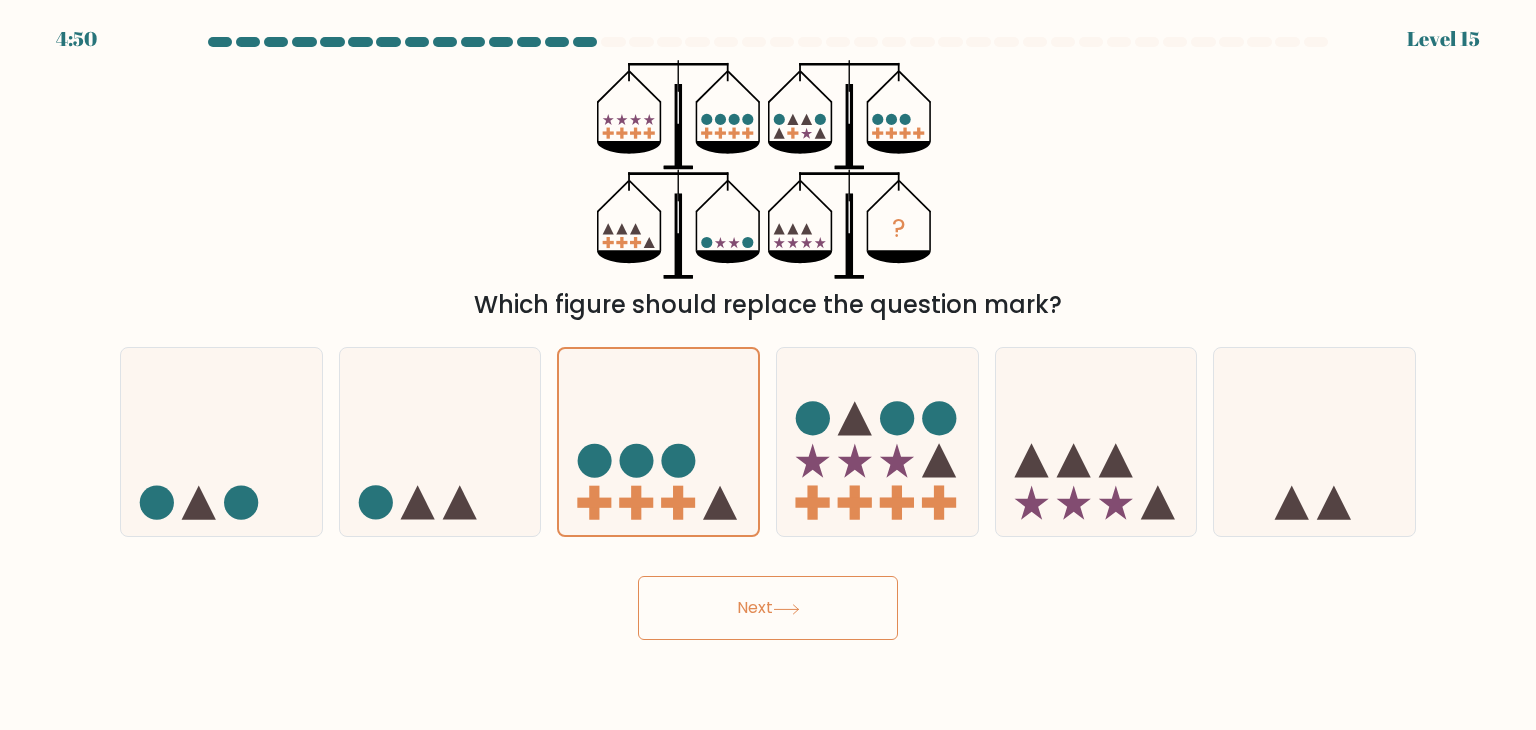 click on "Next" at bounding box center (768, 608) 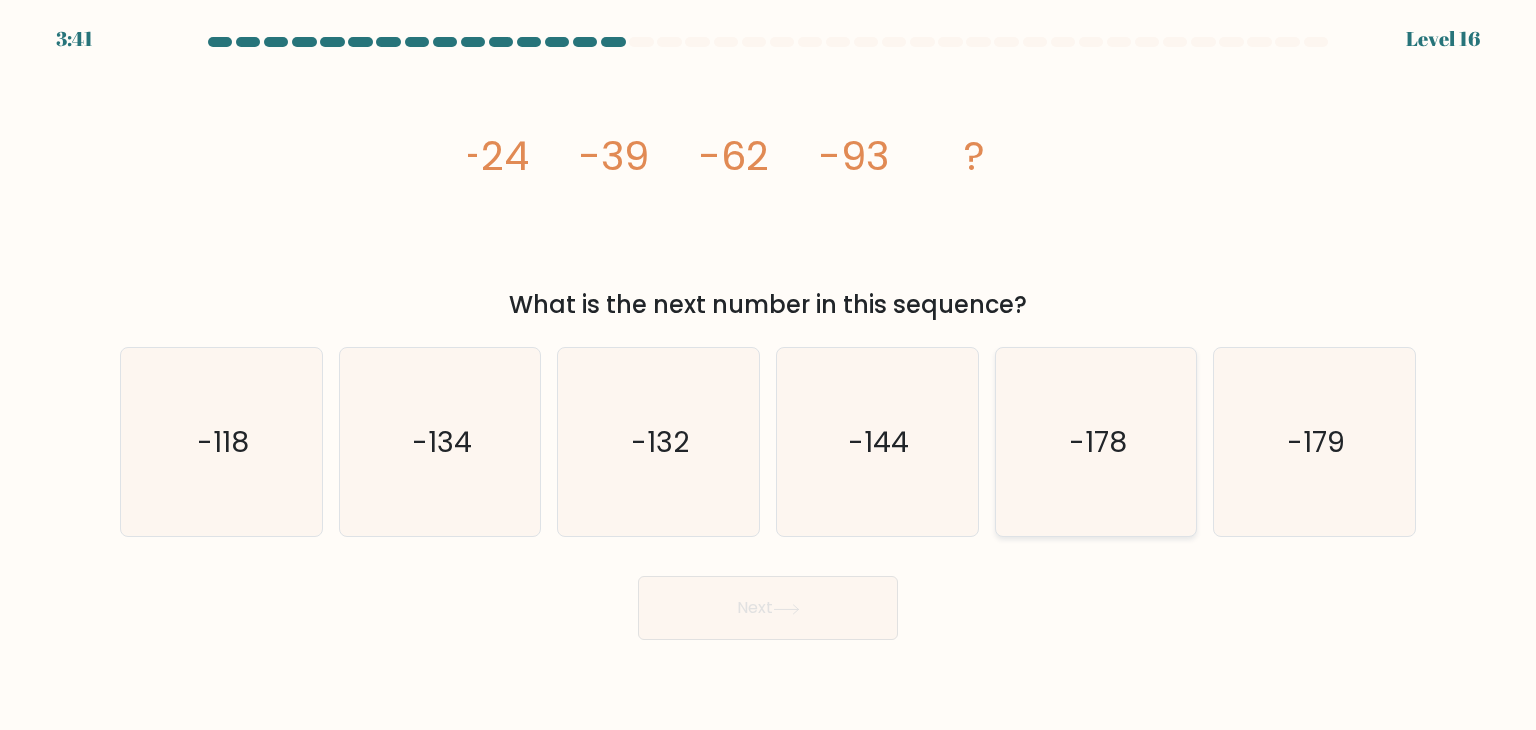 click on "-178" 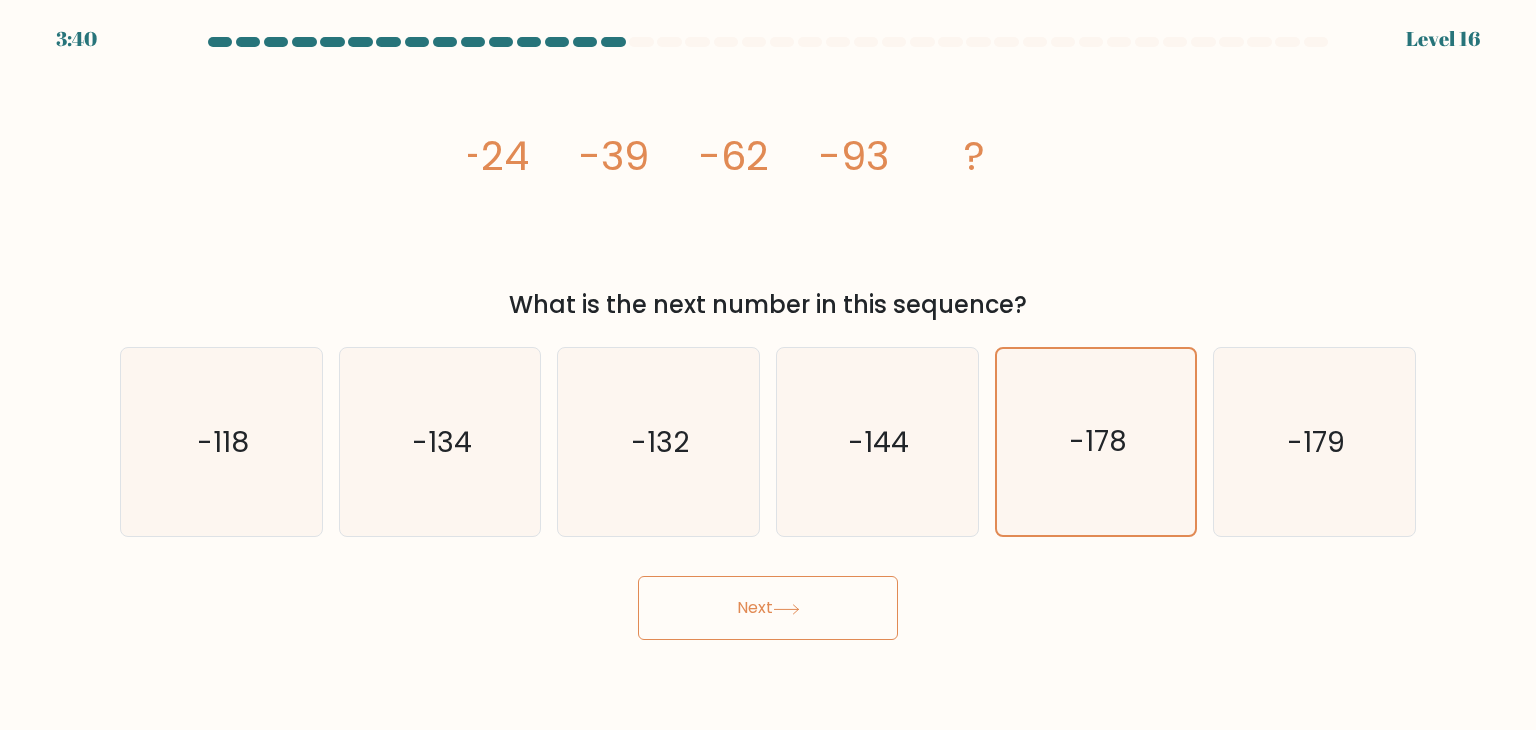 click on "Next" at bounding box center (768, 608) 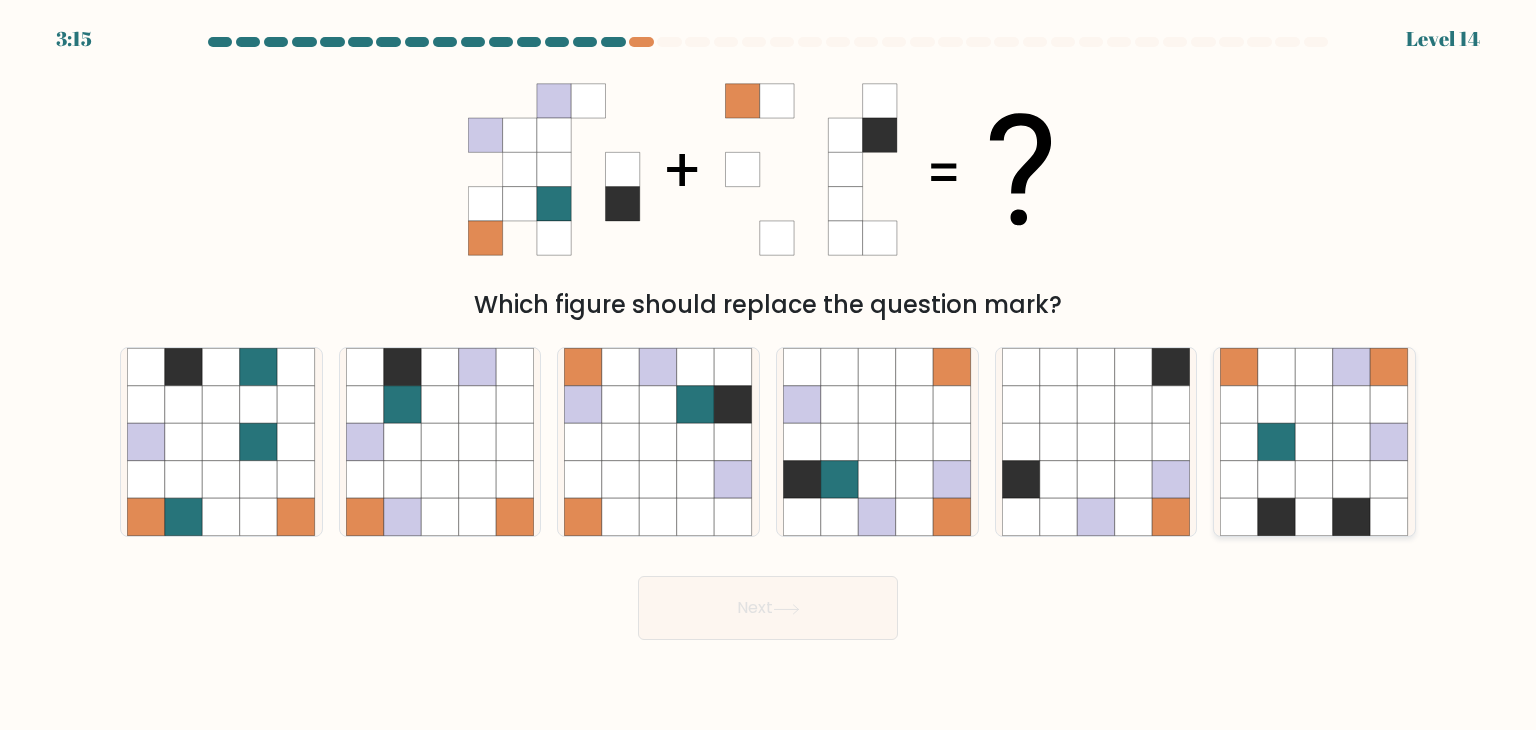 click 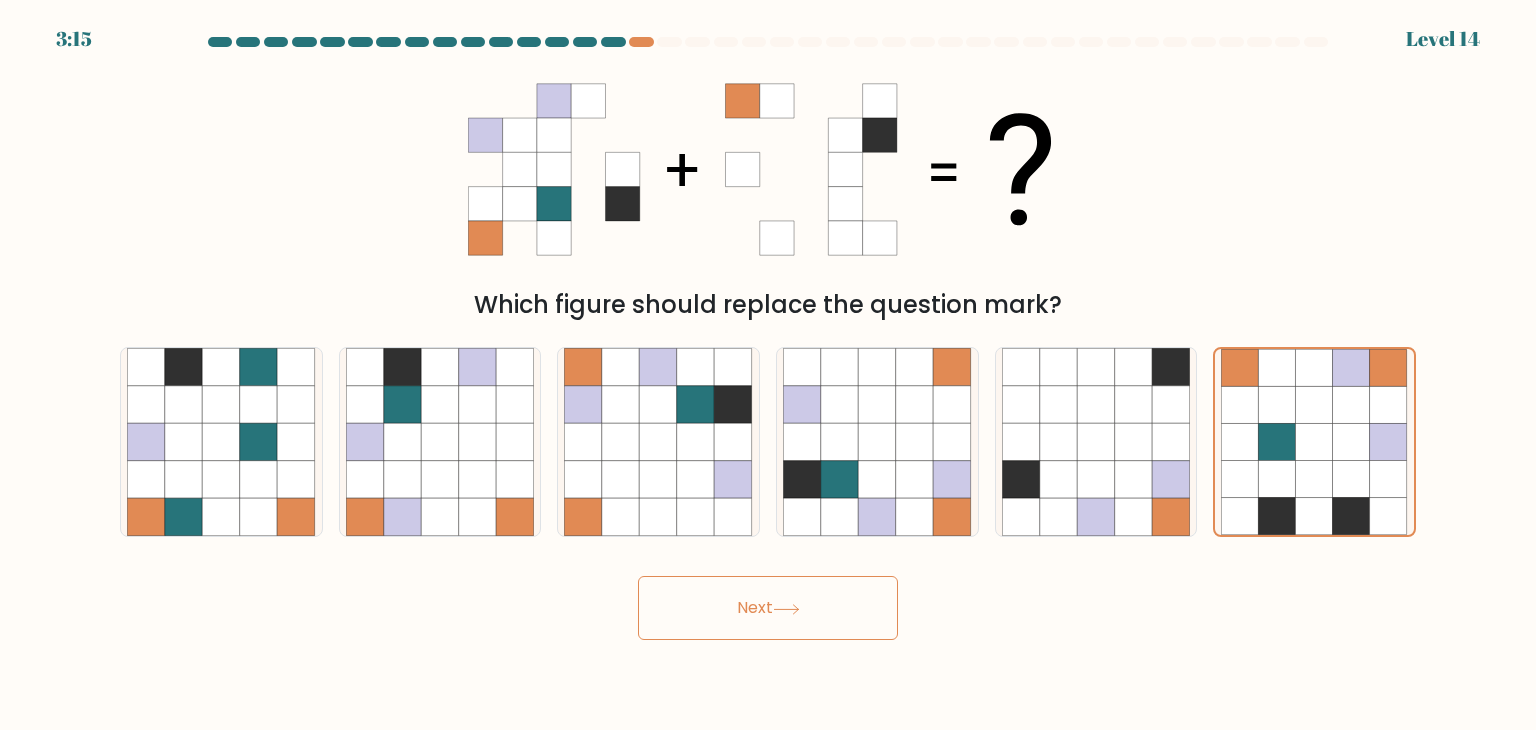 click 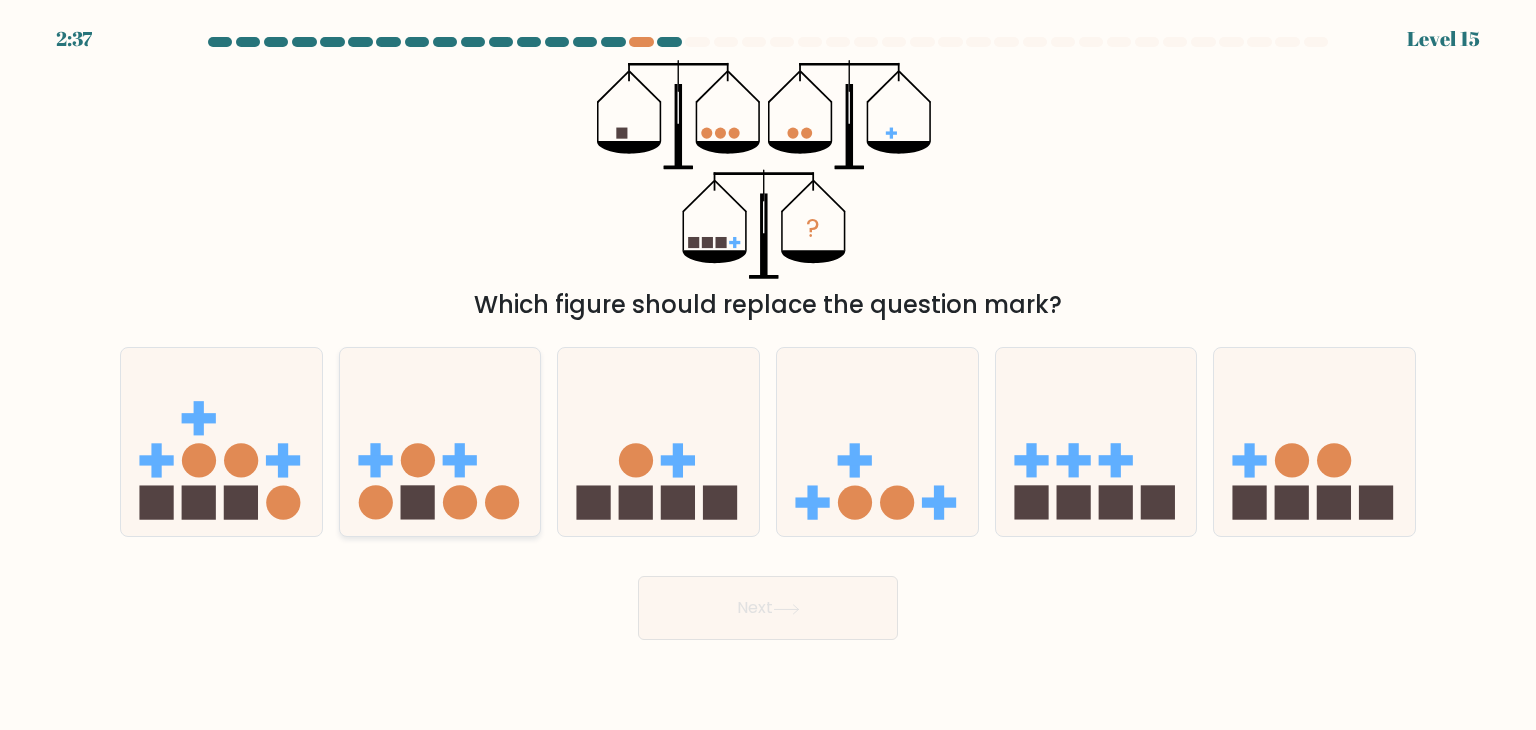 click 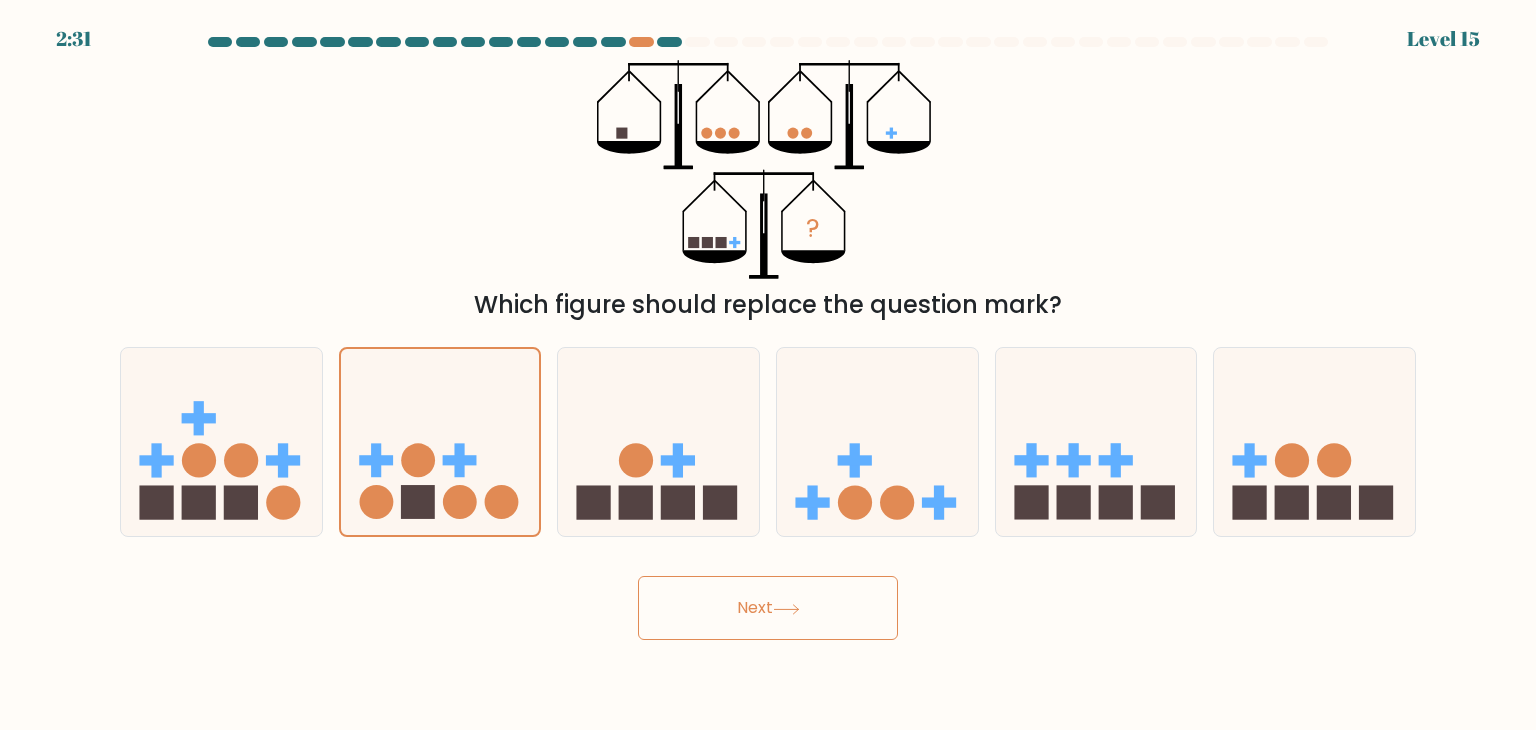 click on "Next" at bounding box center [768, 608] 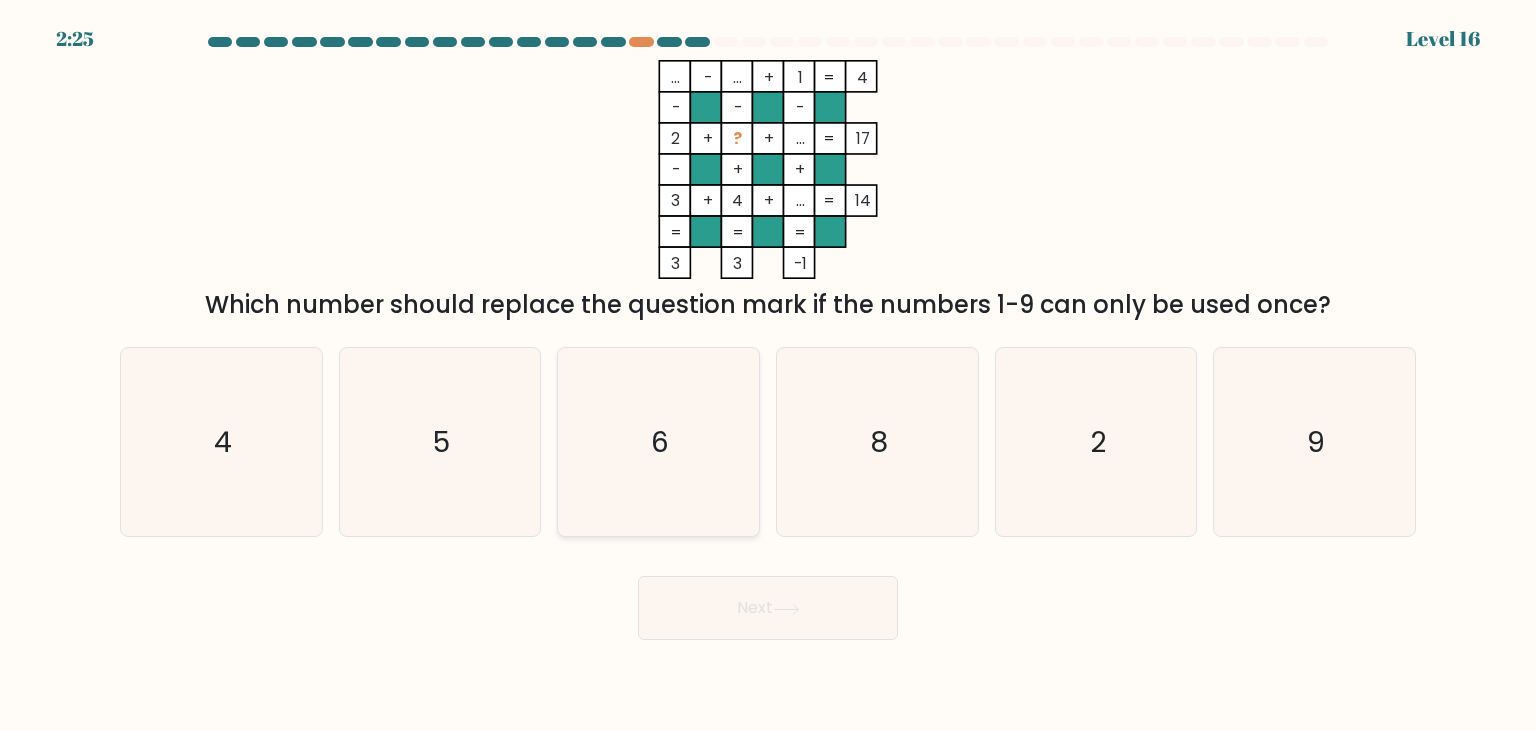 click on "6" 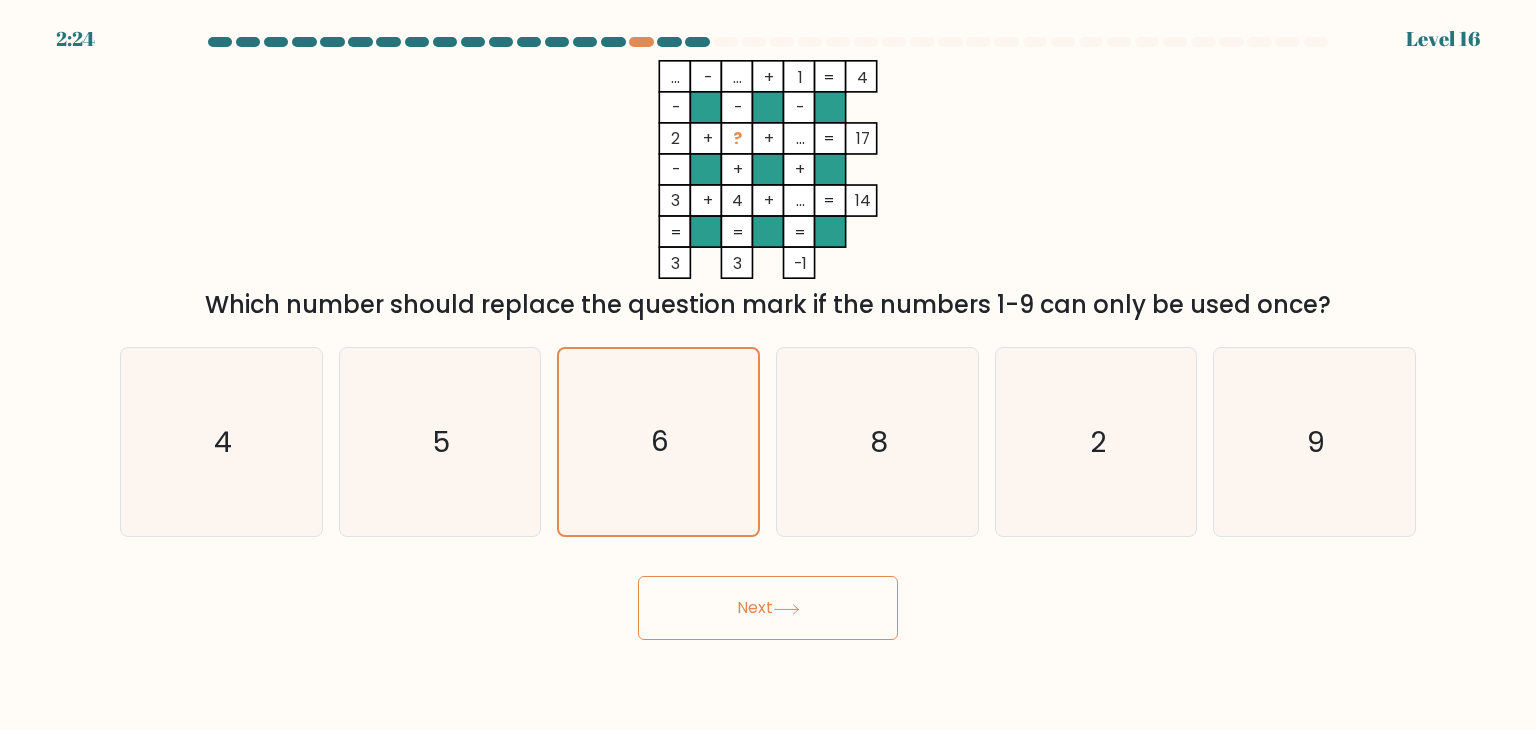 click on "Next" at bounding box center [768, 608] 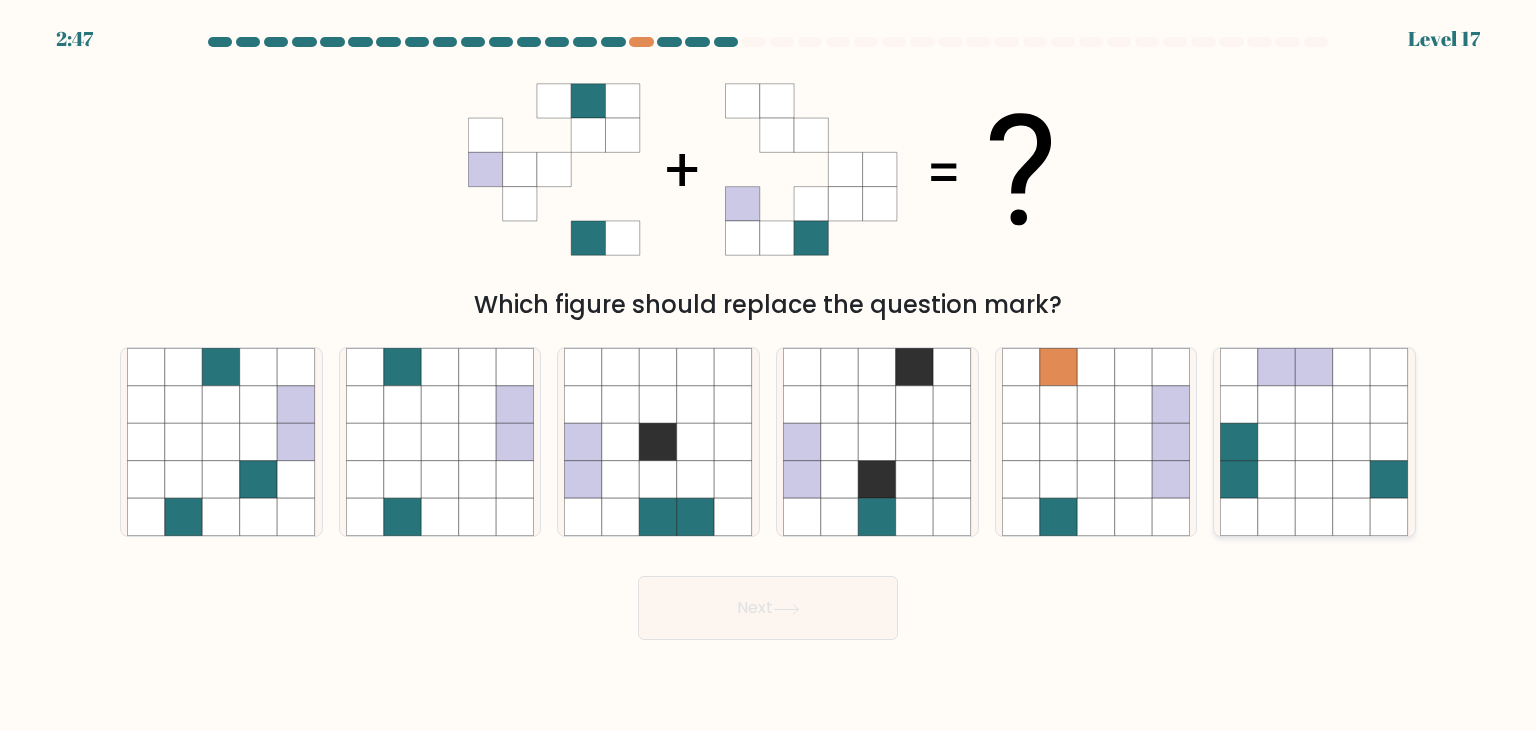 click 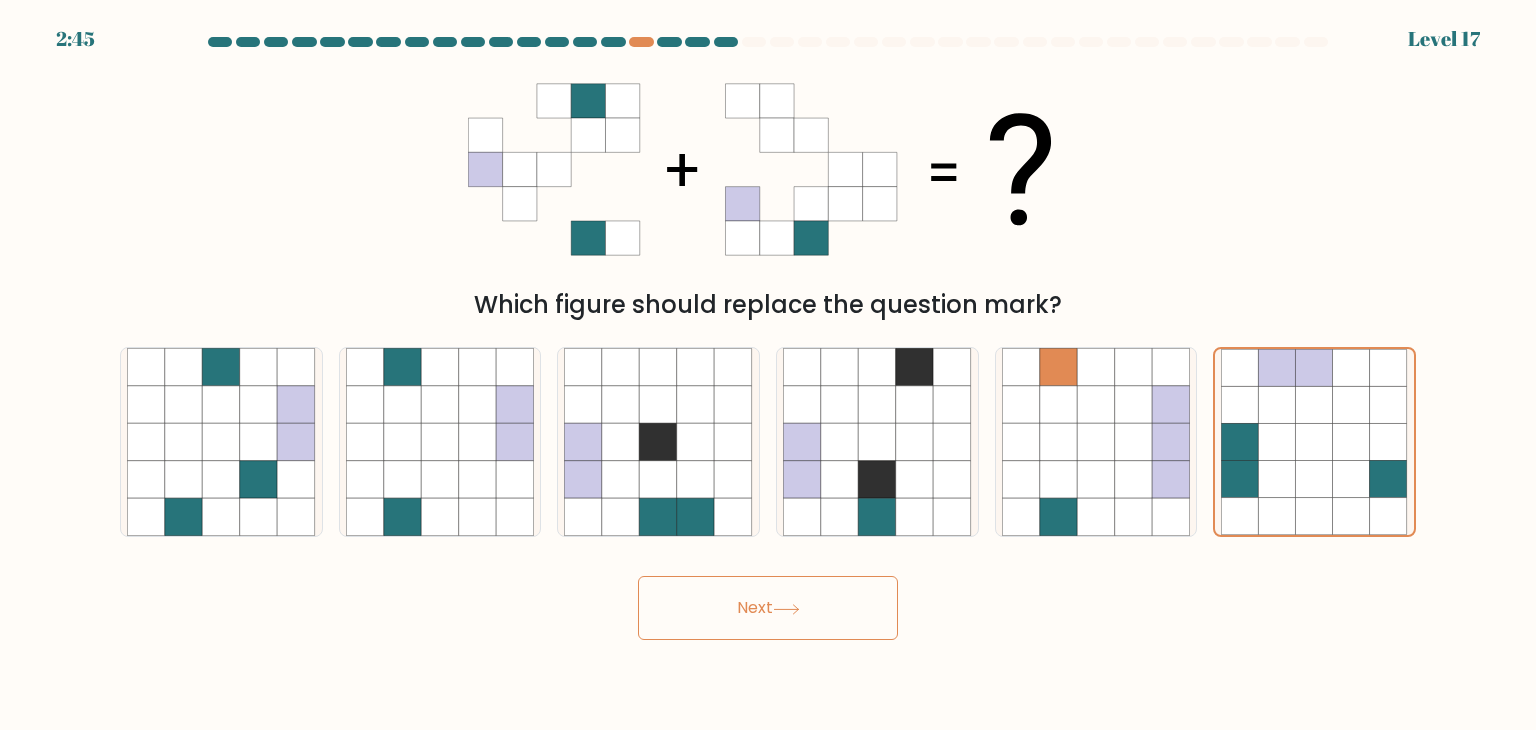 click on "Next" at bounding box center [768, 608] 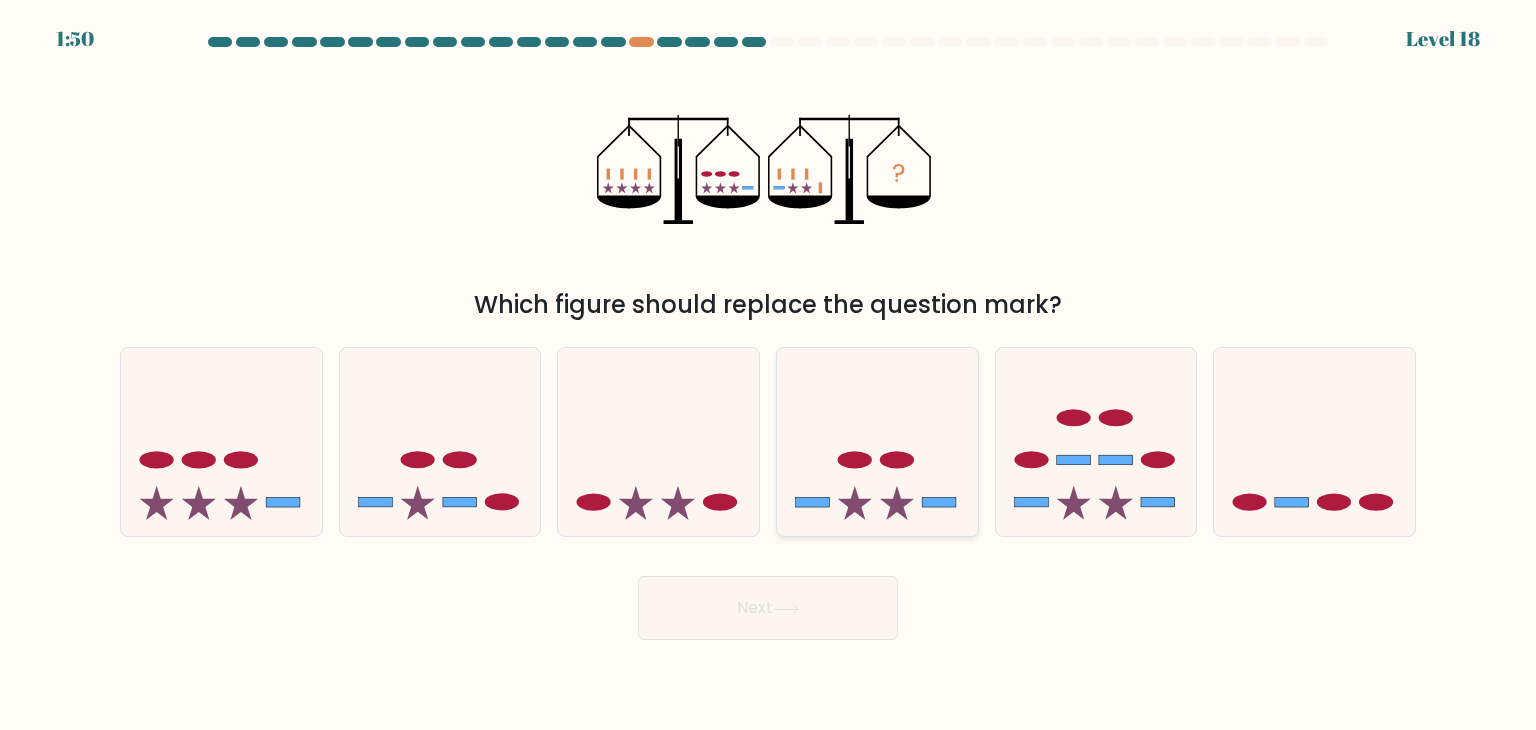 drag, startPoint x: 829, startPoint y: 445, endPoint x: 825, endPoint y: 490, distance: 45.17743 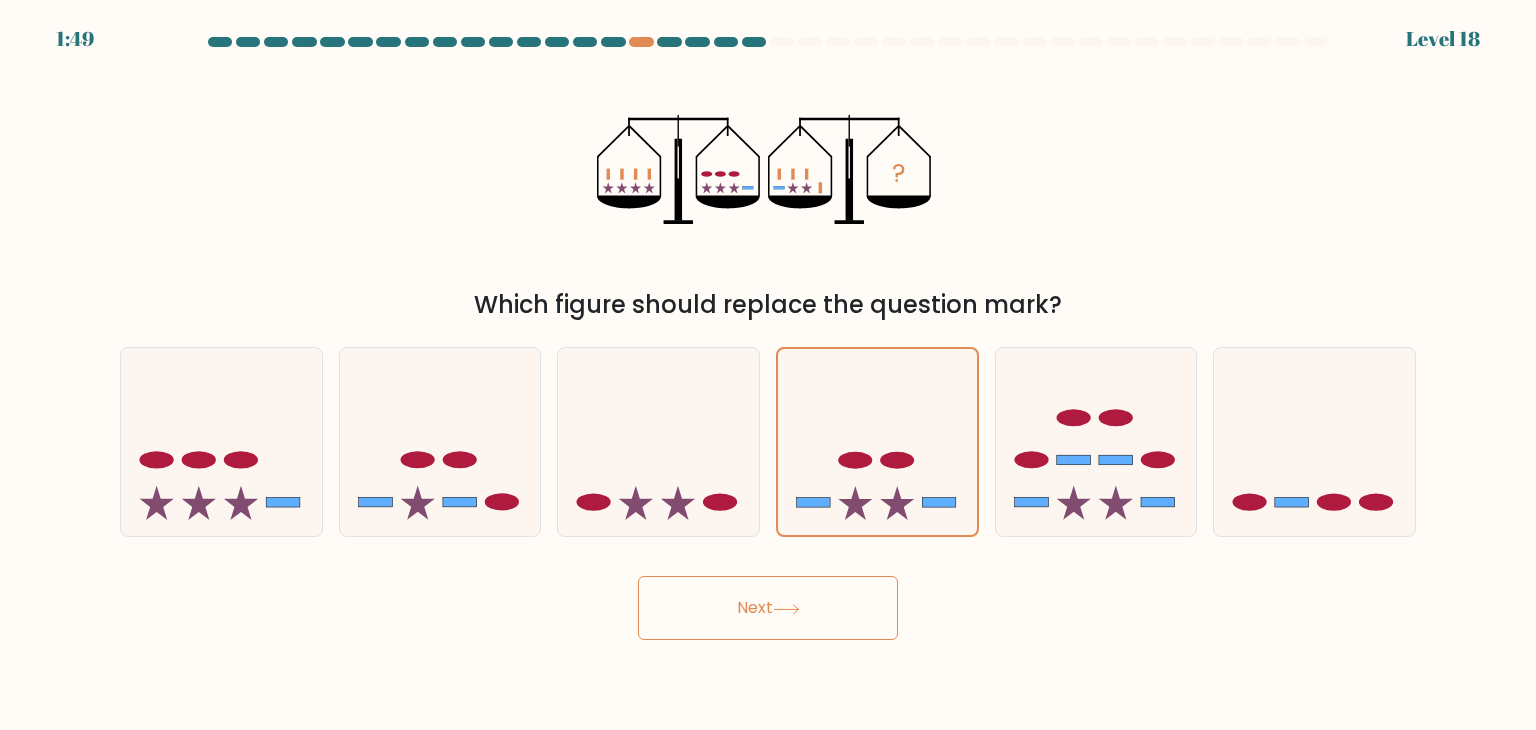 click on "Next" at bounding box center [768, 608] 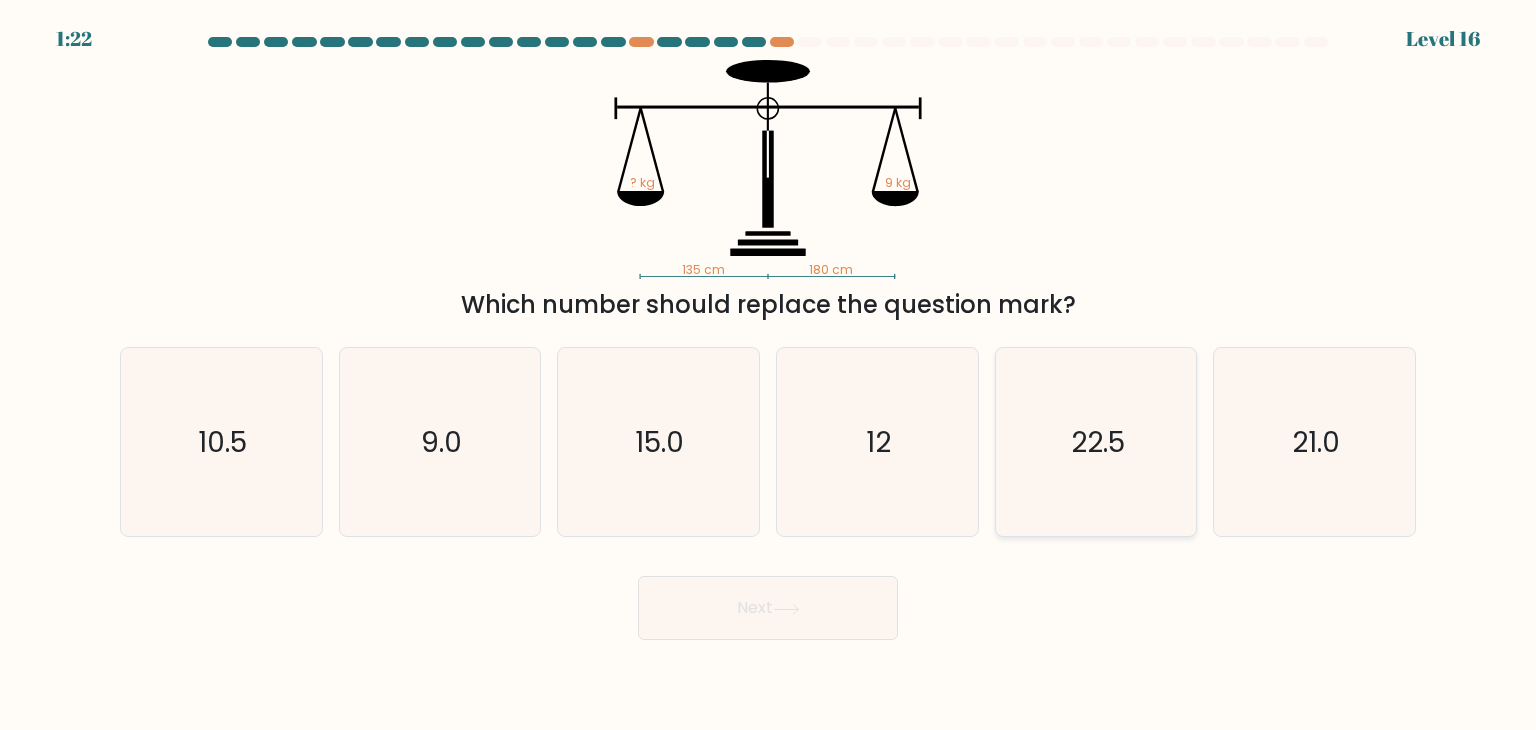 click on "22.5" 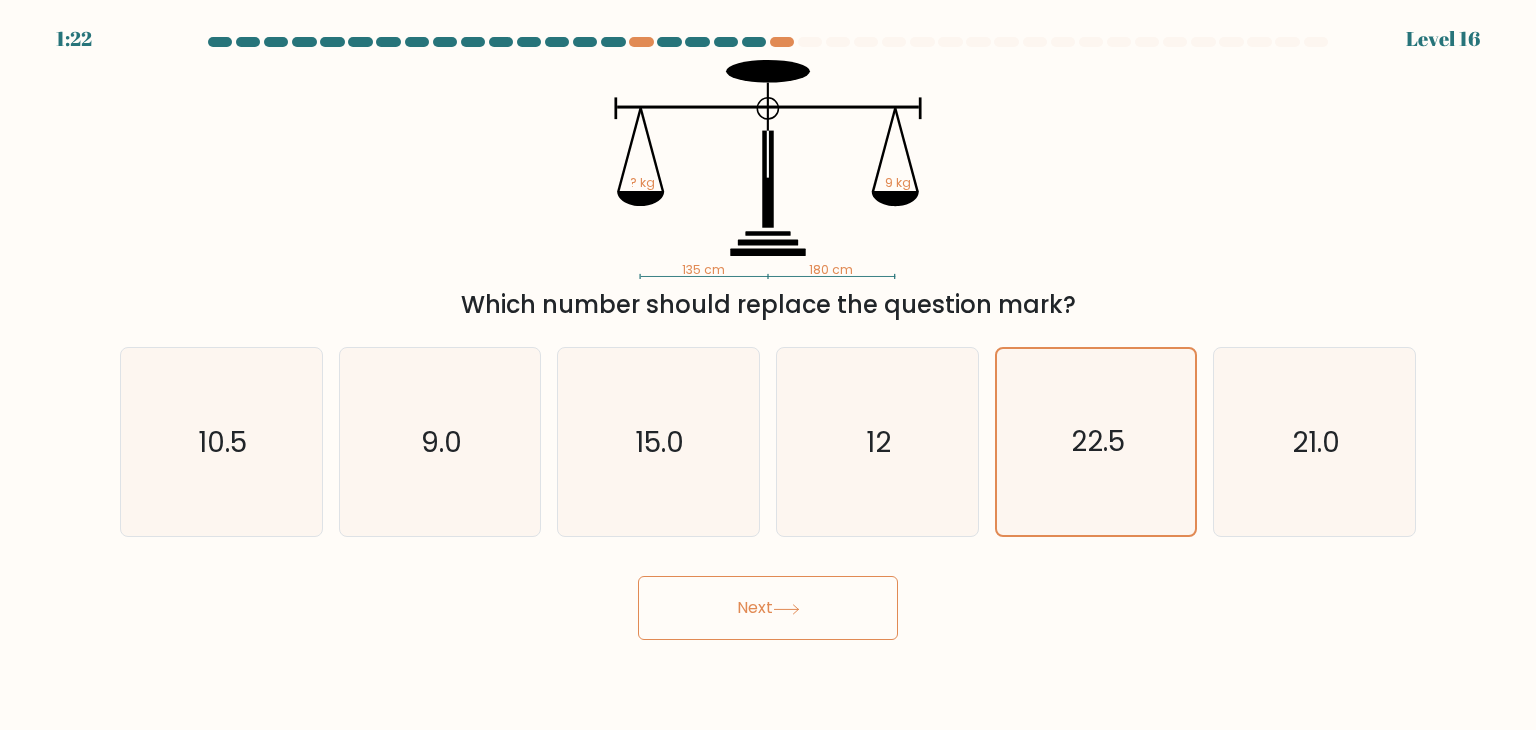 click on "Next" at bounding box center (768, 608) 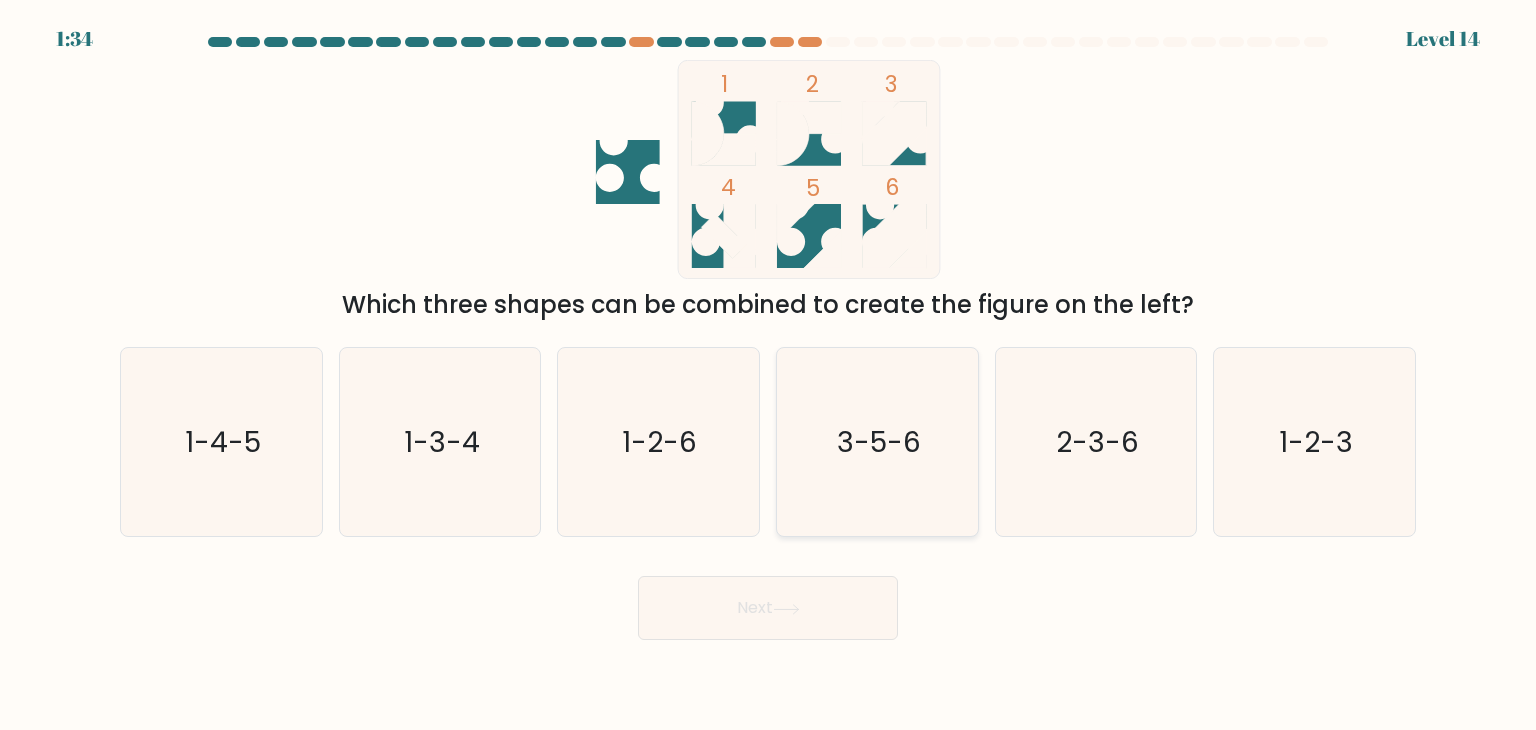 click on "3-5-6" 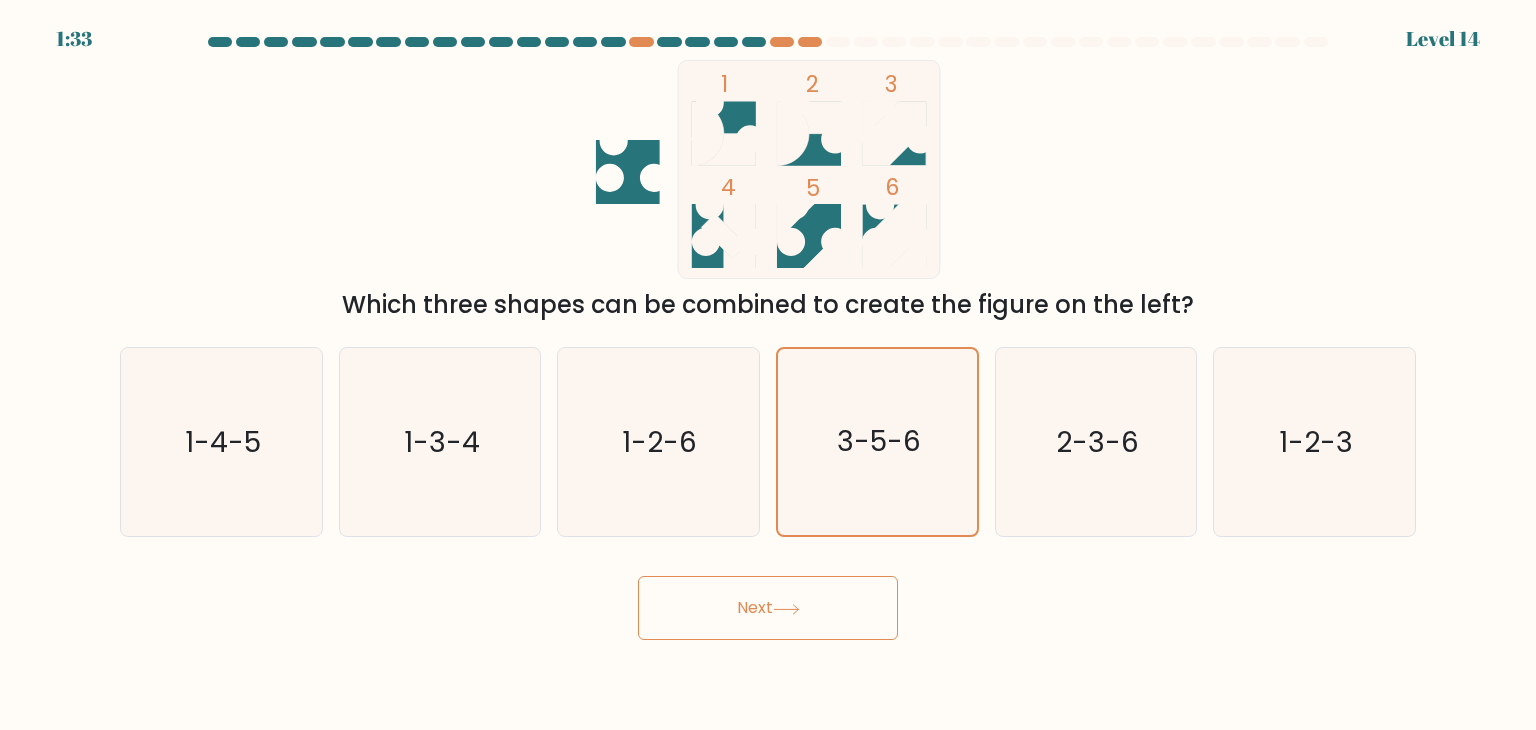 click on "Next" at bounding box center [768, 608] 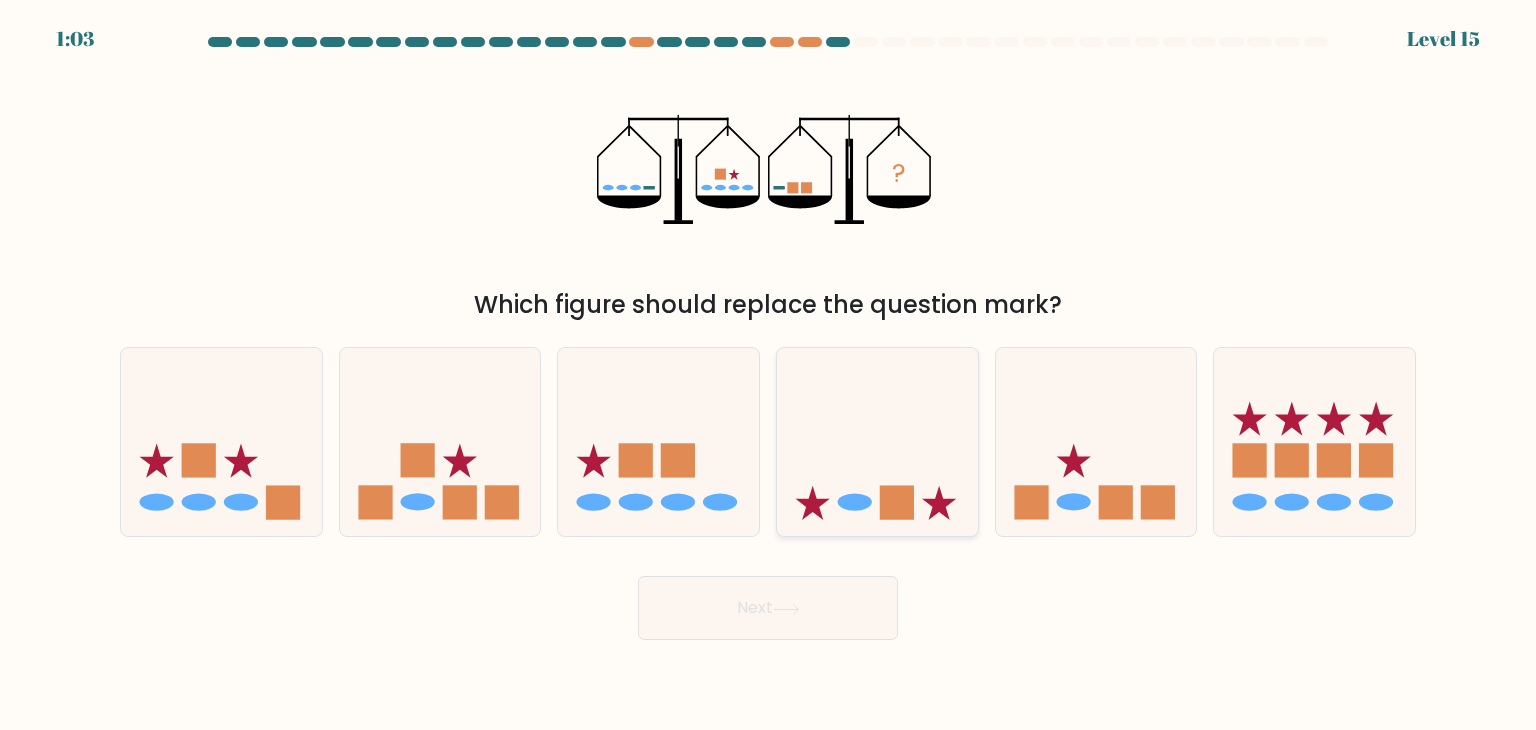 click 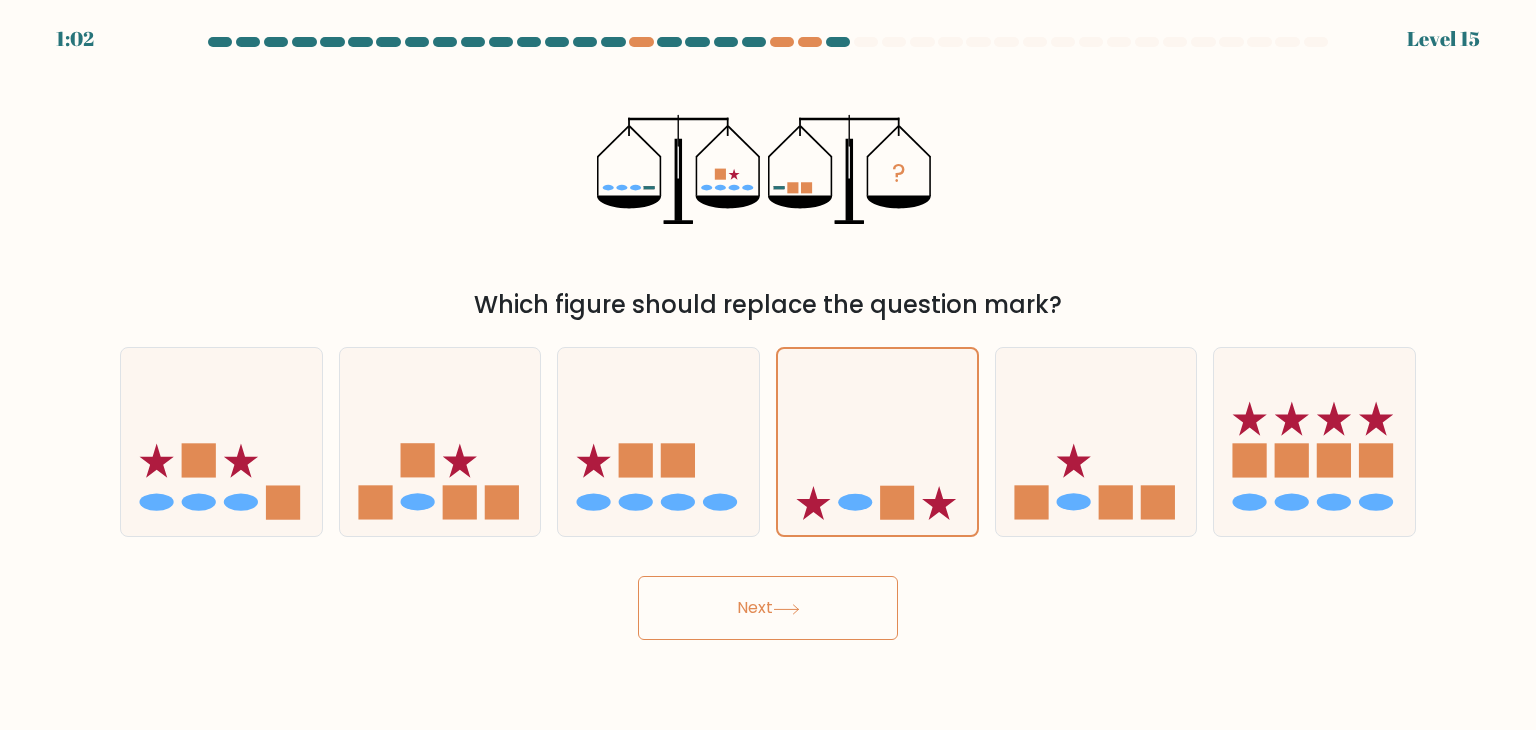 click on "Next" at bounding box center (768, 608) 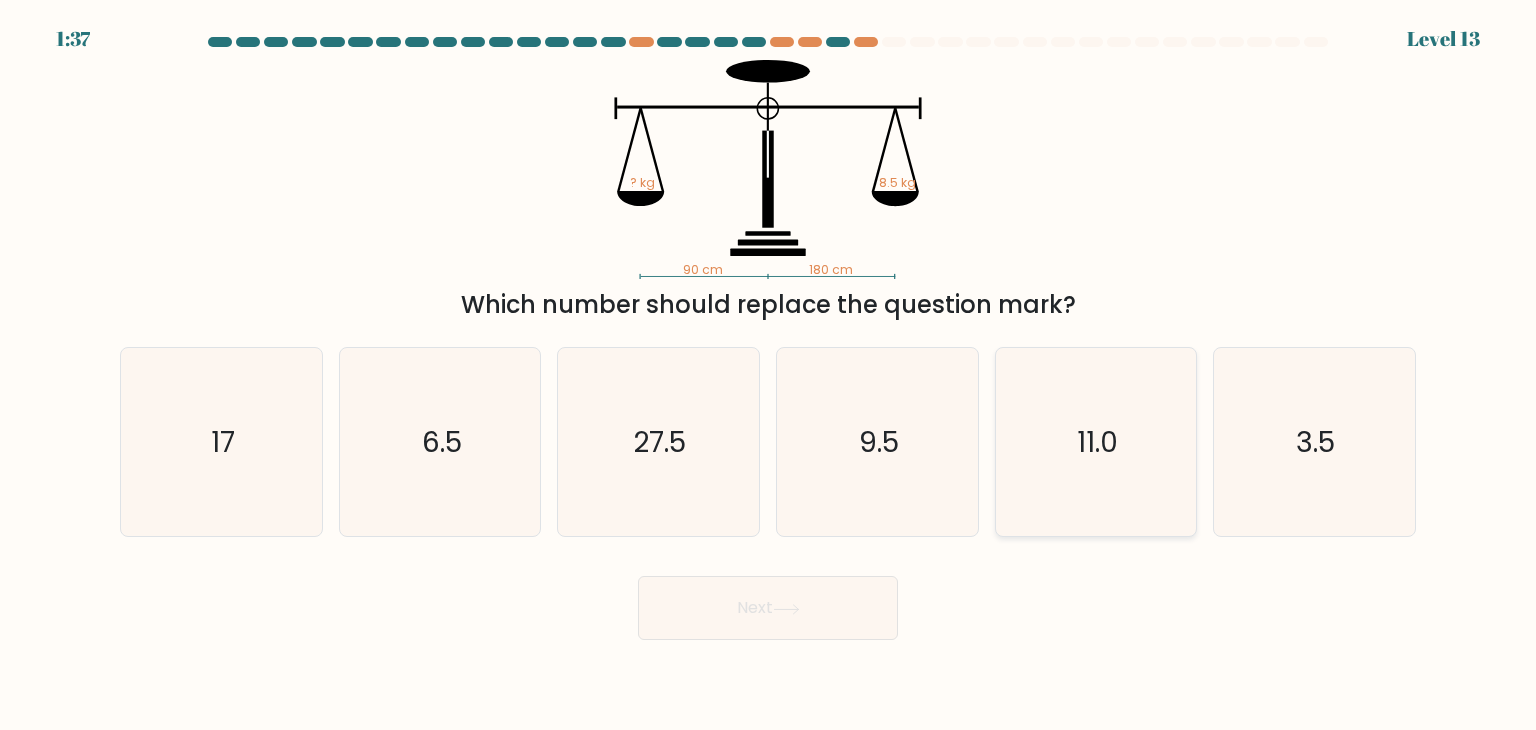 click on "11.0" 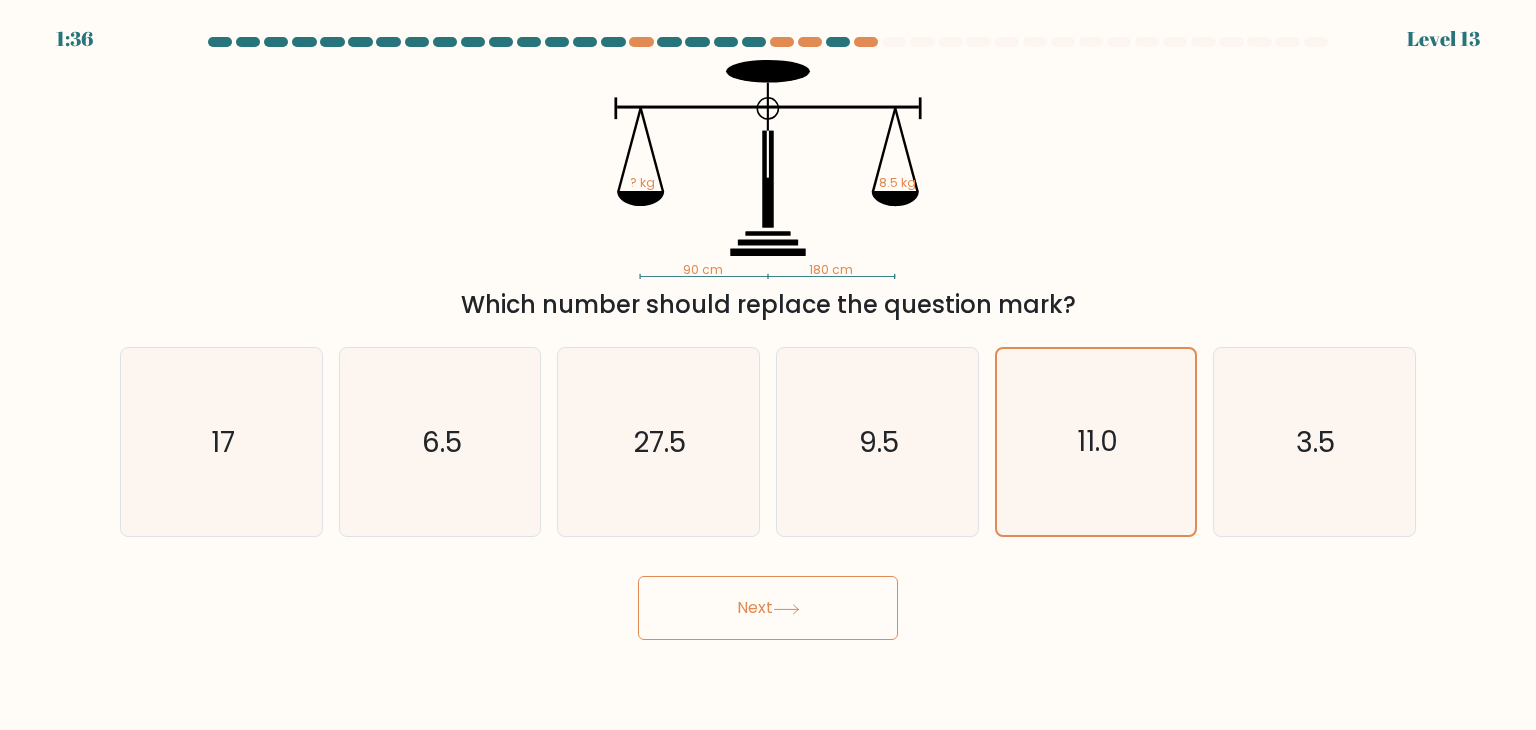 click on "Next" at bounding box center [768, 608] 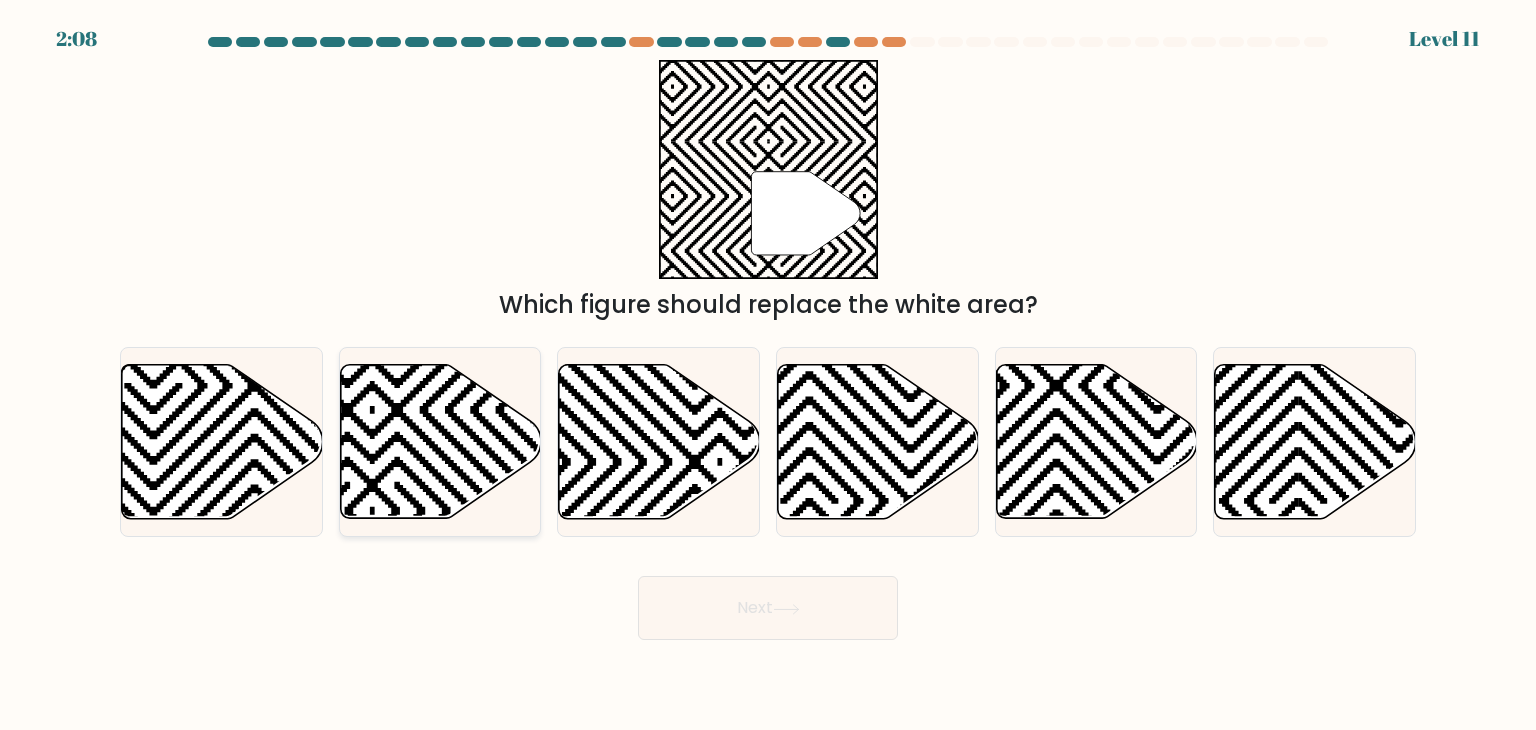 click 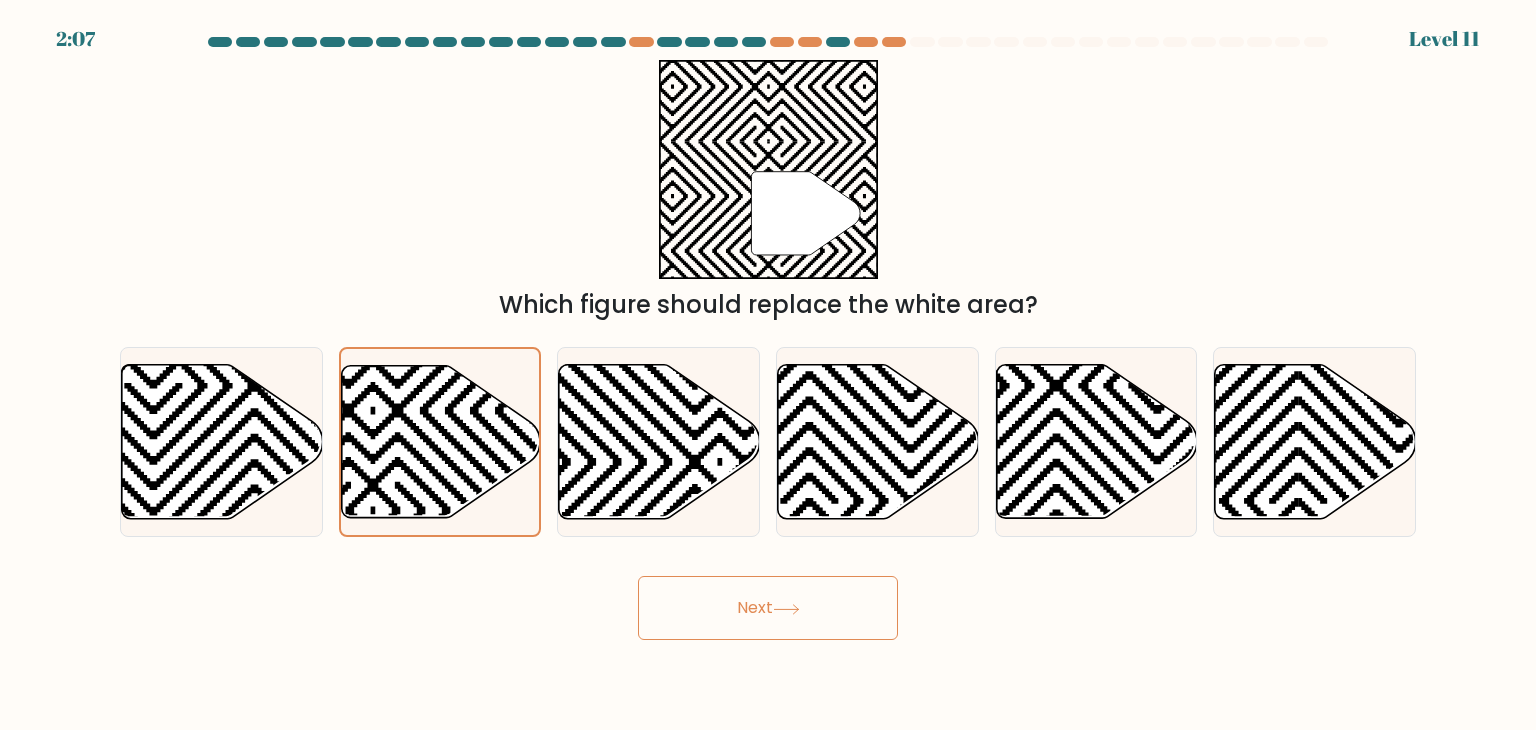 click on "Next" at bounding box center [768, 608] 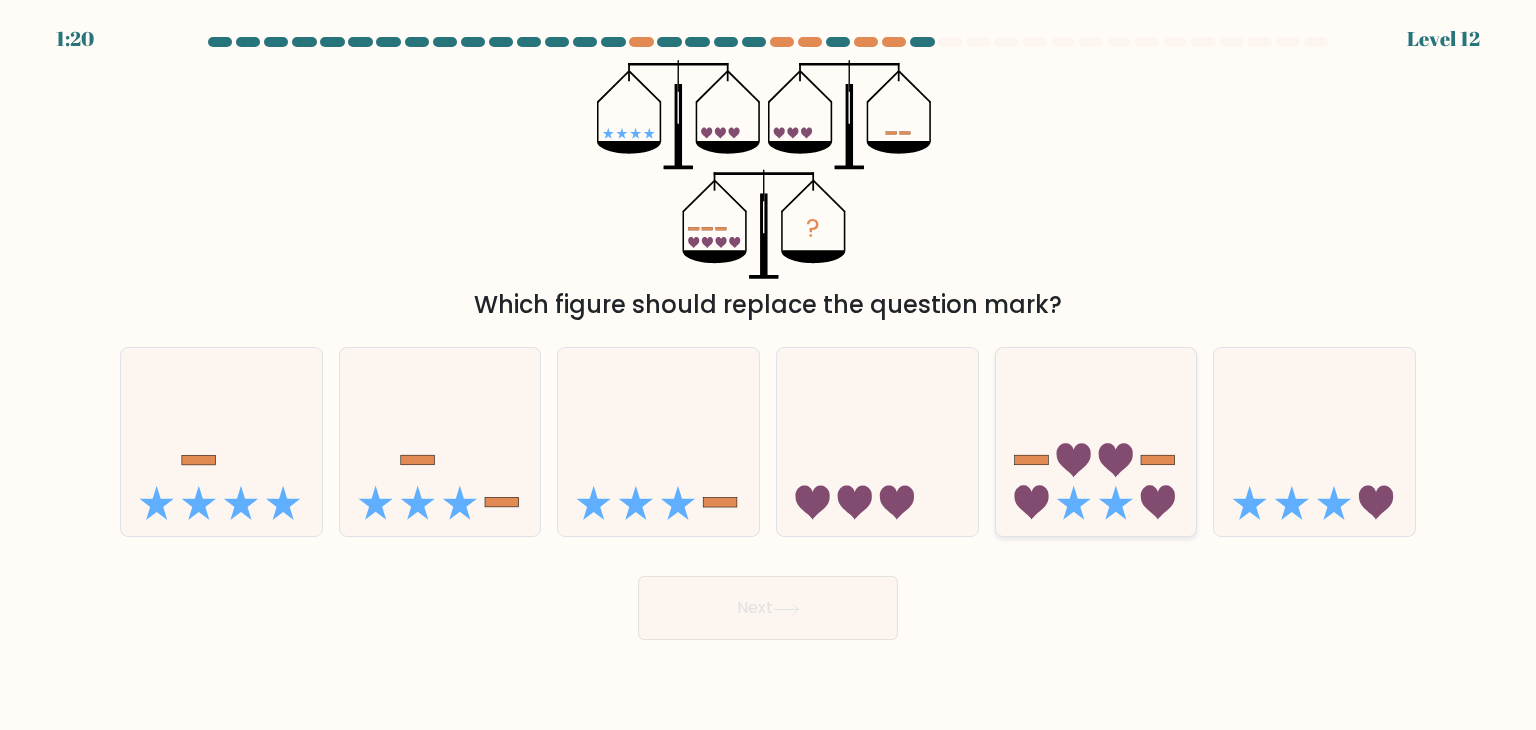 click 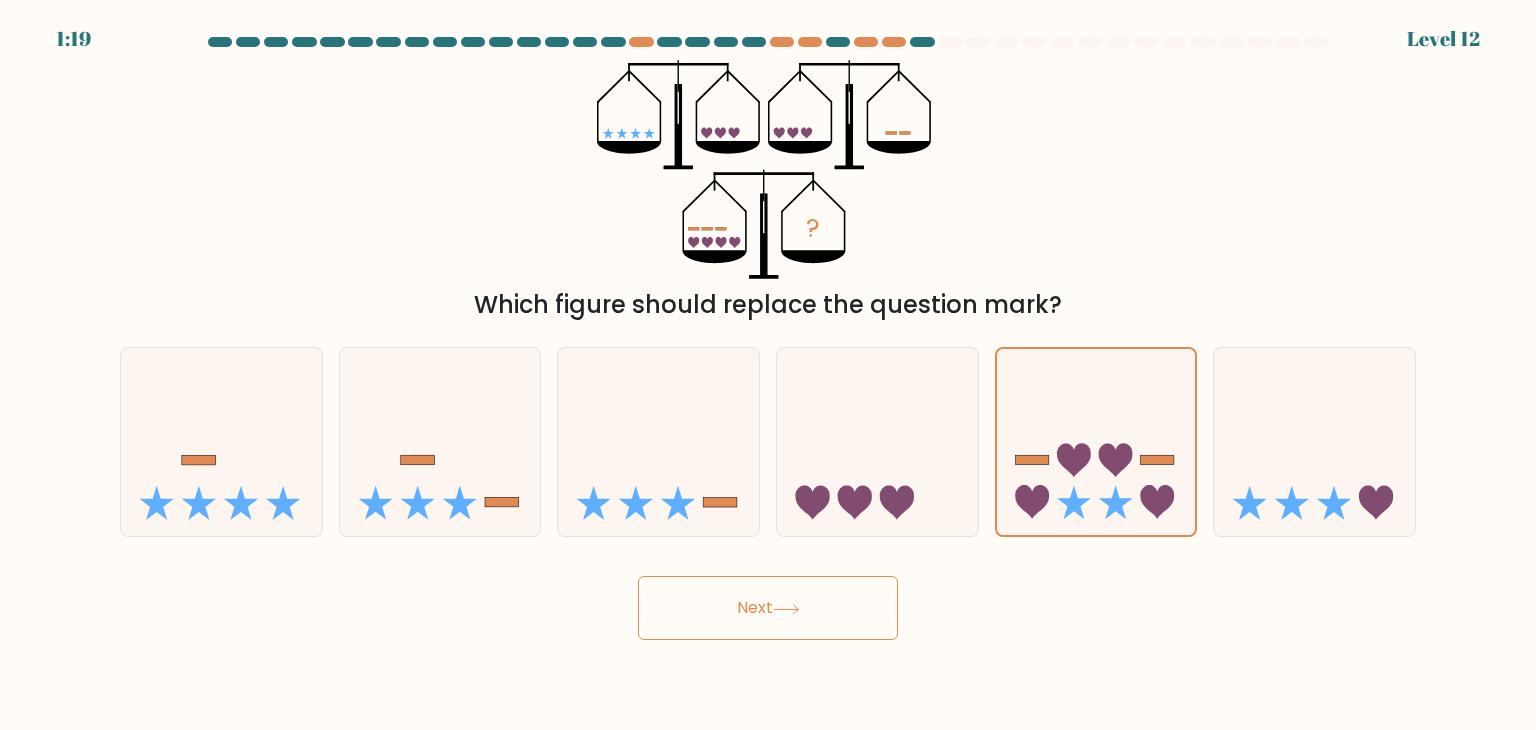 click on "Next" at bounding box center [768, 608] 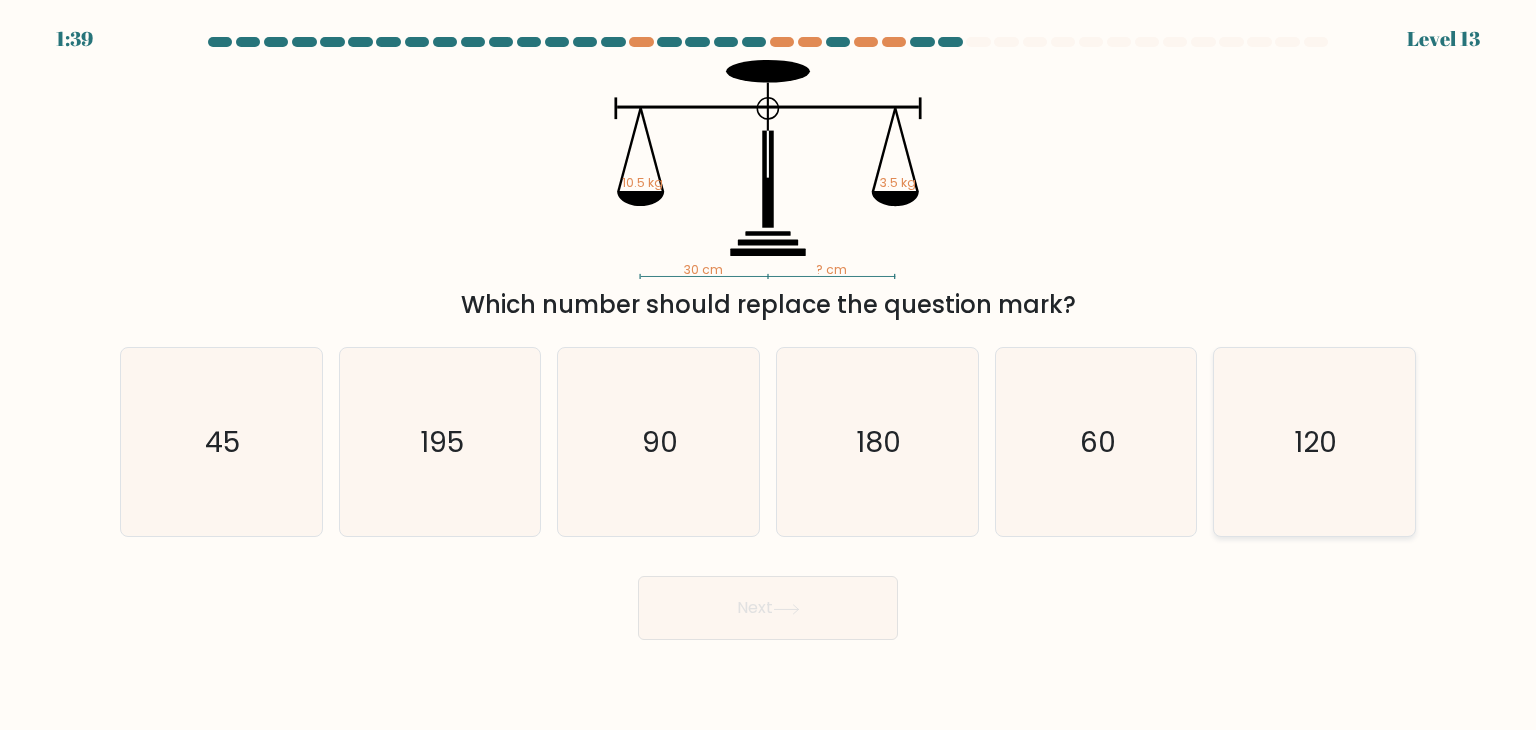 click on "120" 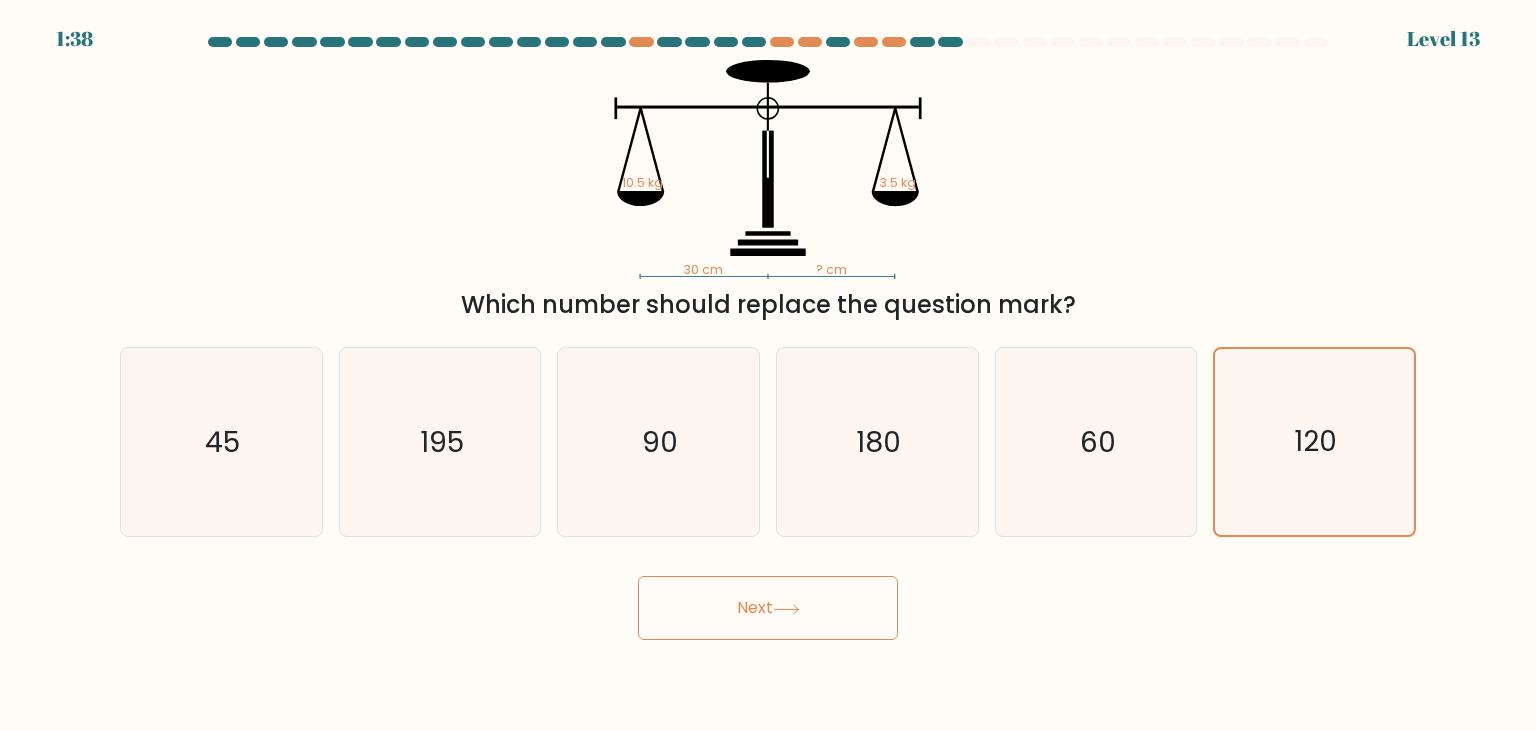 click on "Next" at bounding box center [768, 608] 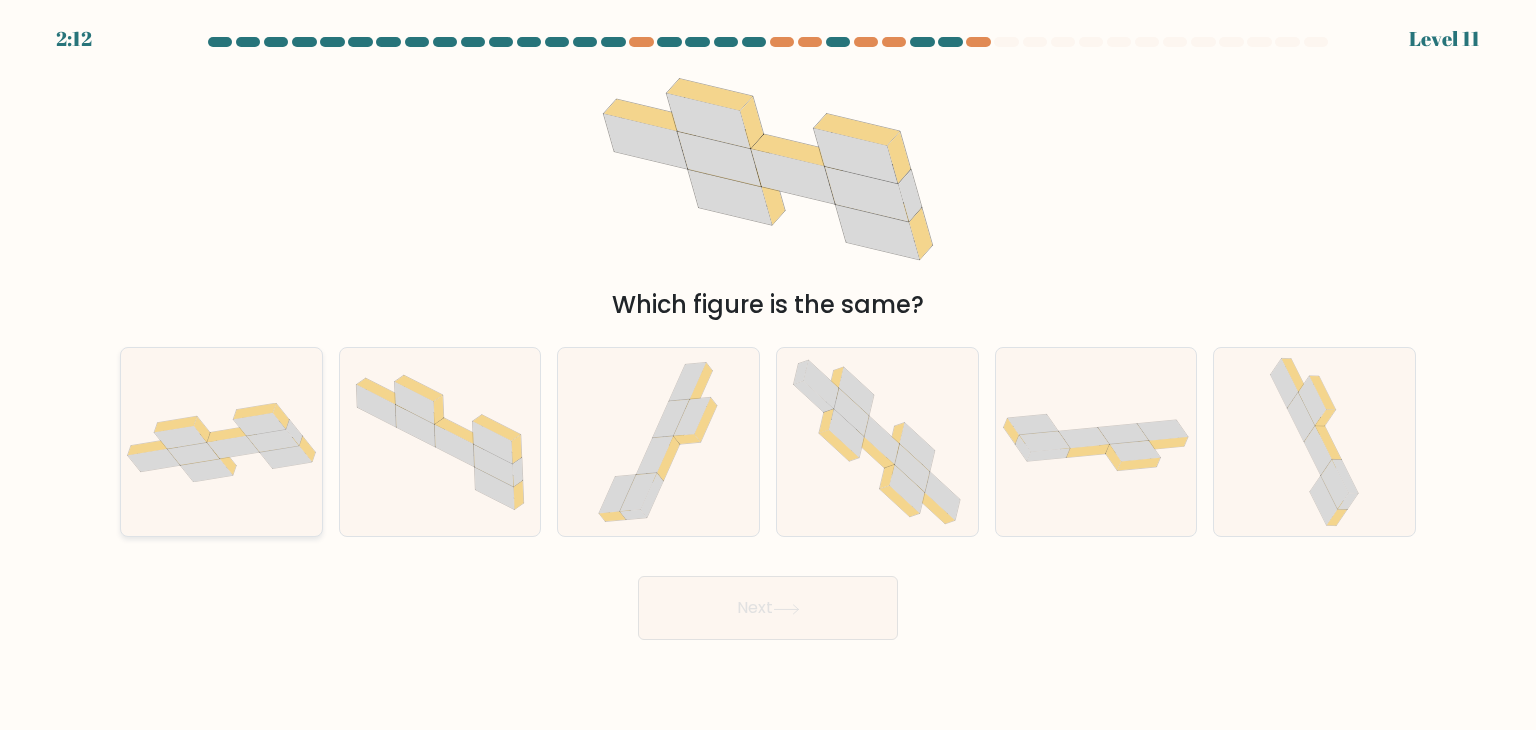 click 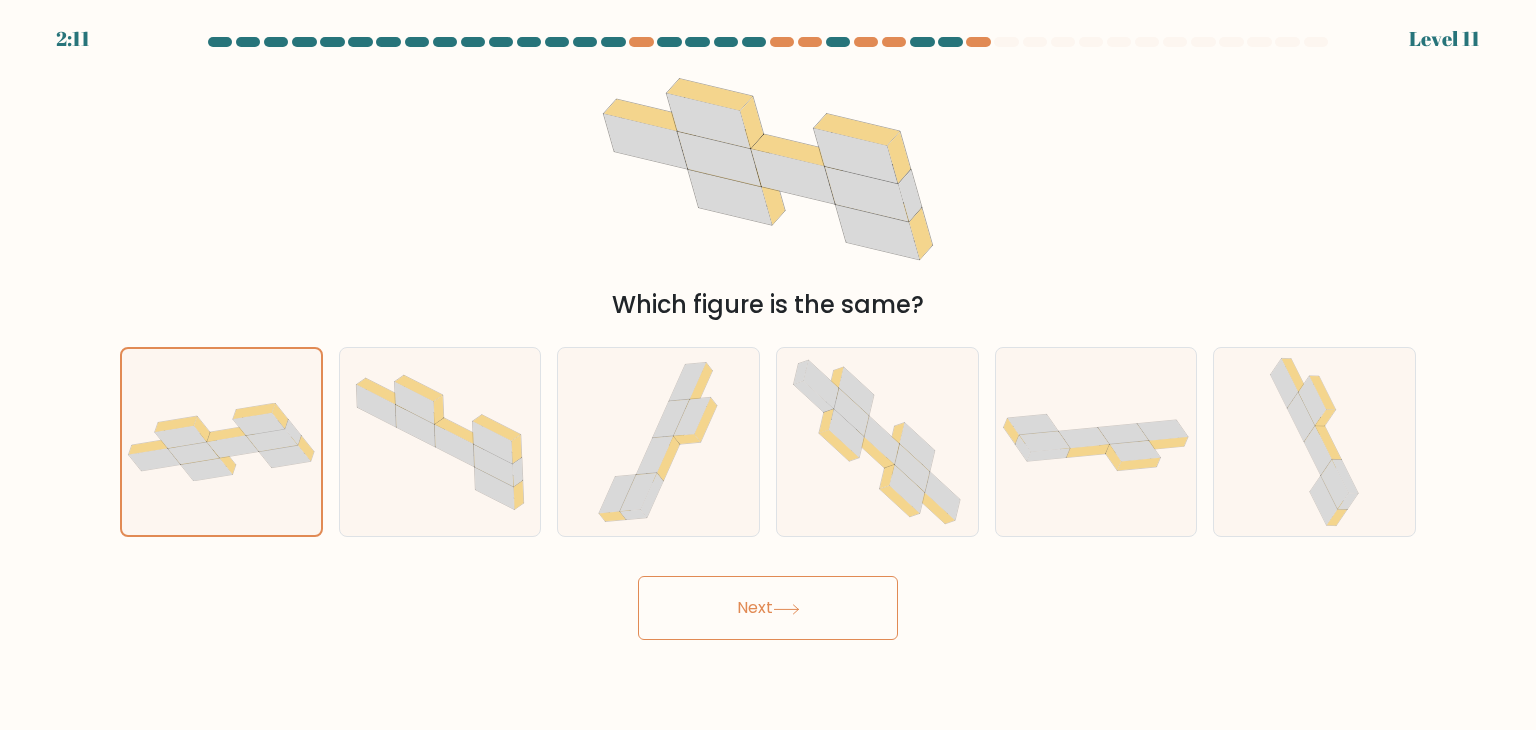 click on "Next" at bounding box center (768, 608) 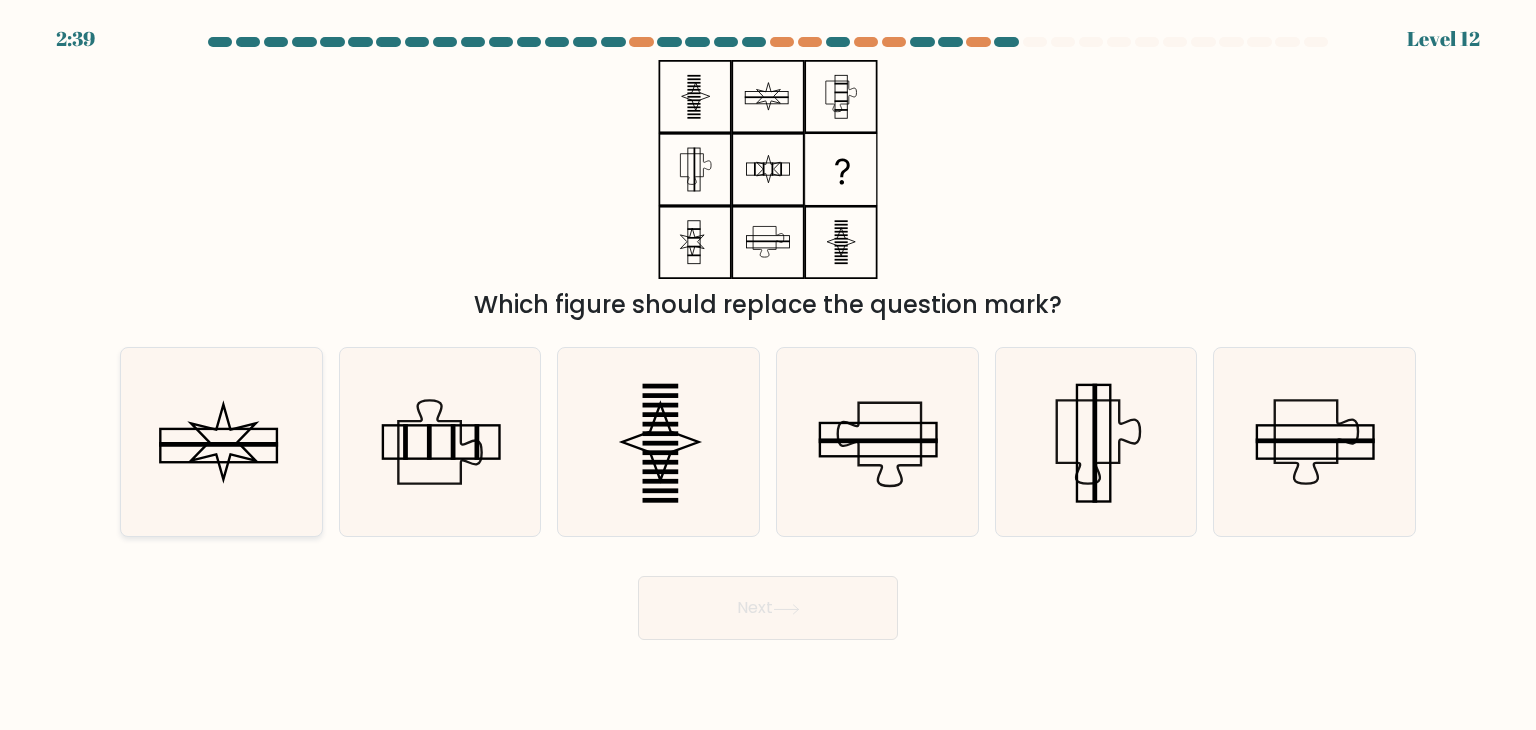 click 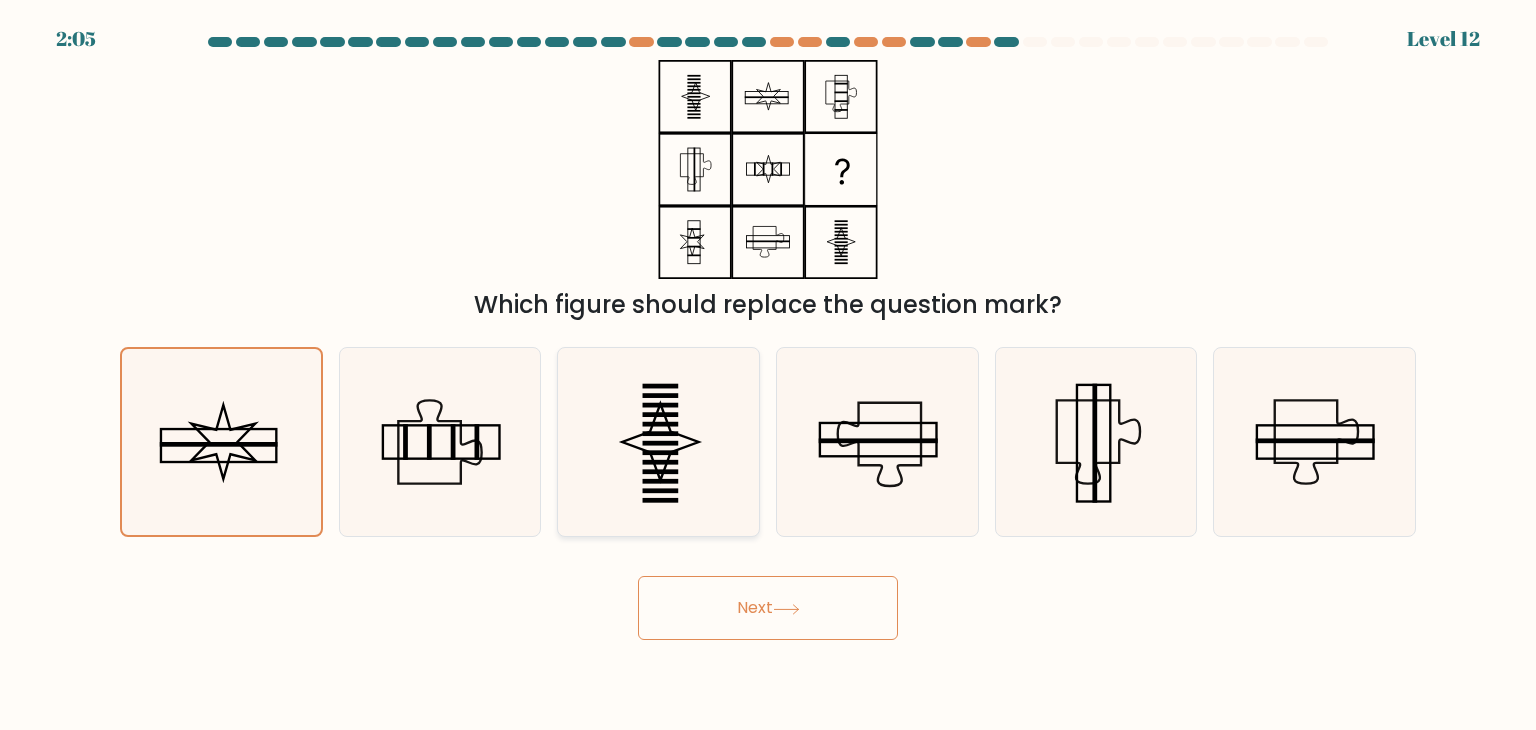 click 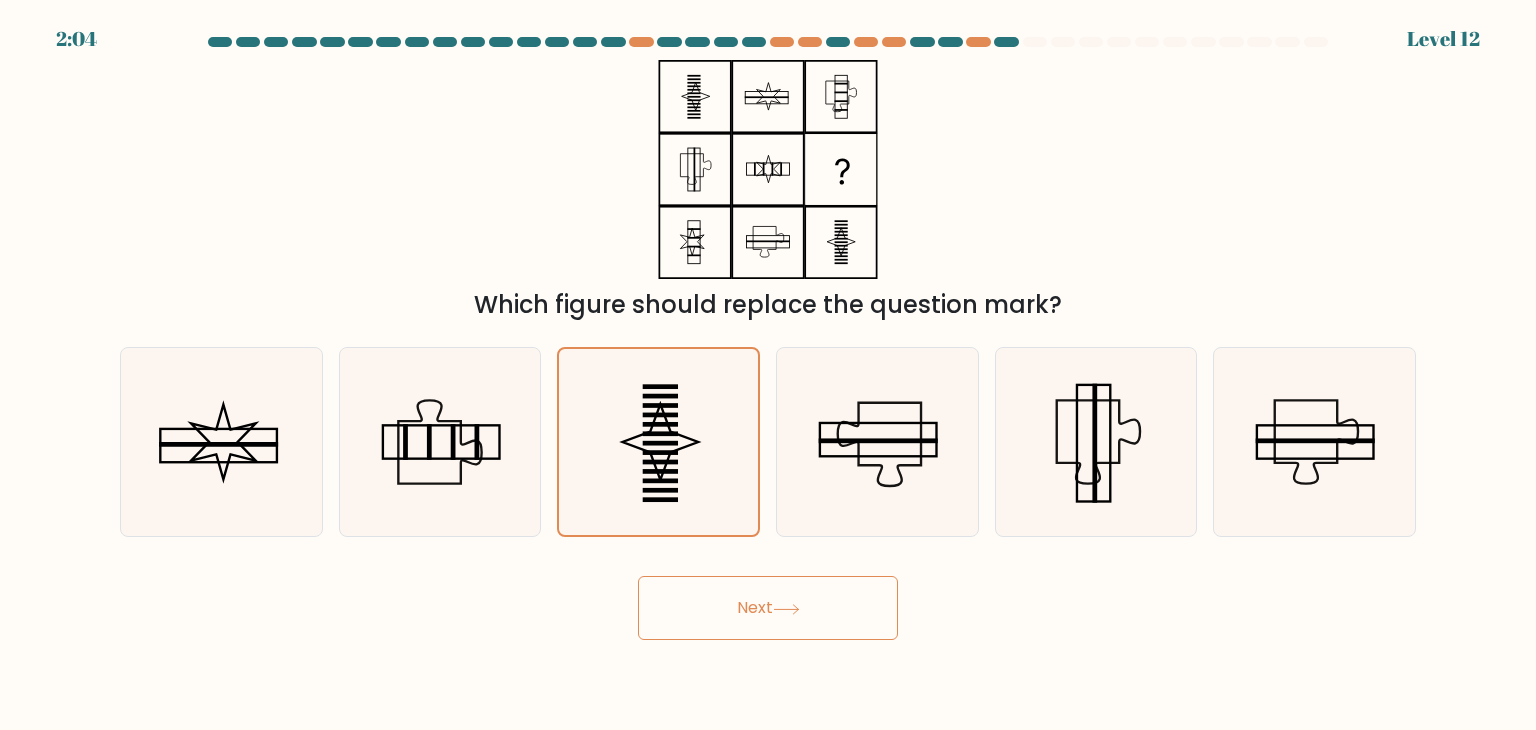 click on "Next" at bounding box center [768, 608] 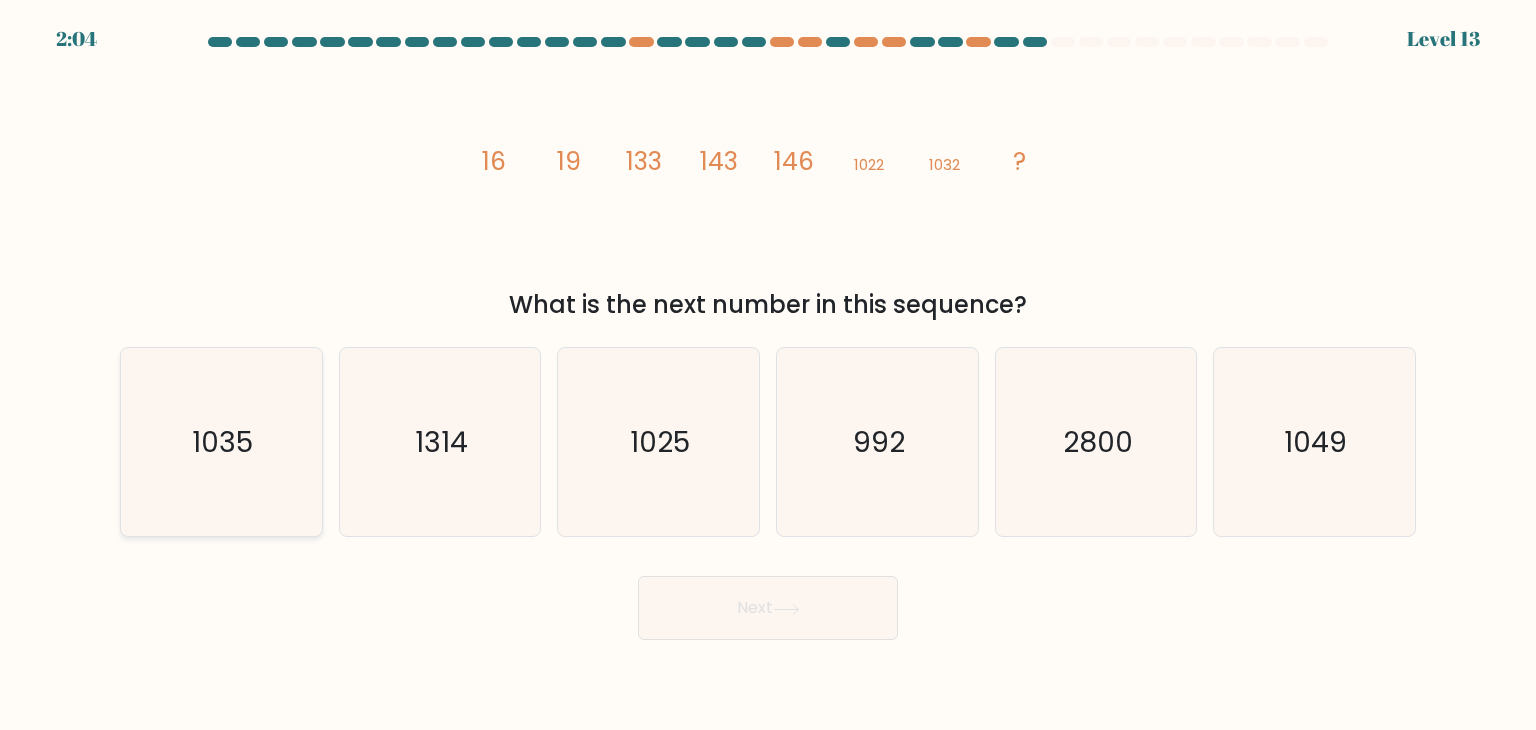 click on "1035" 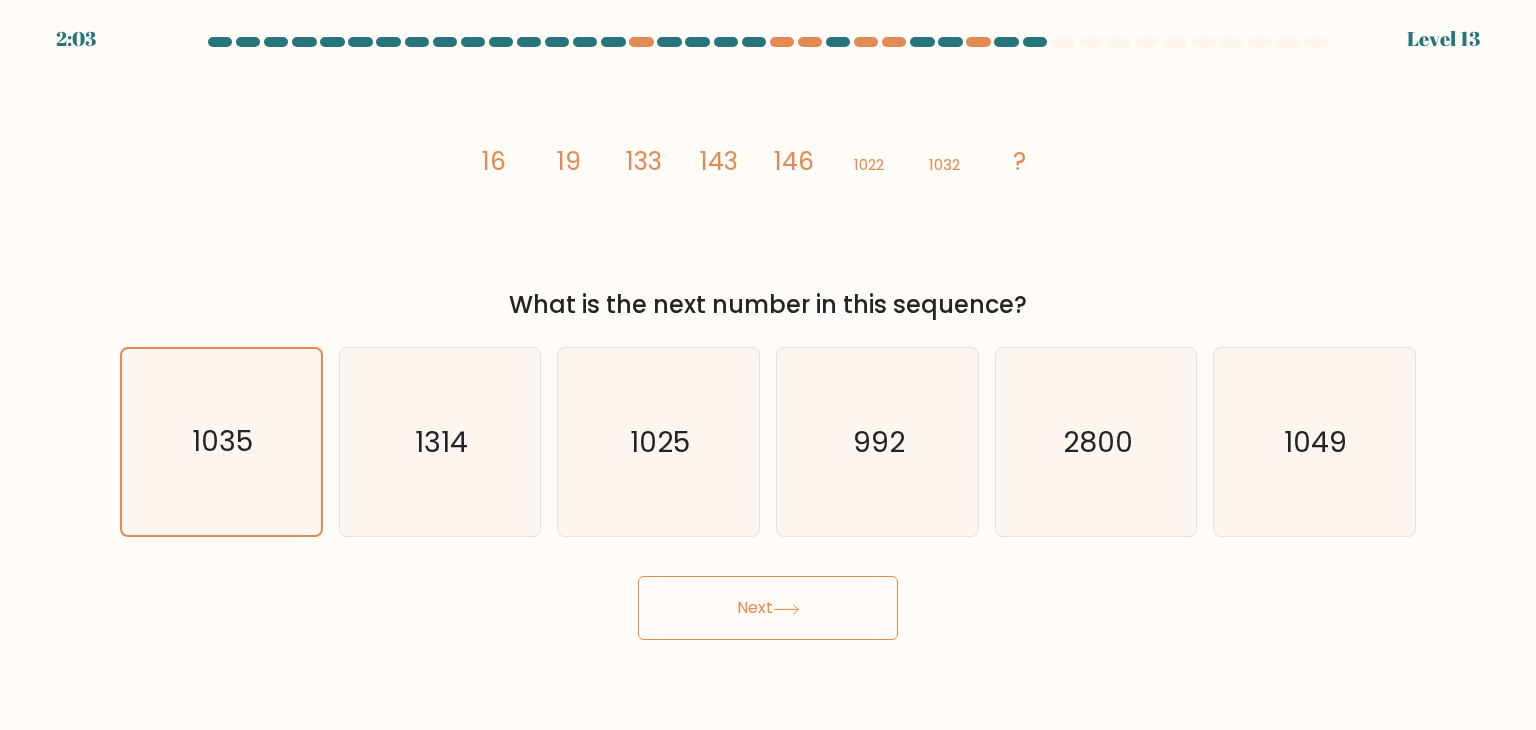 click on "Next" at bounding box center (768, 608) 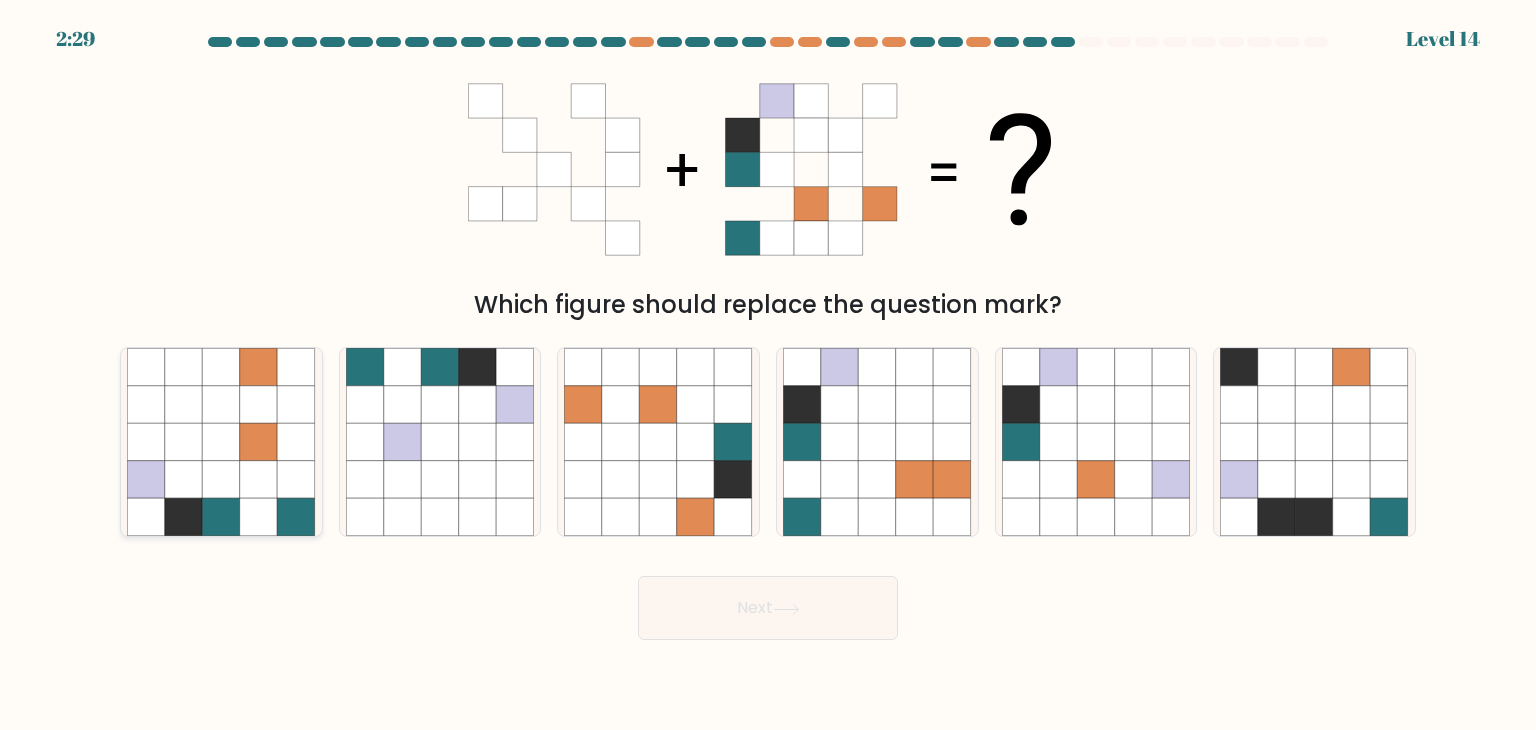 click 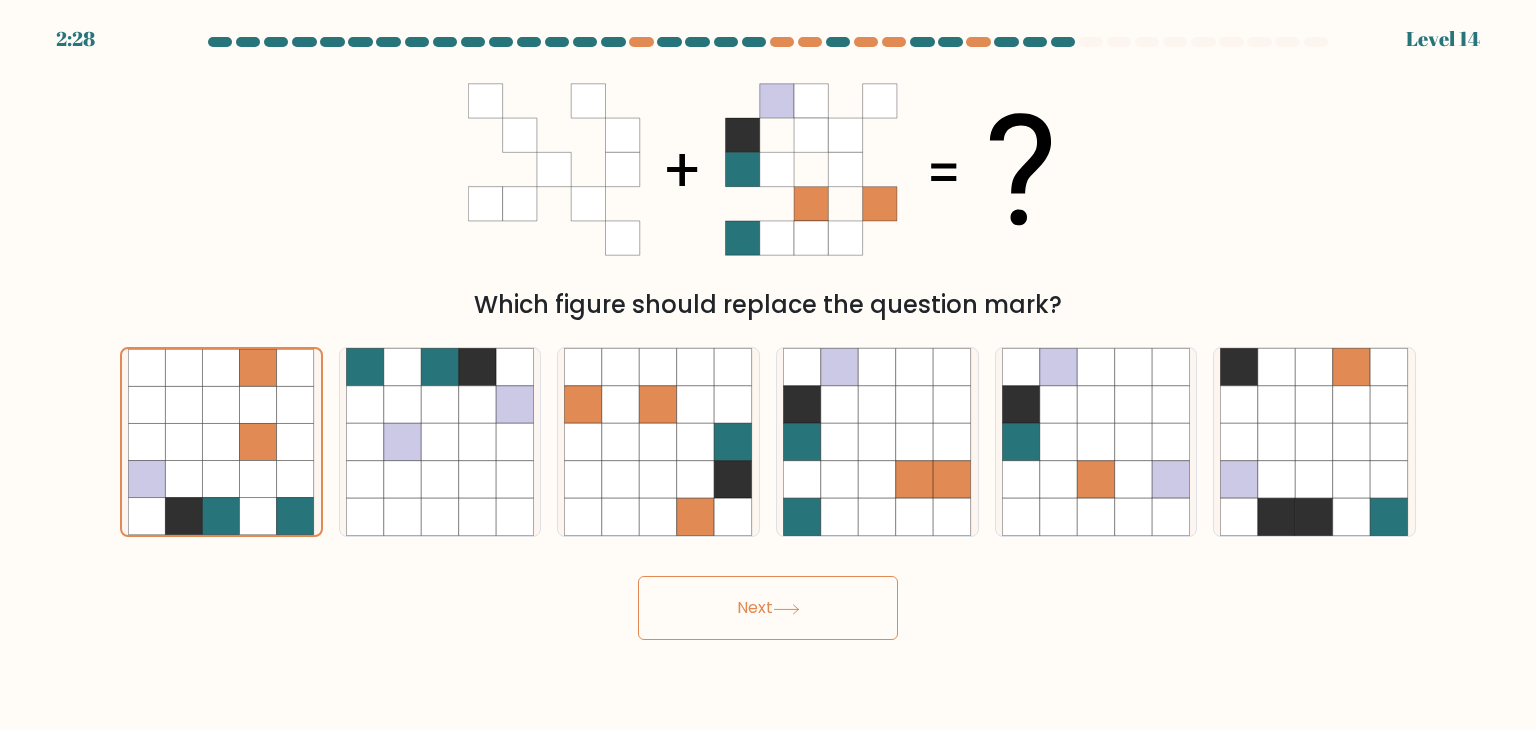 click on "Next" at bounding box center [768, 608] 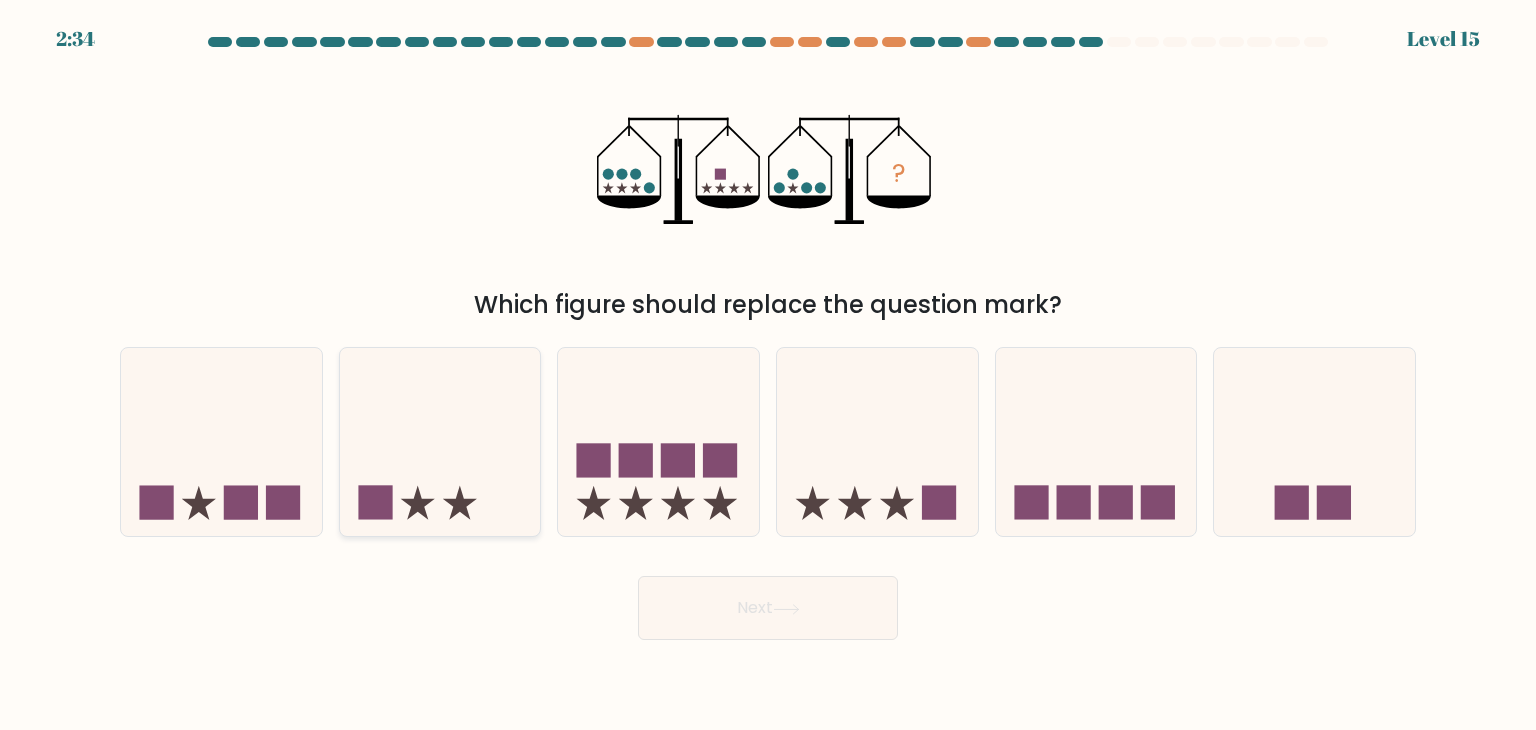 click 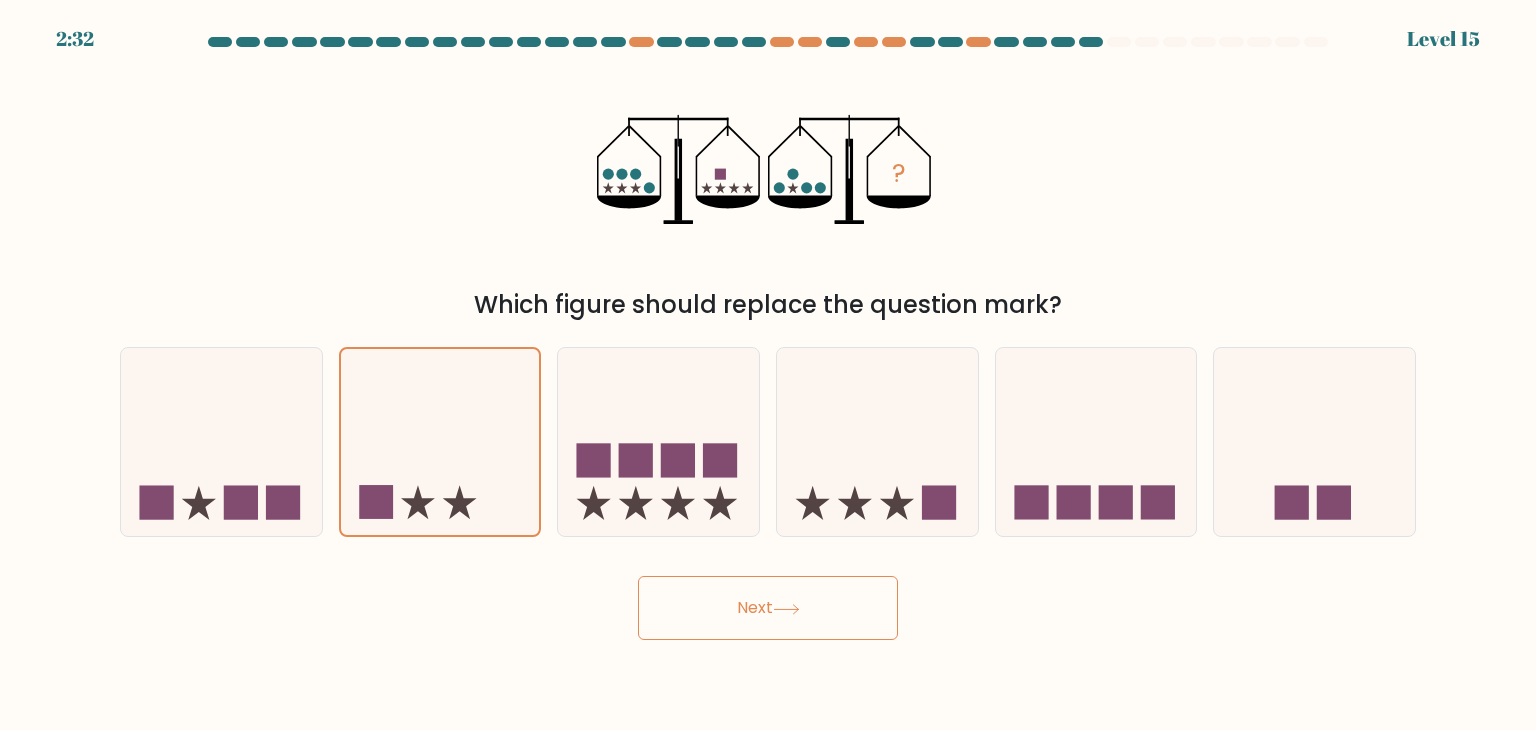 click on "Next" at bounding box center [768, 608] 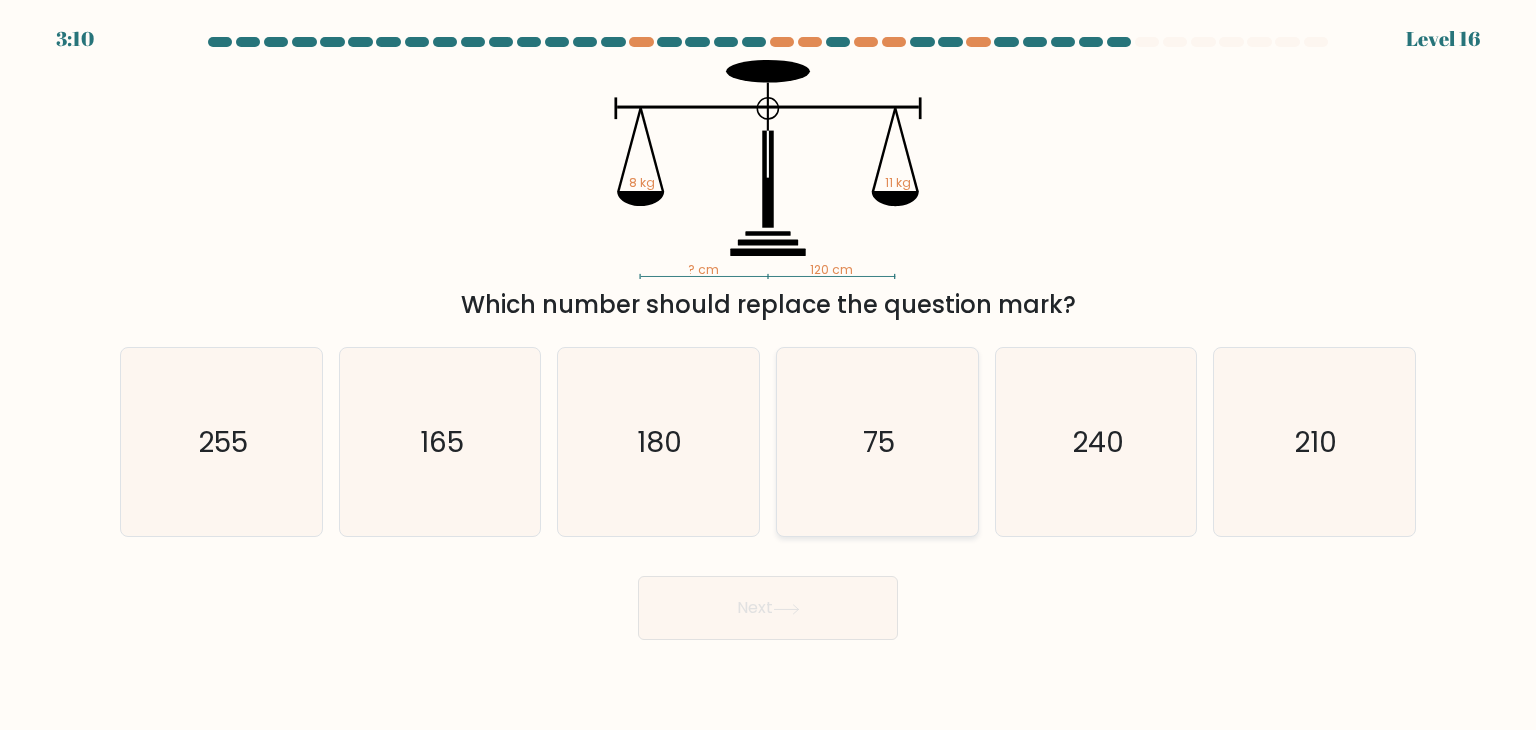 click on "75" 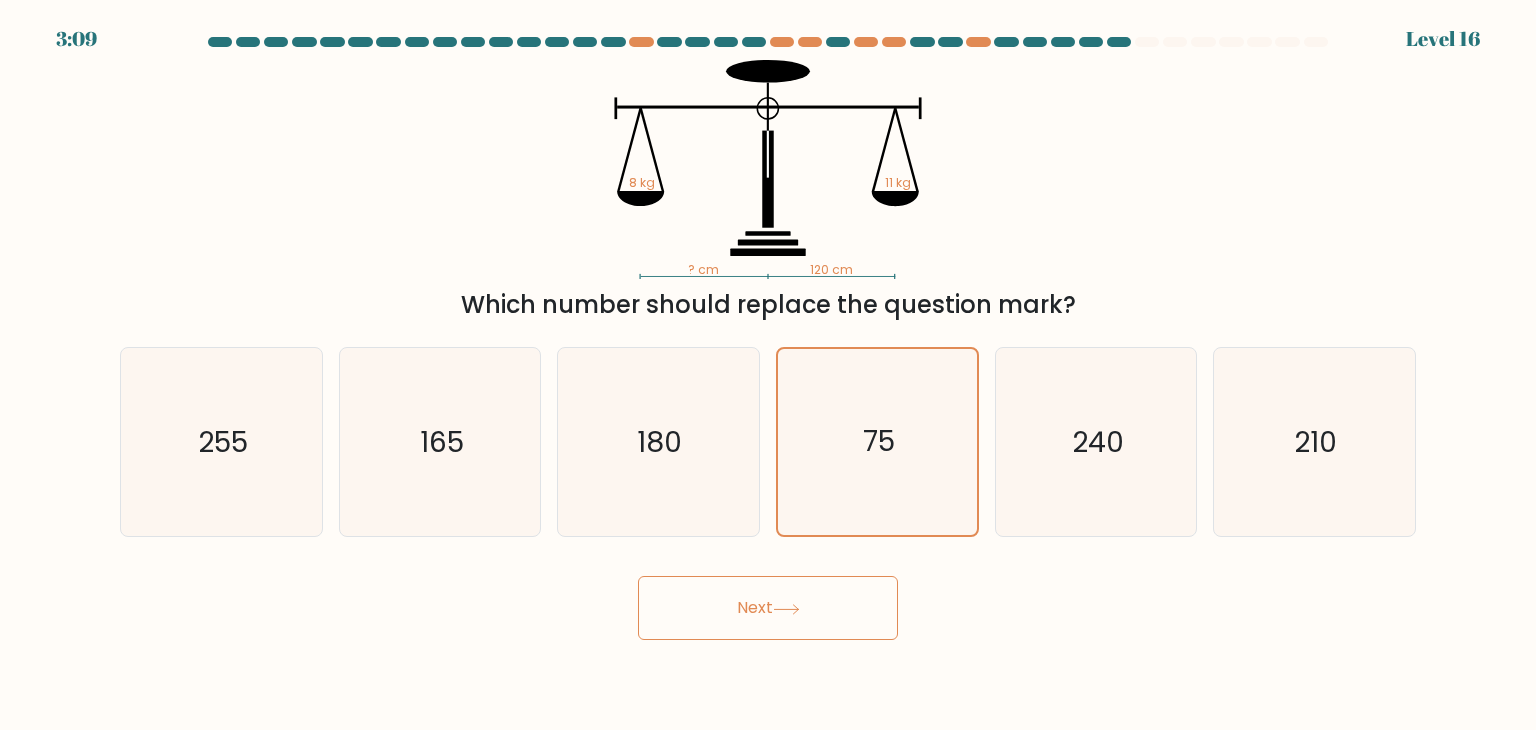 click on "Next" at bounding box center [768, 608] 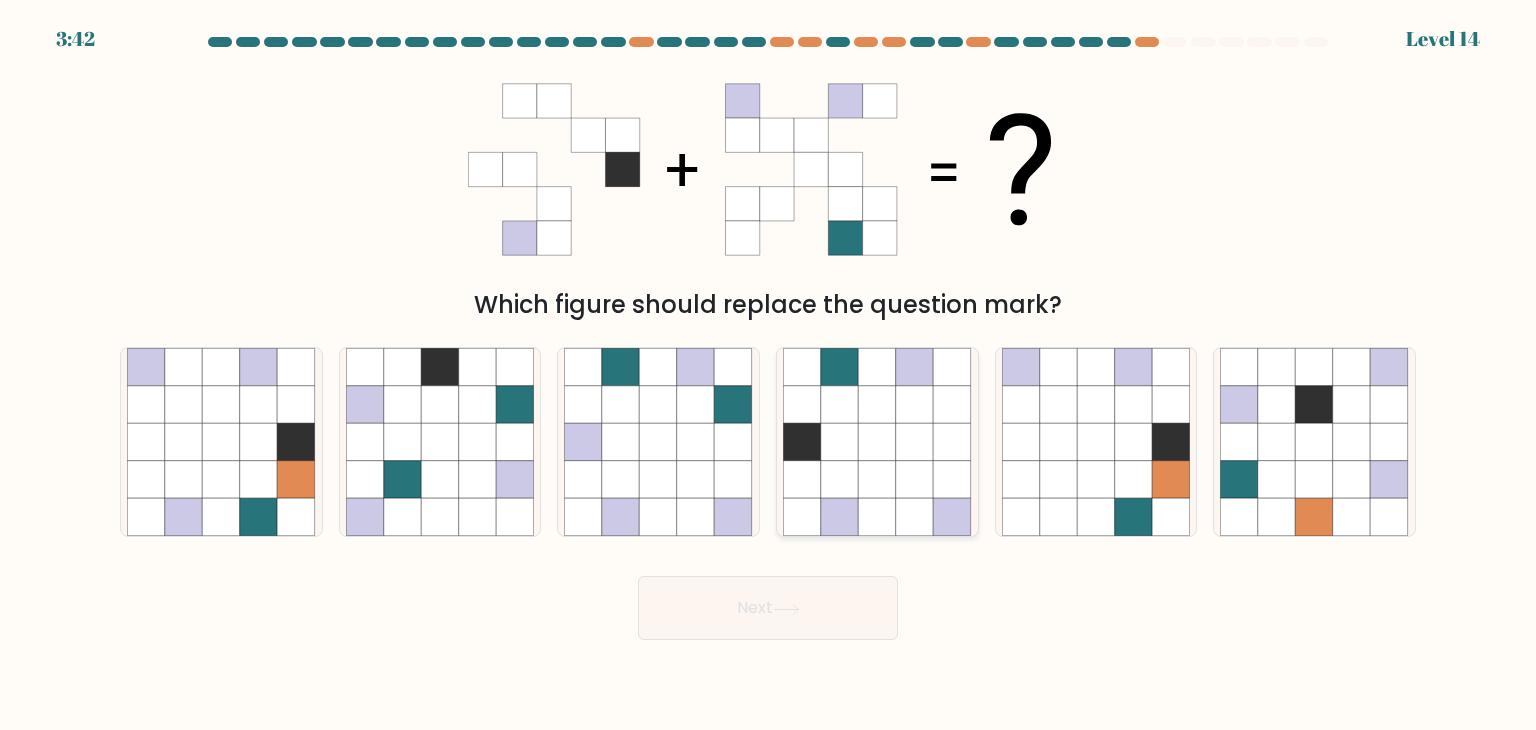click 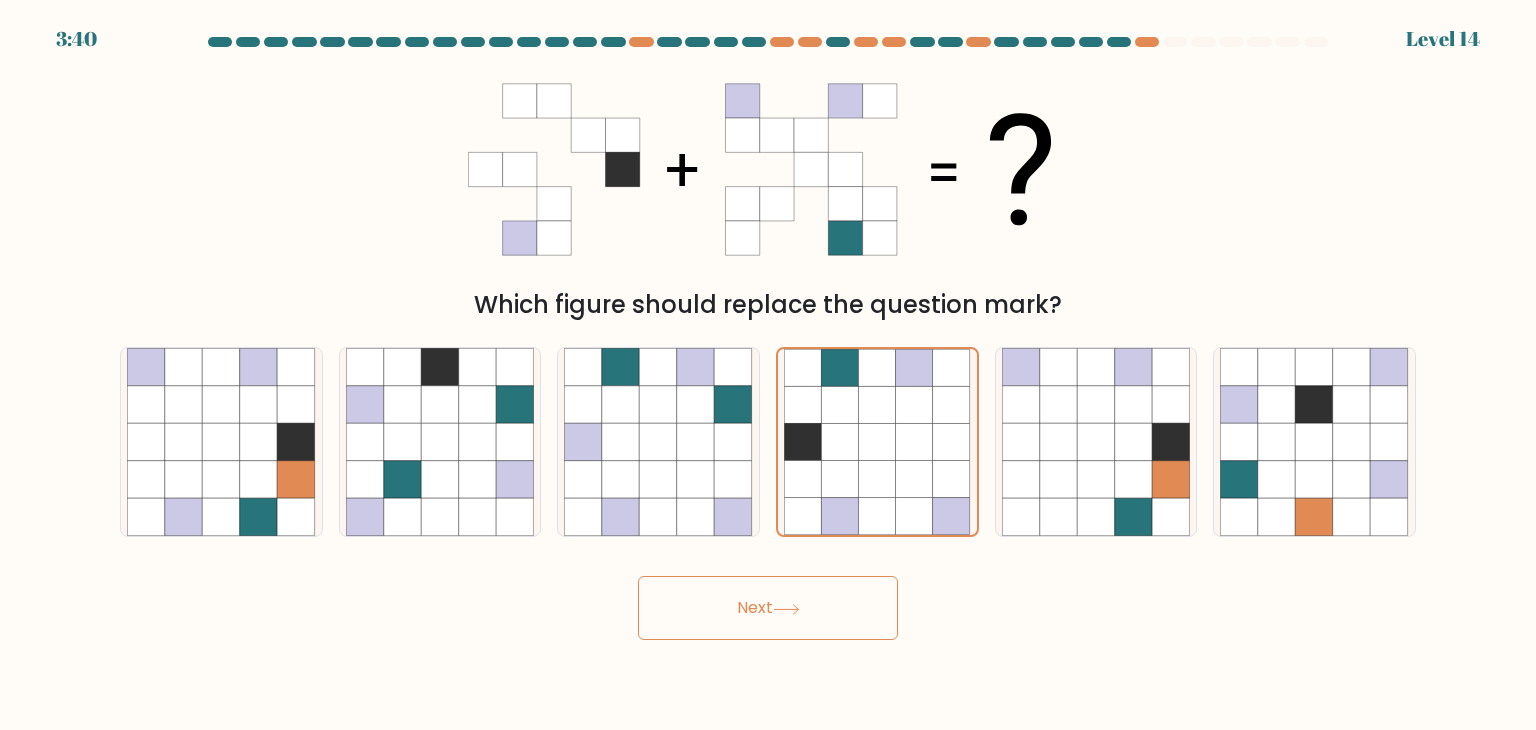 click on "Next" at bounding box center (768, 608) 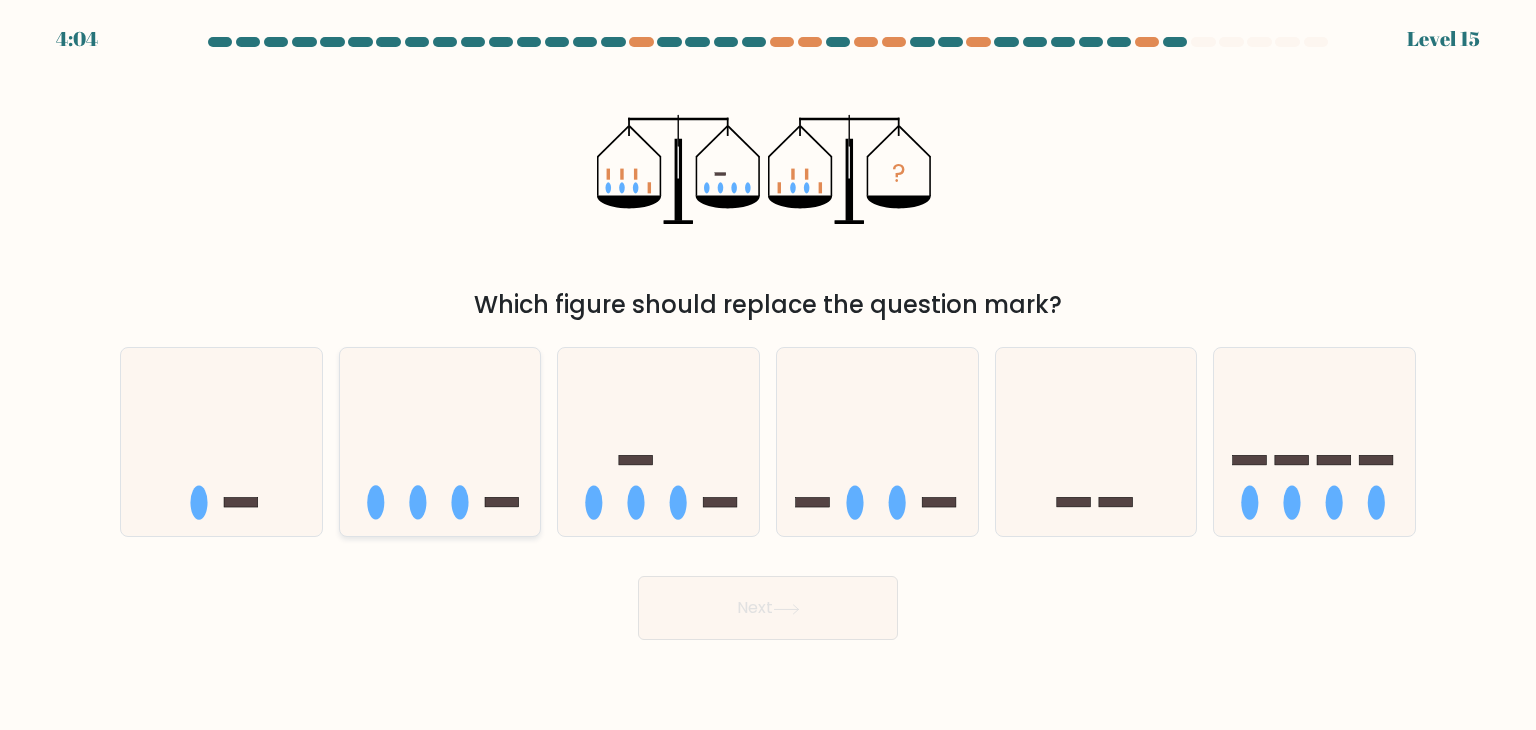 click 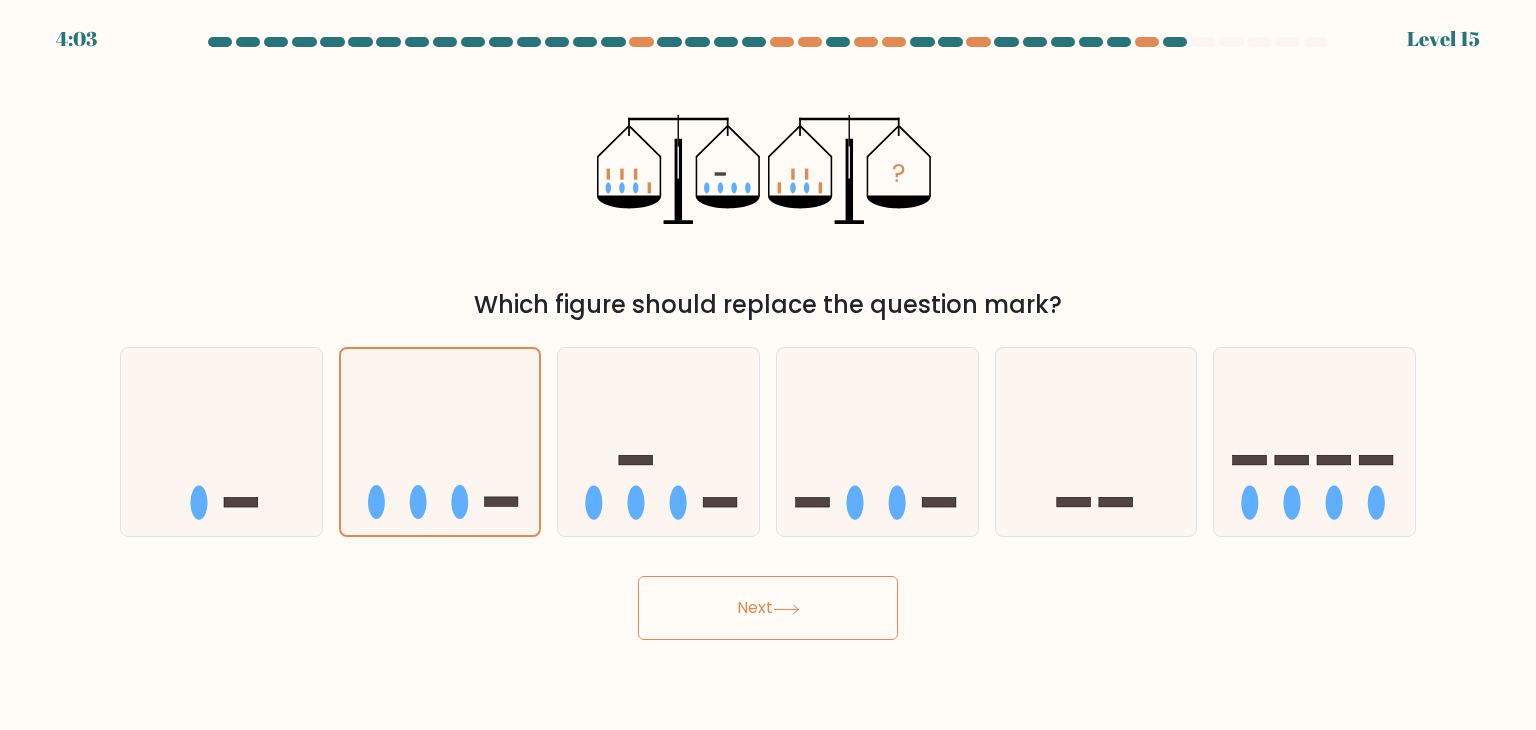 click on "Next" at bounding box center (768, 608) 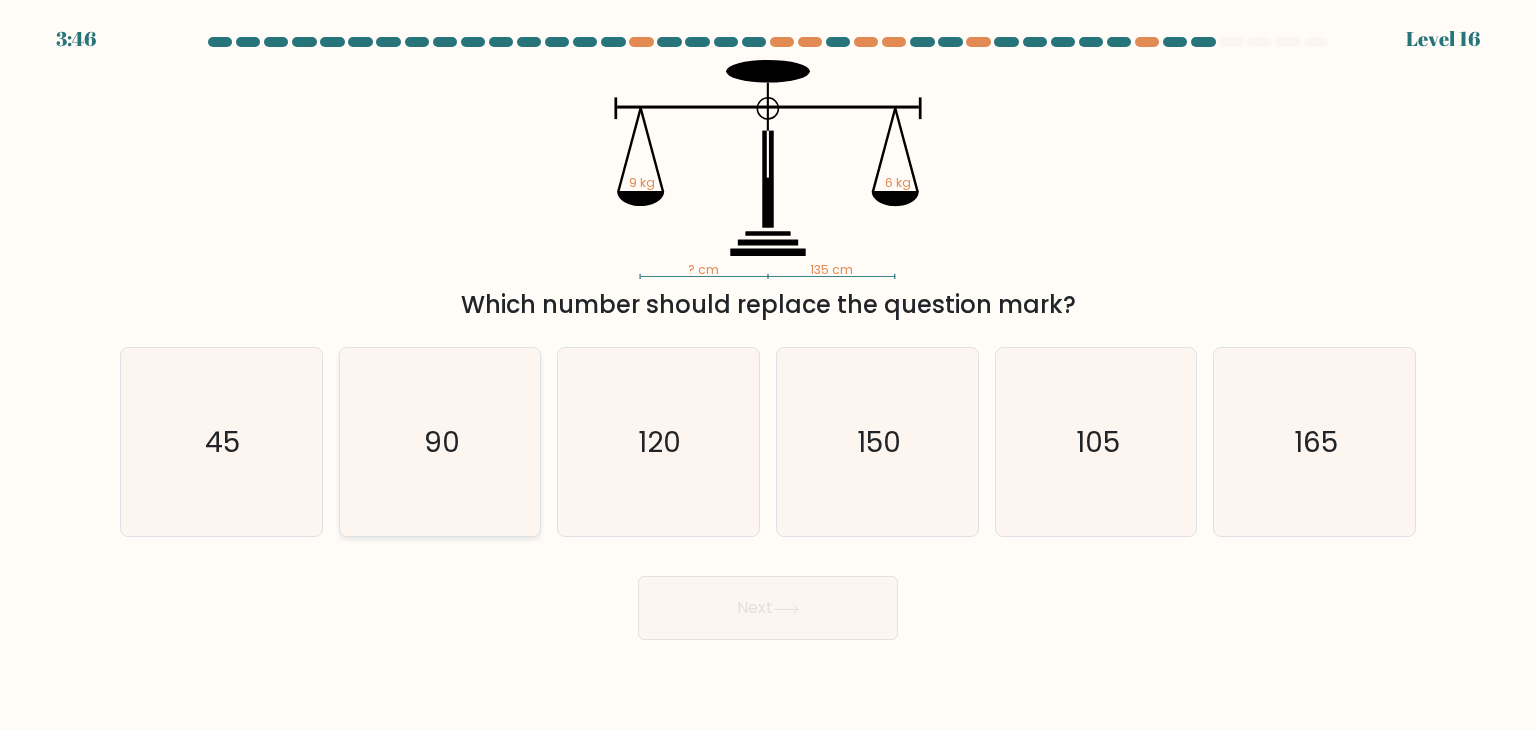 click on "90" 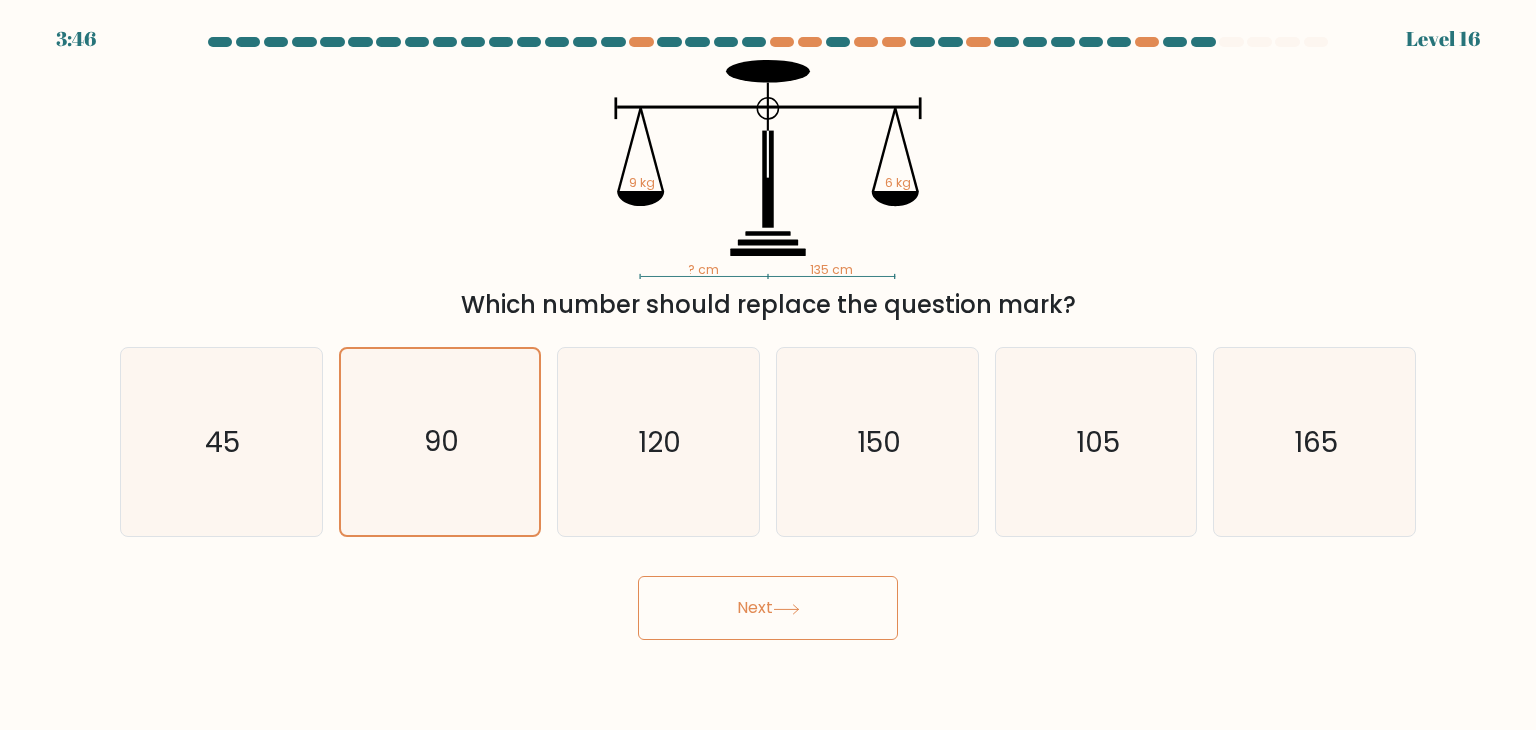 click on "Next" at bounding box center (768, 608) 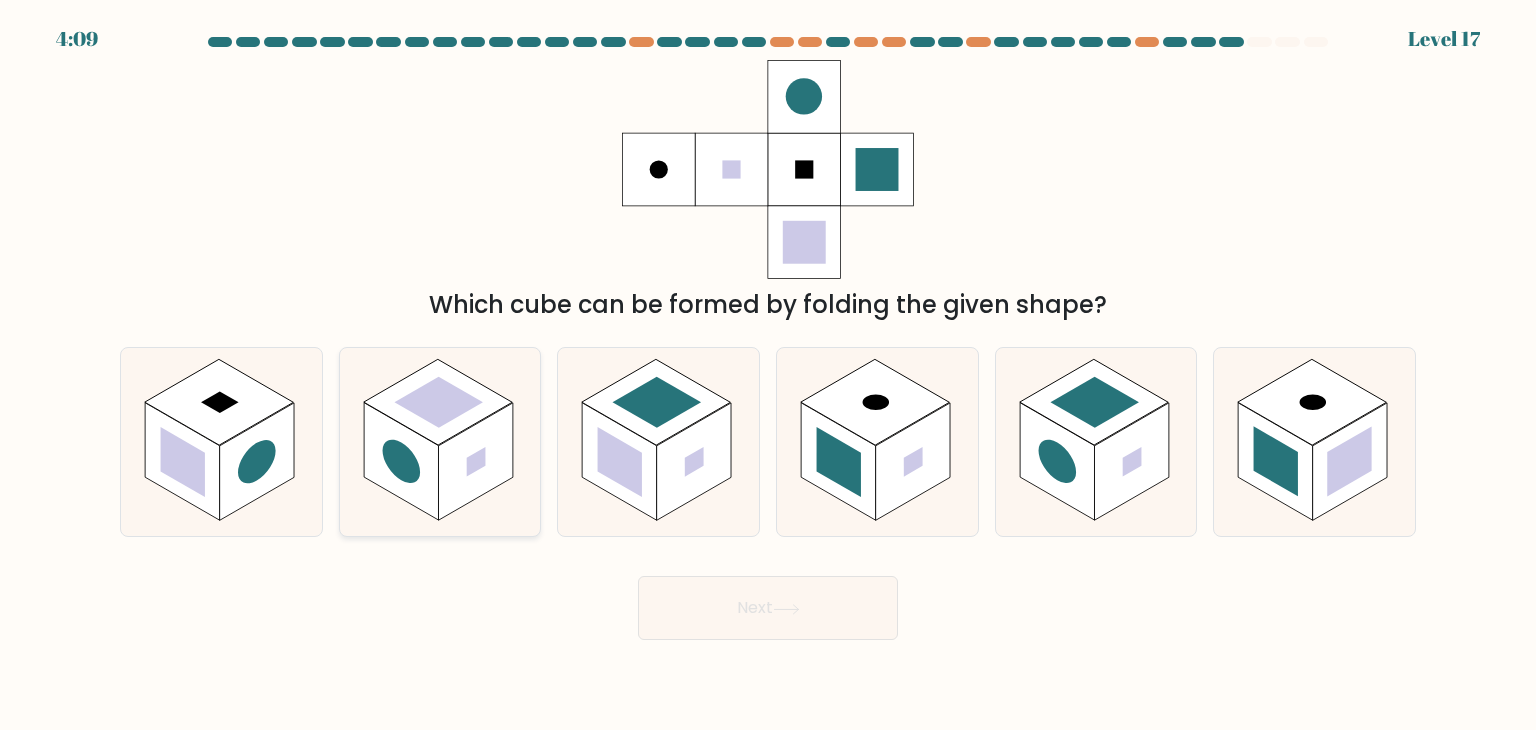 click 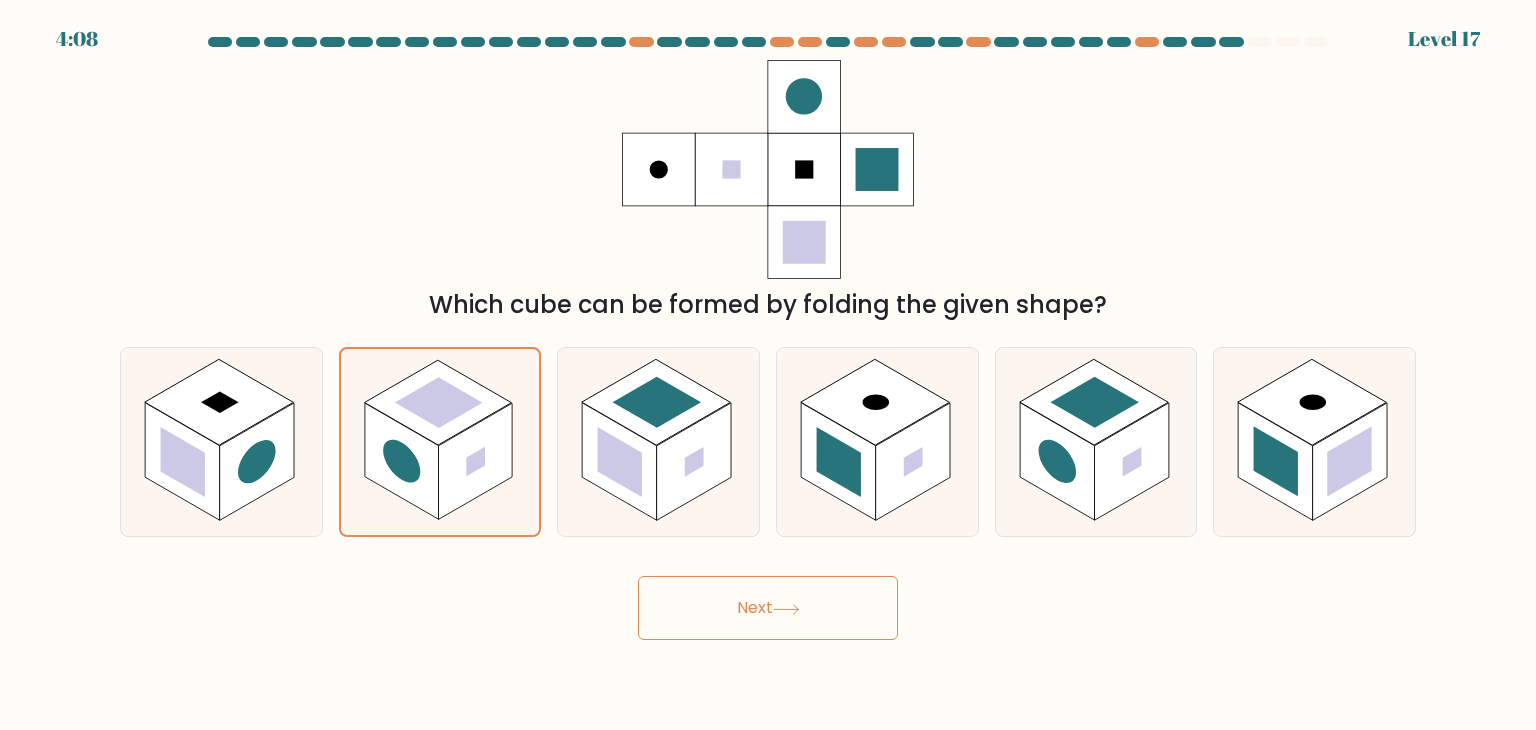 click on "Next" at bounding box center [768, 608] 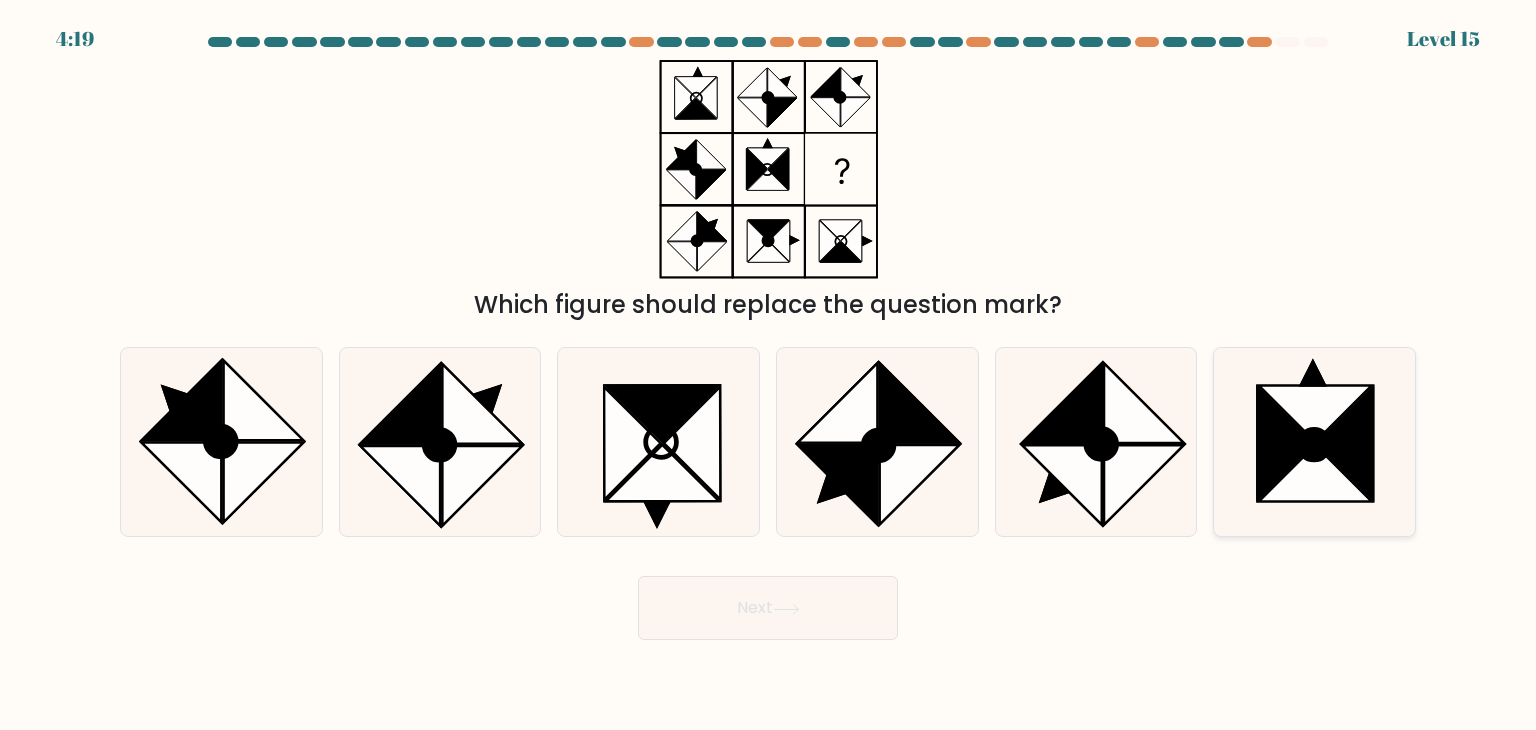 click 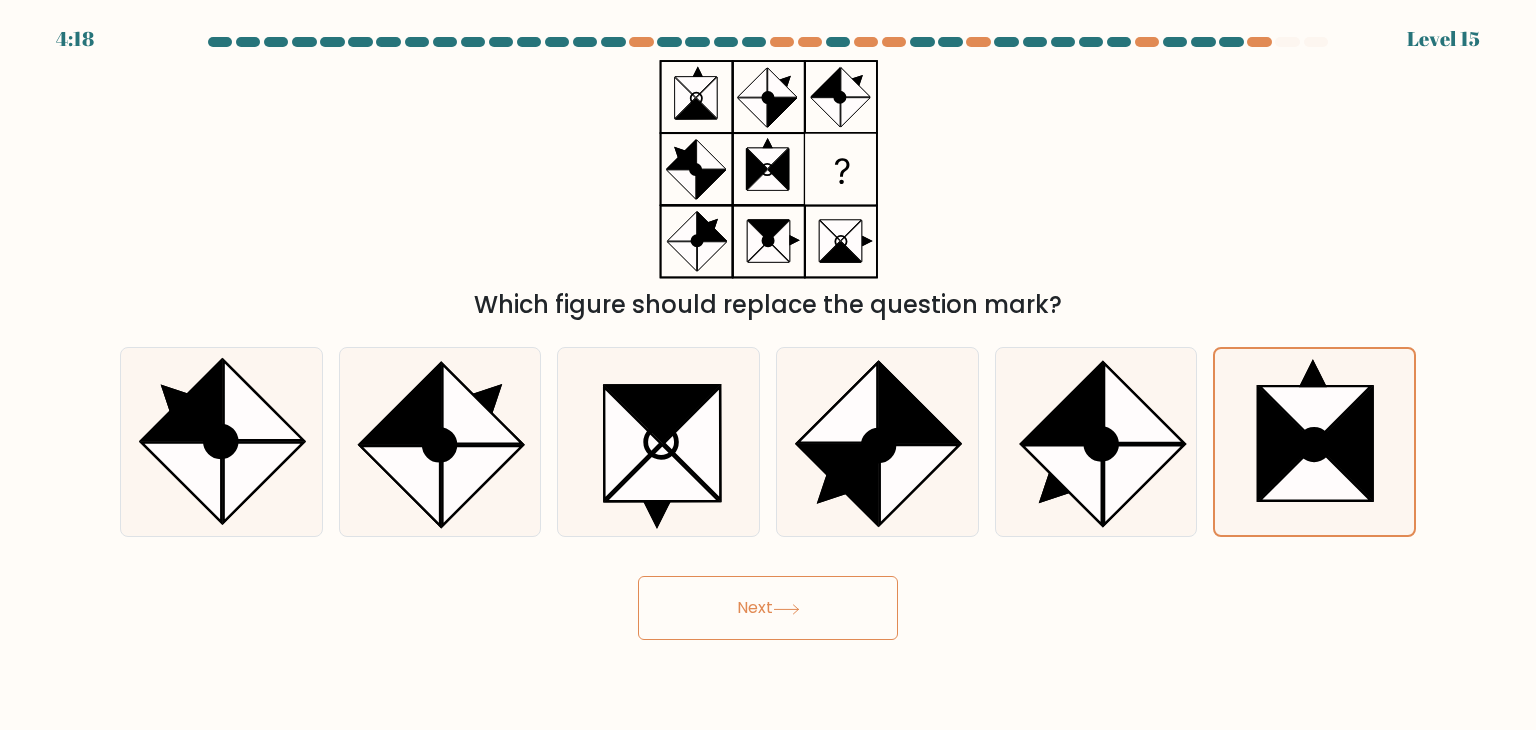 click on "Next" at bounding box center [768, 608] 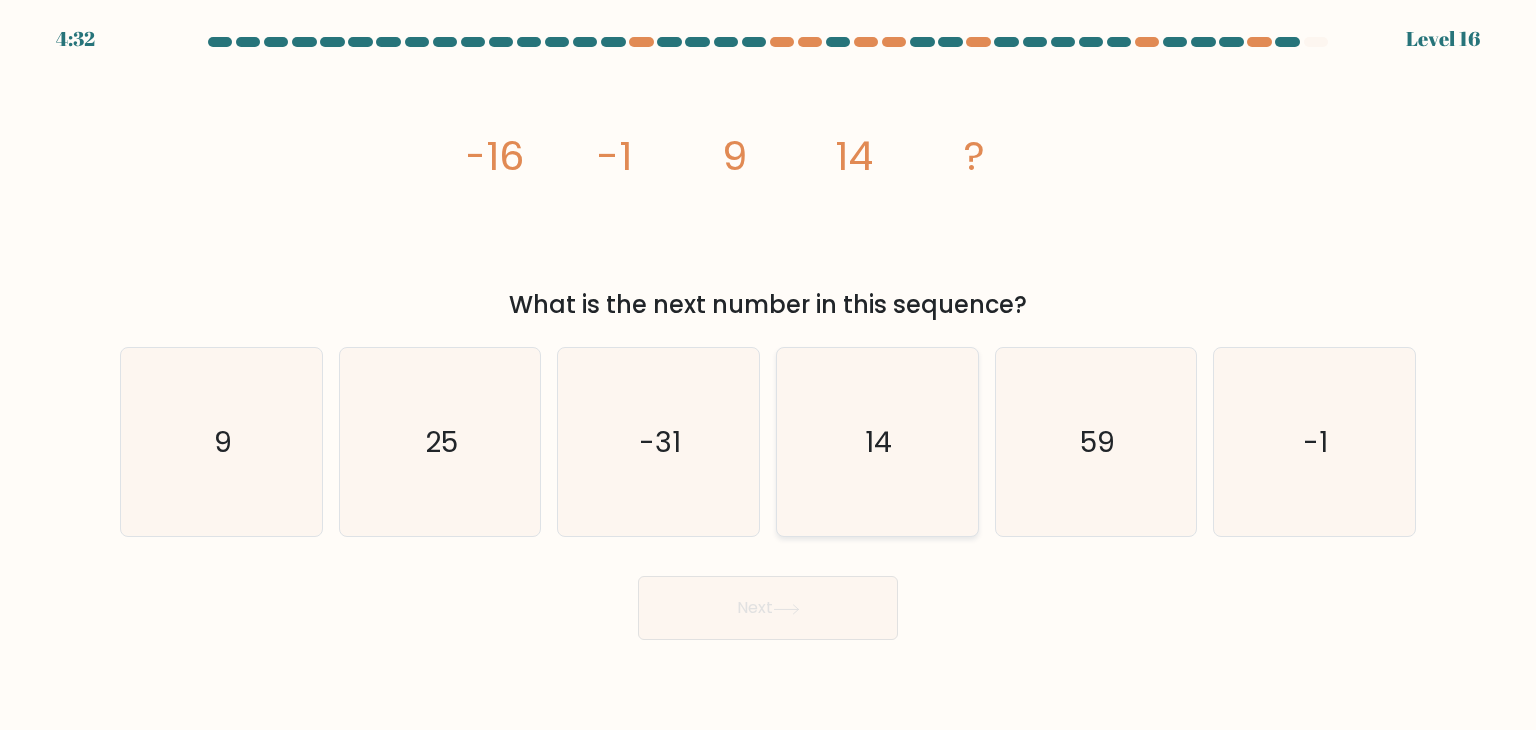 click on "14" 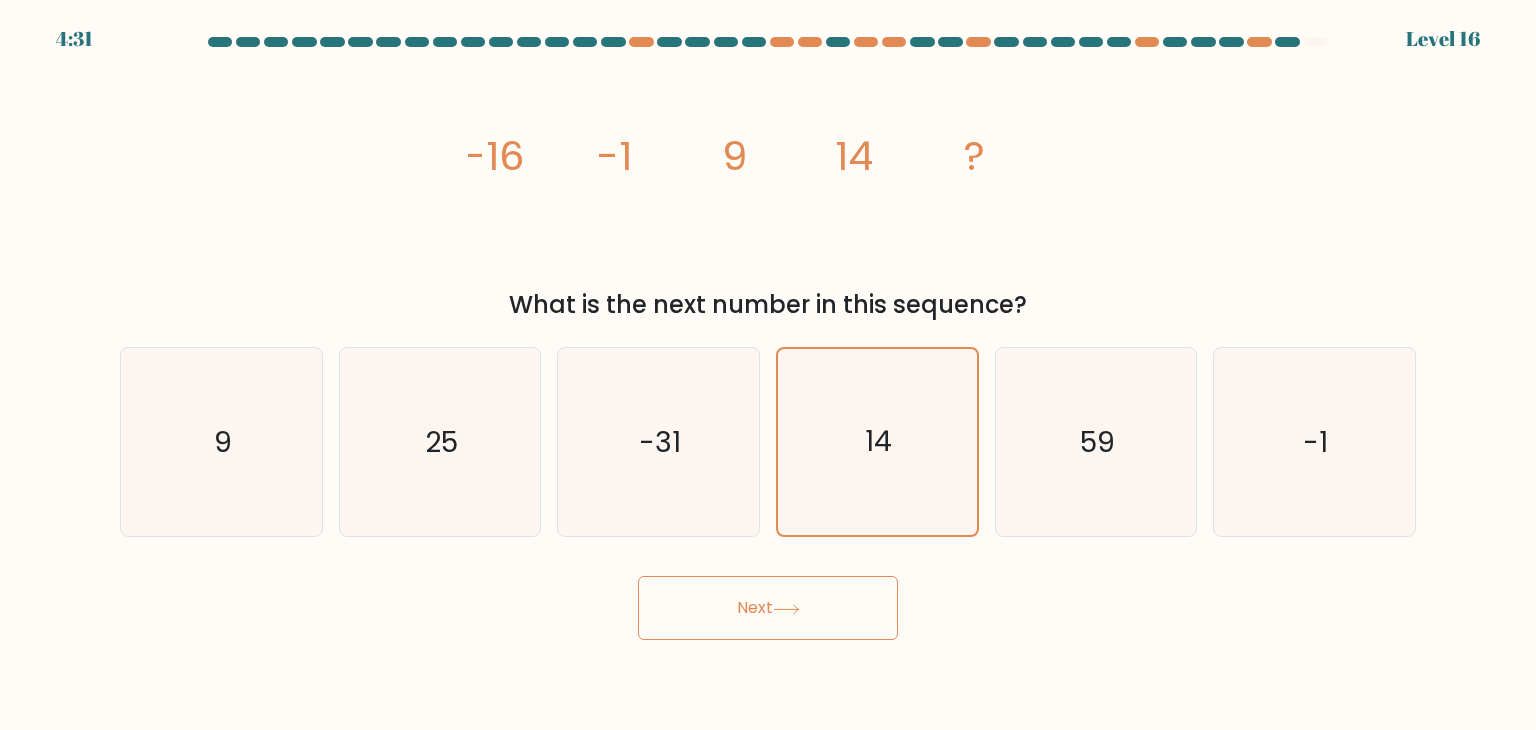 click on "Next" at bounding box center [768, 608] 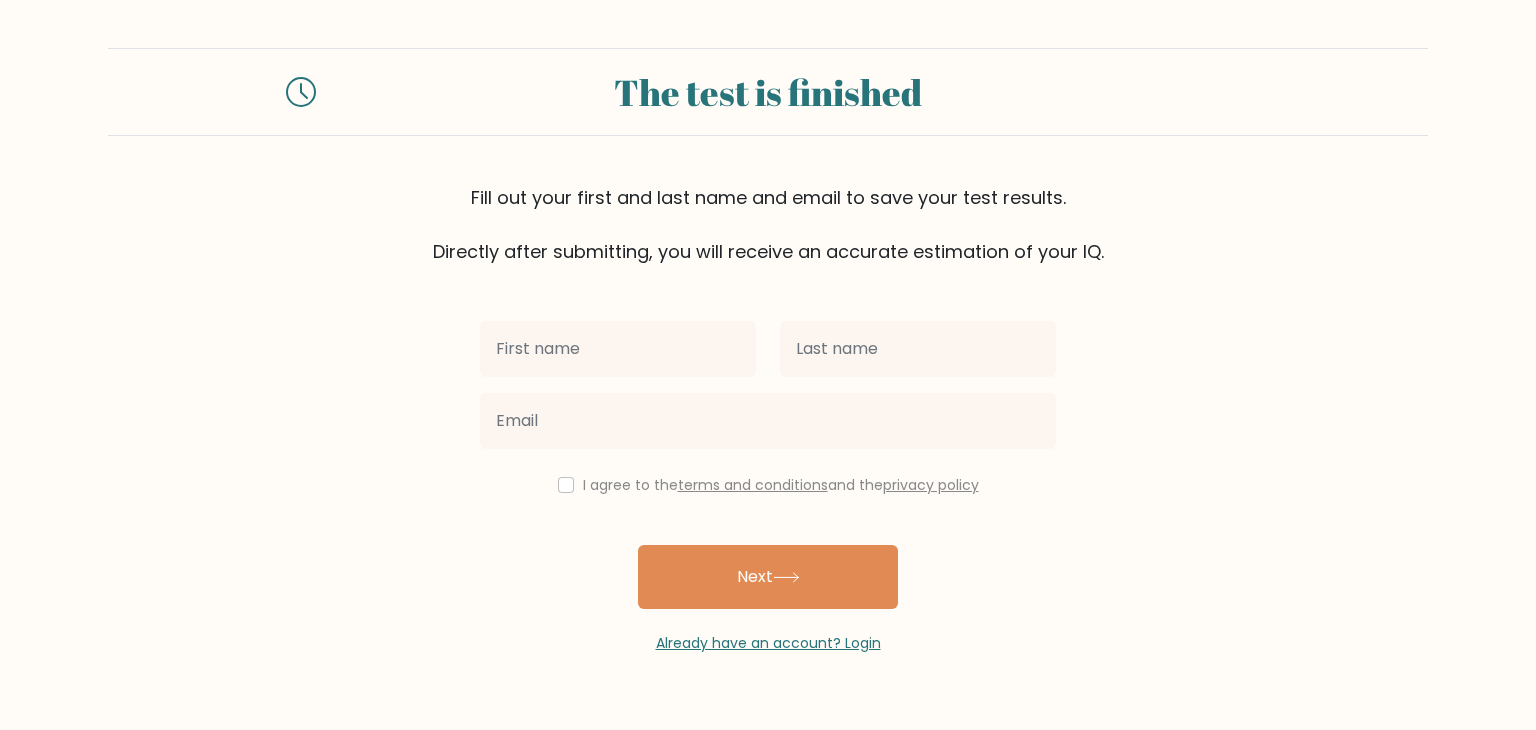scroll, scrollTop: 0, scrollLeft: 0, axis: both 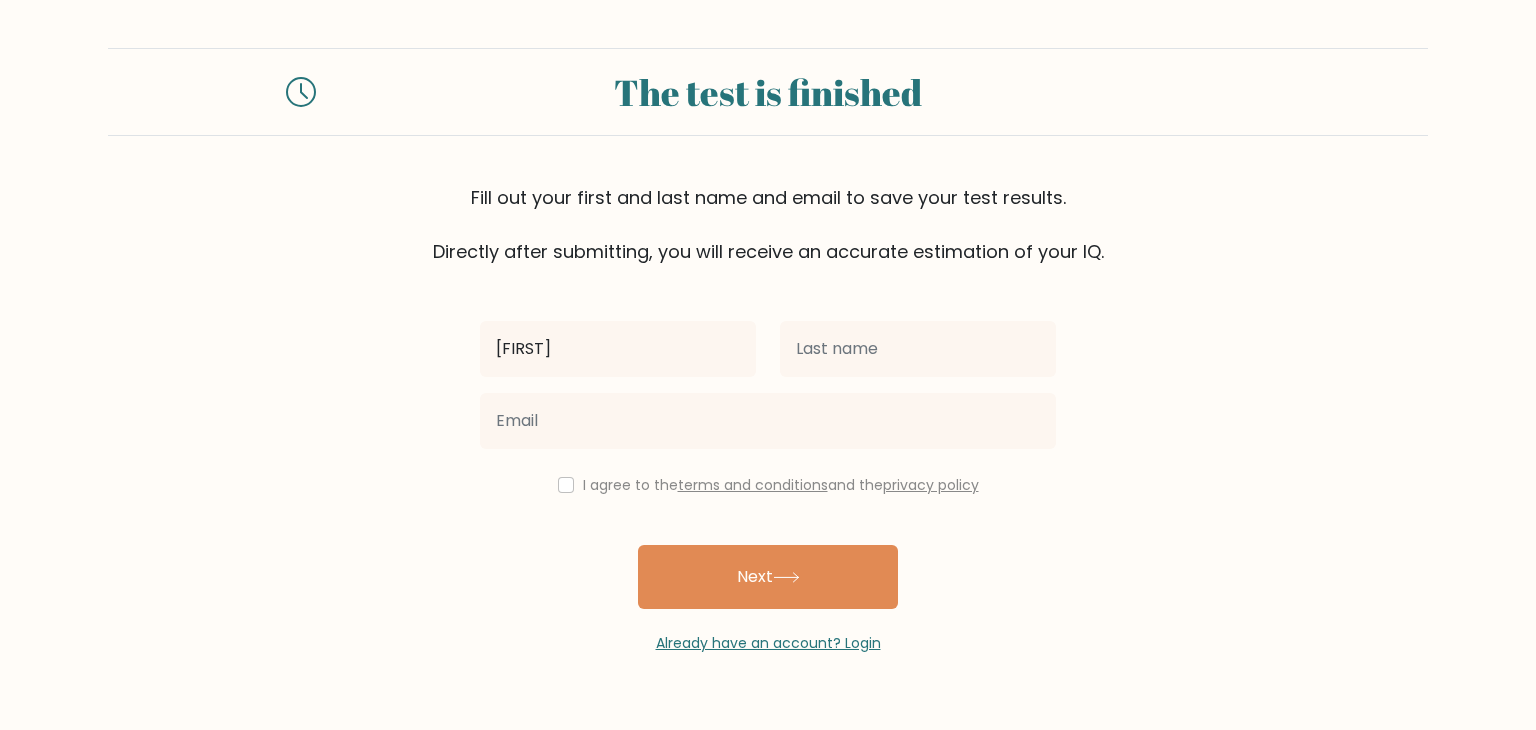 type on "[FIRST]" 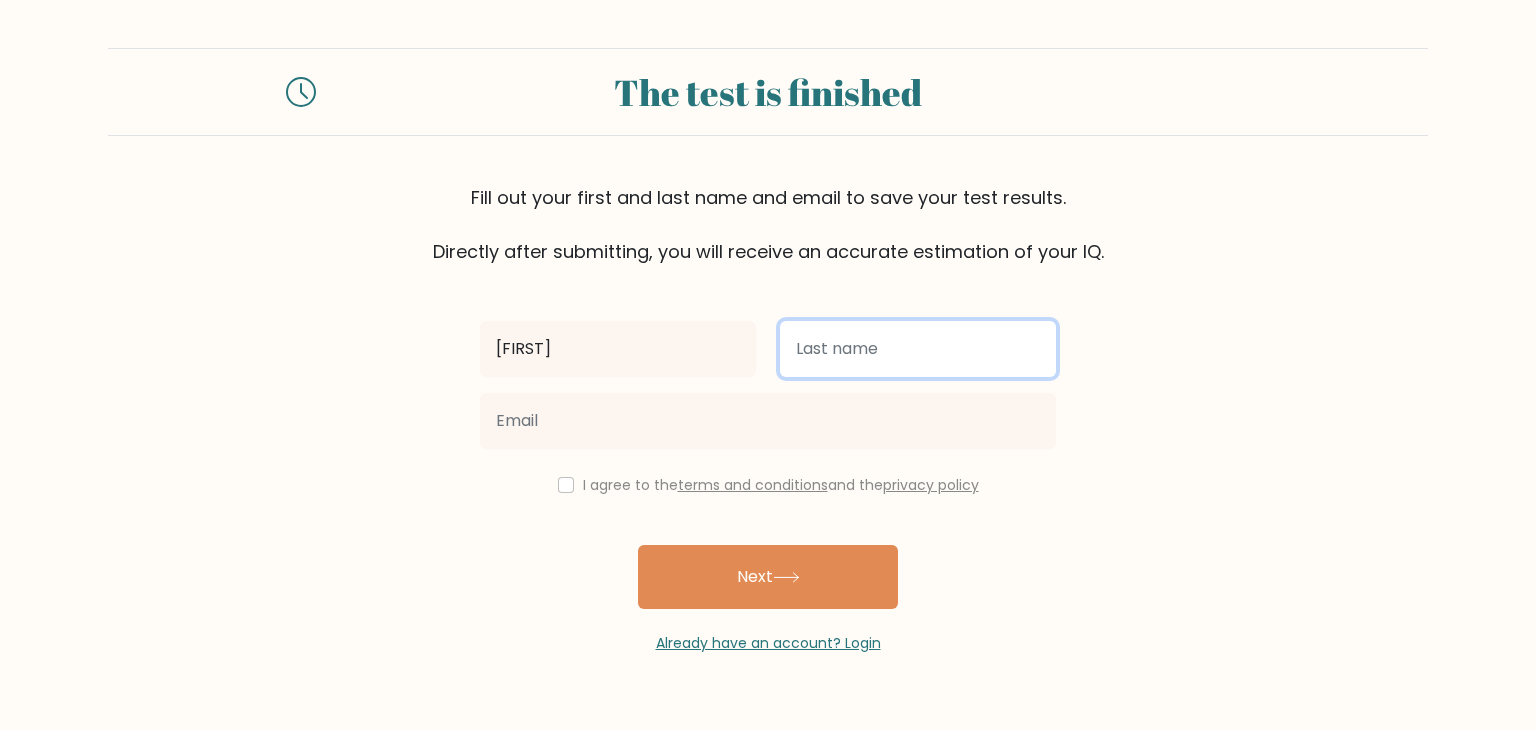 click at bounding box center [918, 349] 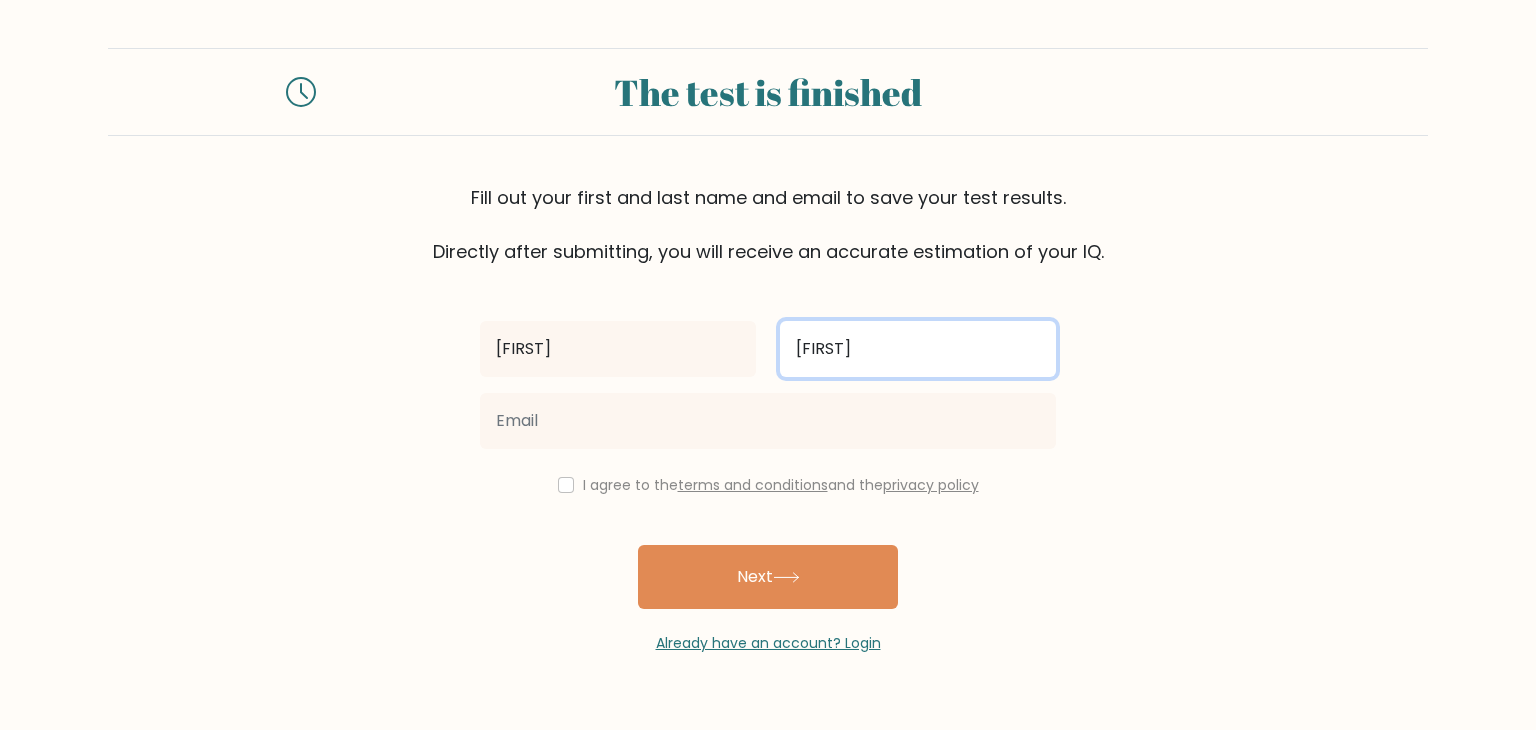 type on "[FIRST]" 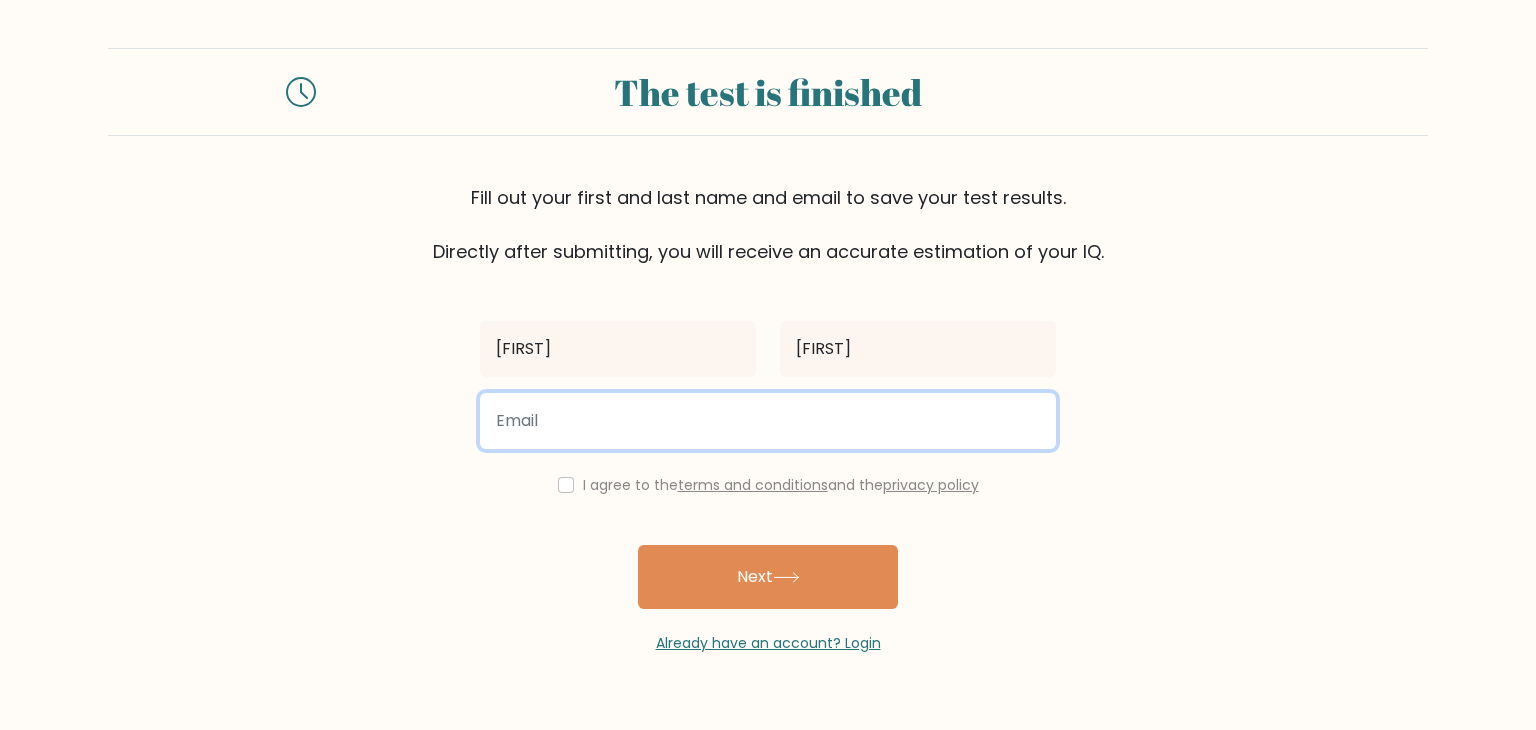 click at bounding box center [768, 421] 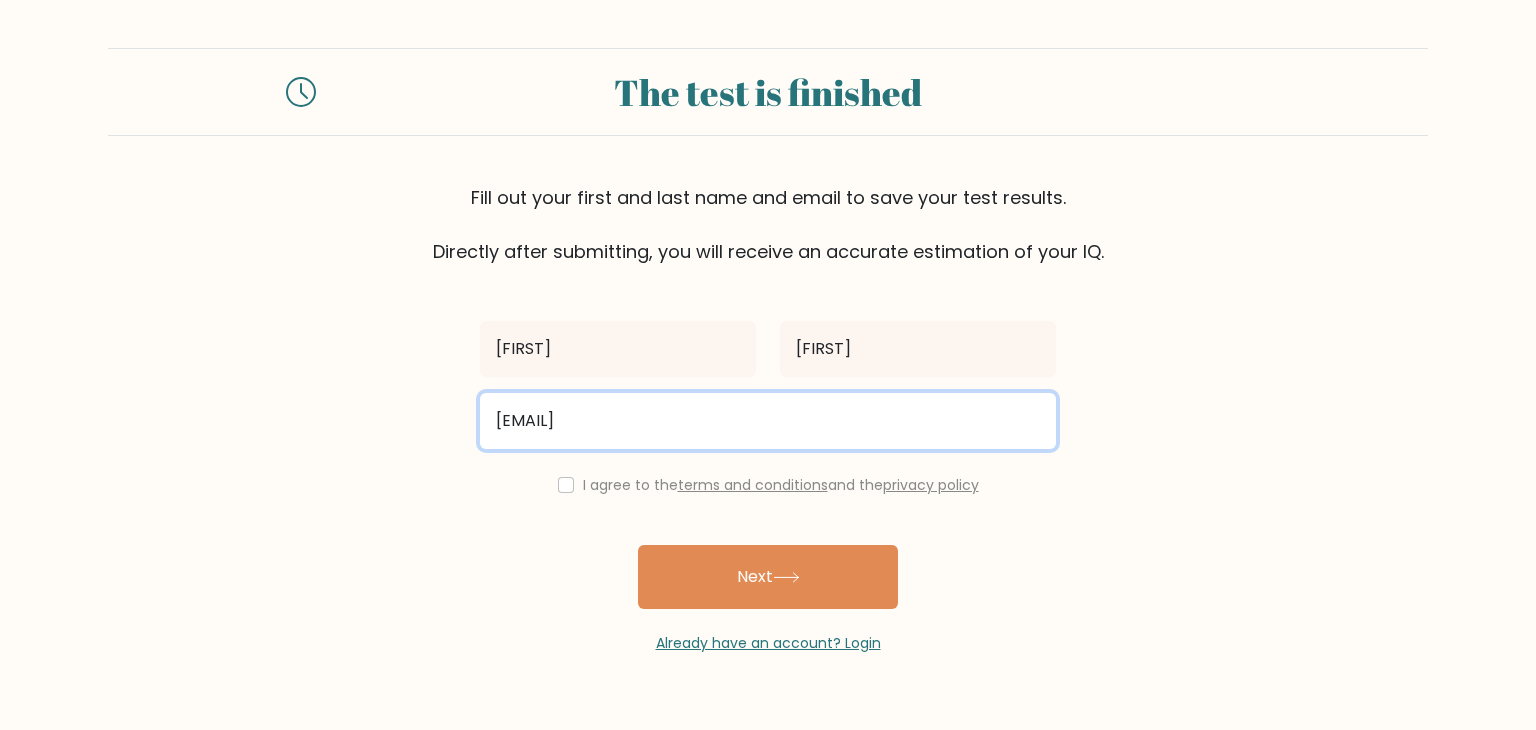 type on "[EMAIL]" 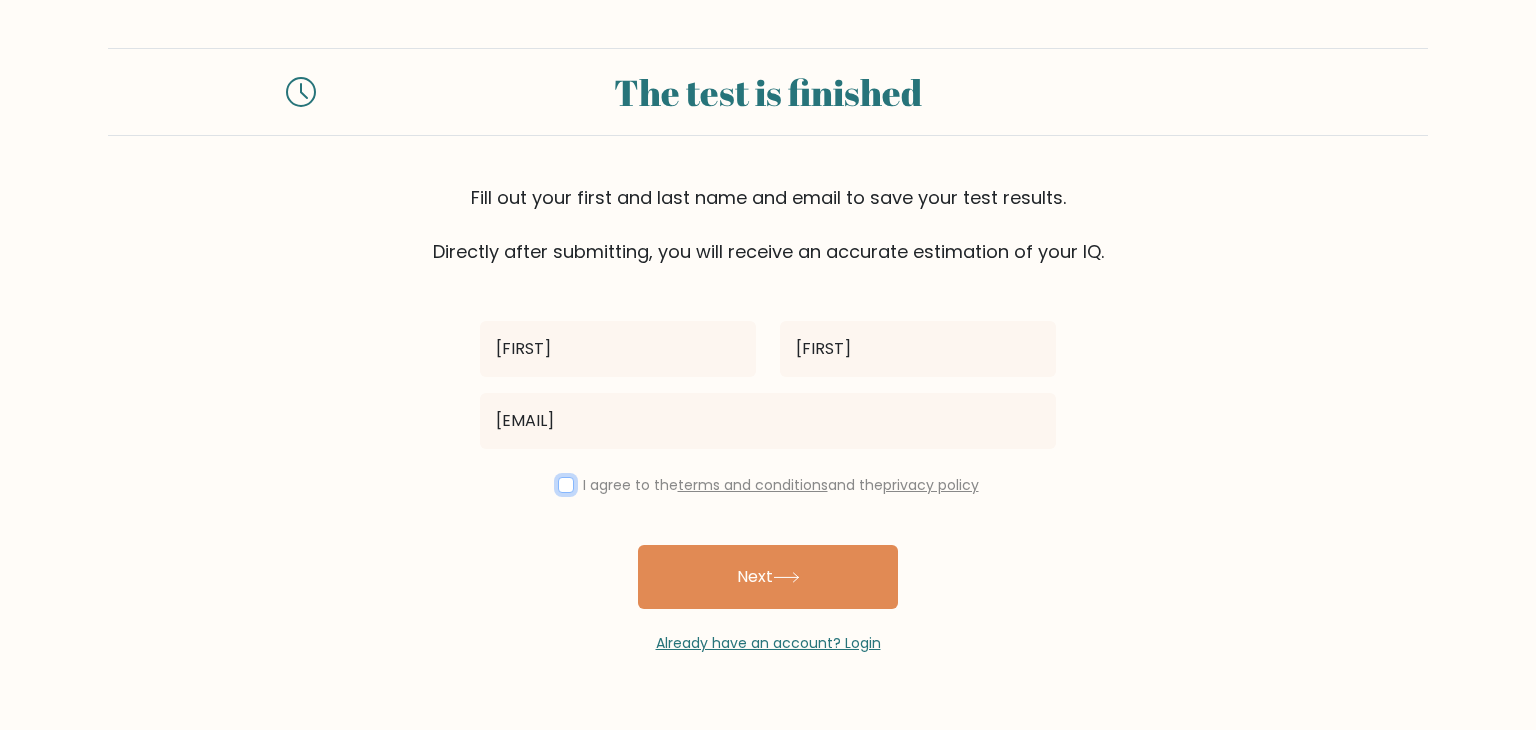 click at bounding box center [566, 485] 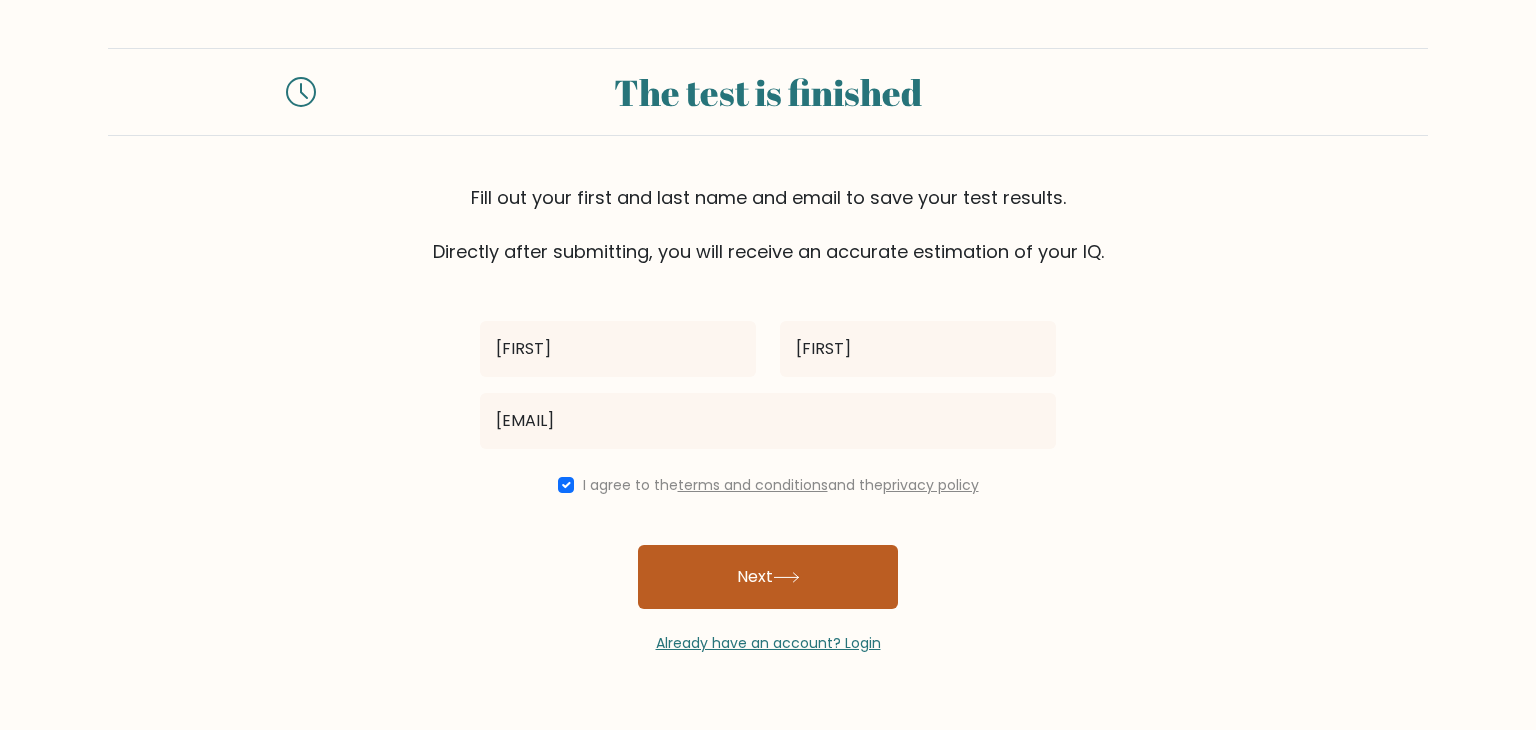 click on "Next" at bounding box center (768, 577) 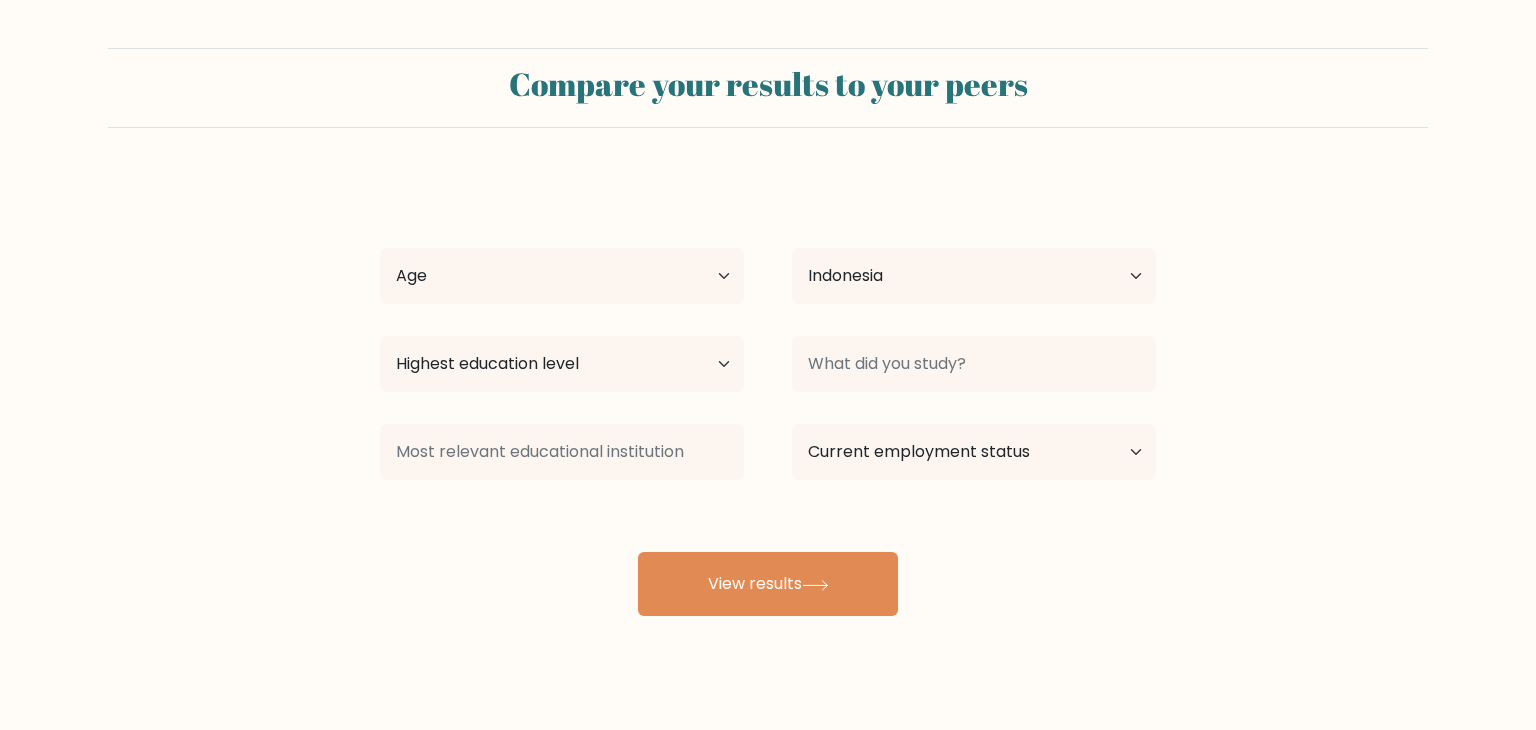 select on "ID" 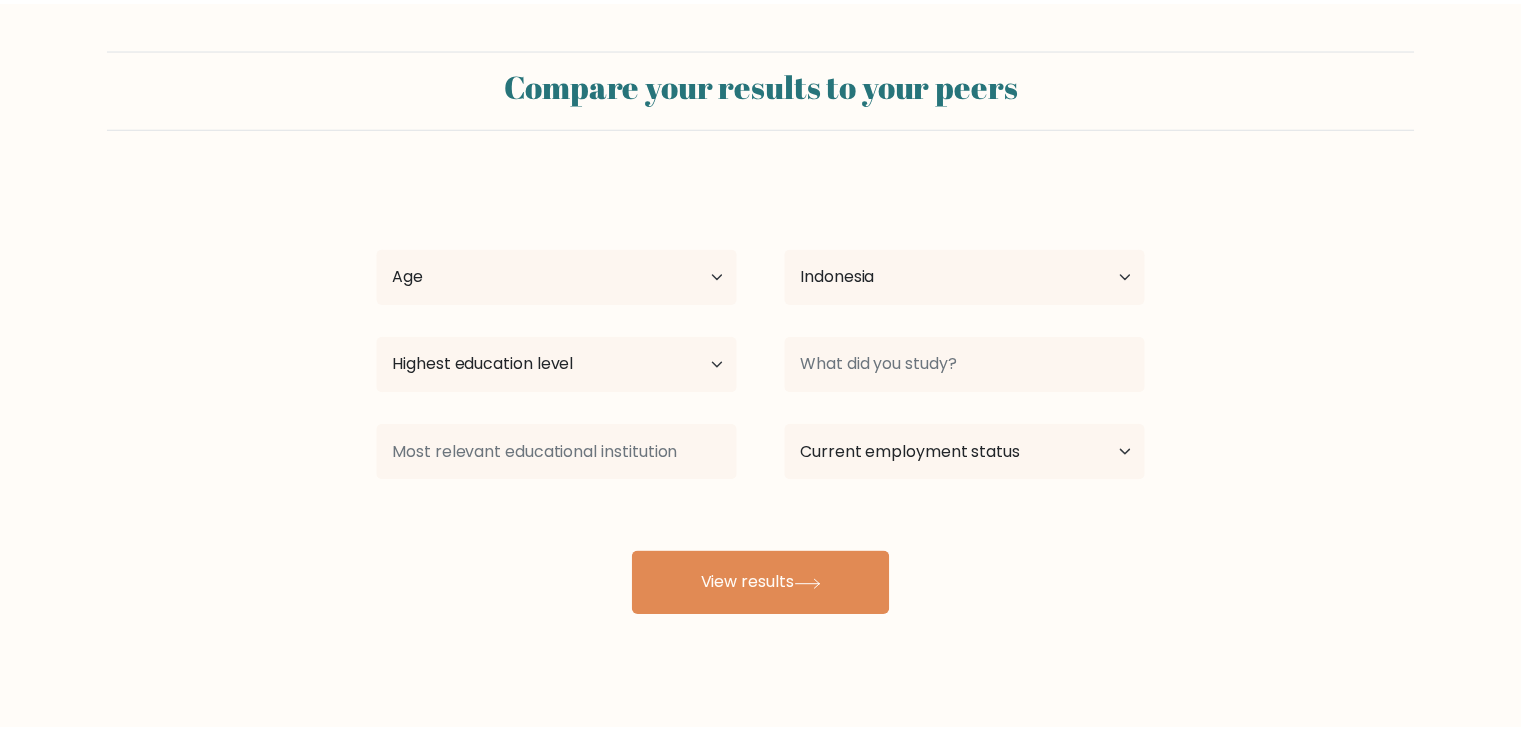 scroll, scrollTop: 0, scrollLeft: 0, axis: both 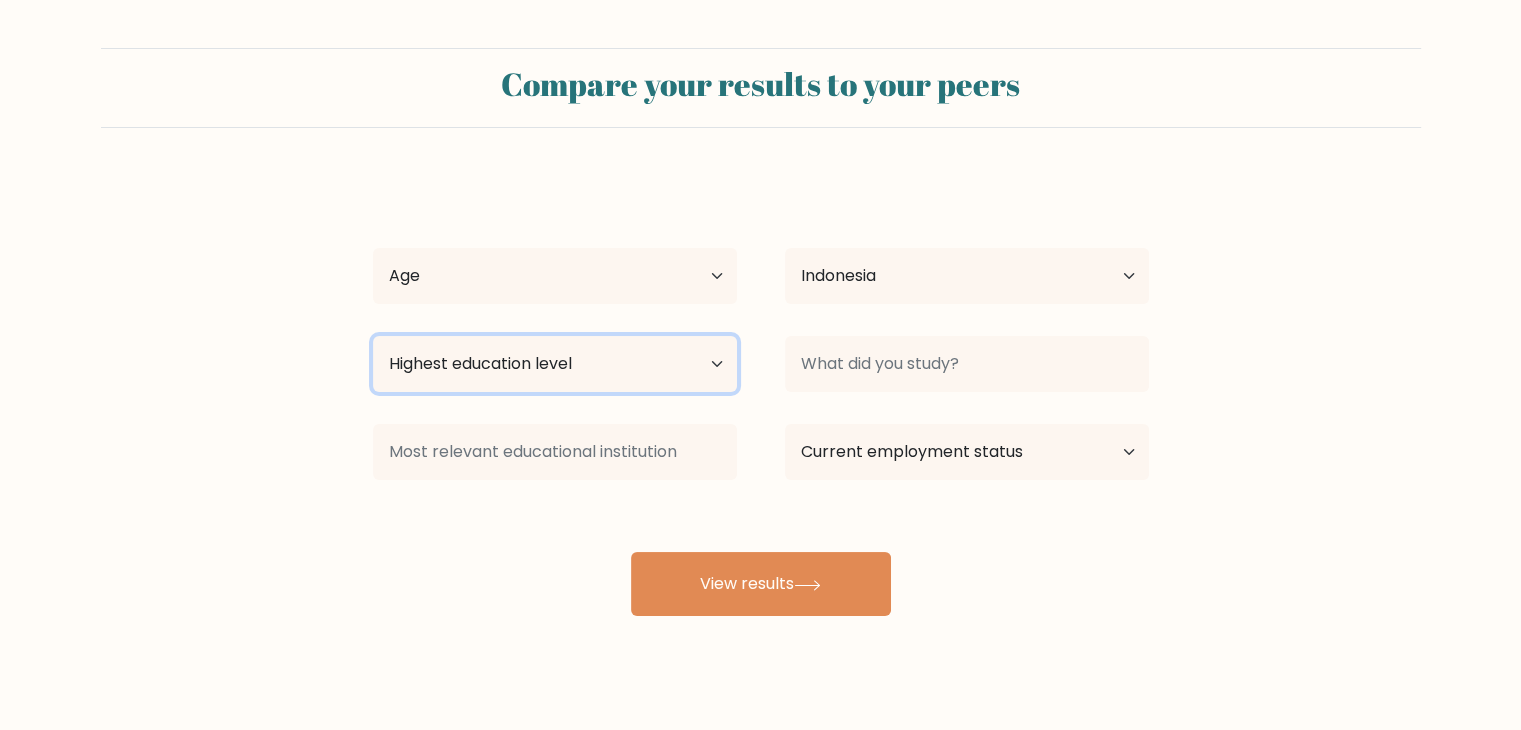 click on "Highest education level
No schooling
Primary
Lower Secondary
Upper Secondary
Occupation Specific
Bachelor's degree
Master's degree
Doctoral degree" at bounding box center [555, 364] 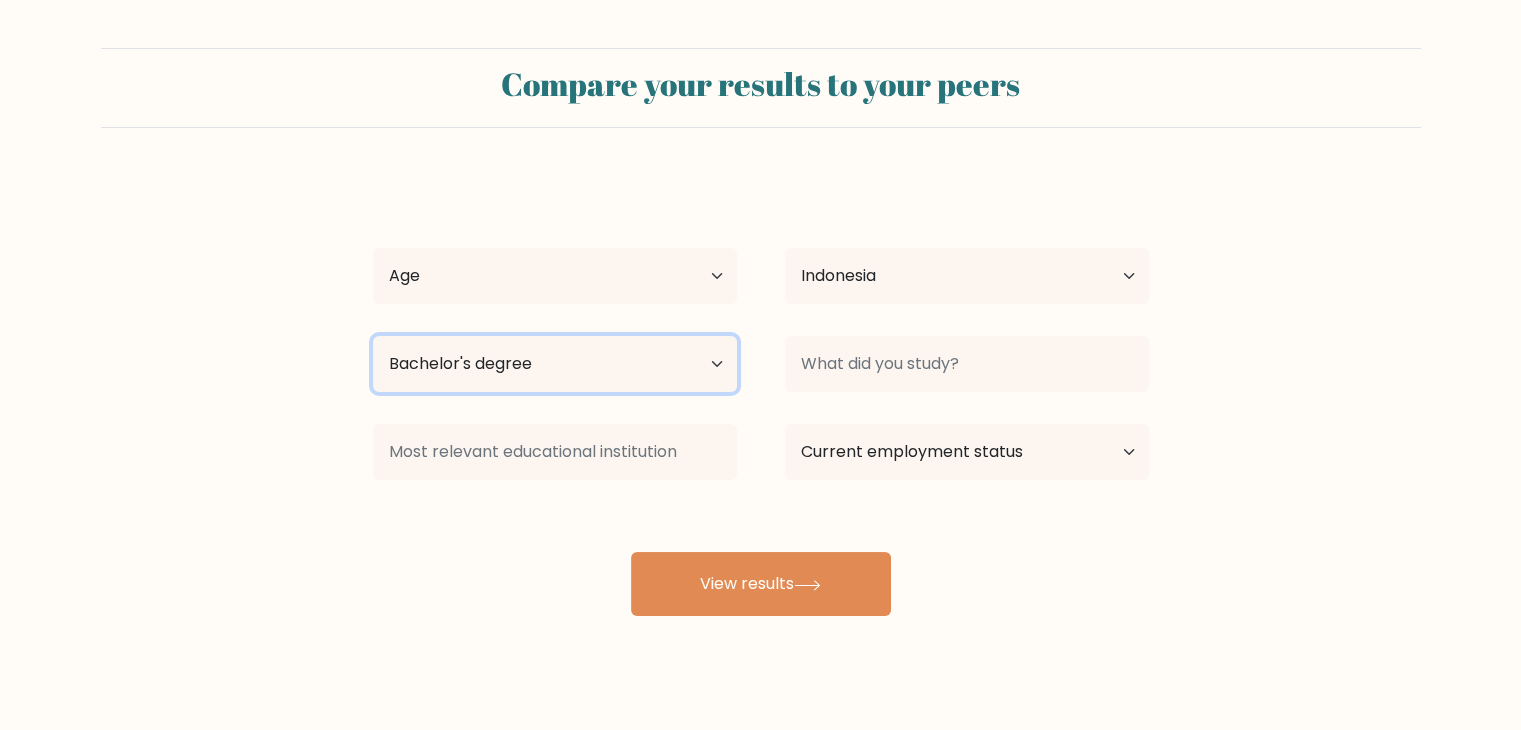 click on "Highest education level
No schooling
Primary
Lower Secondary
Upper Secondary
Occupation Specific
Bachelor's degree
Master's degree
Doctoral degree" at bounding box center [555, 364] 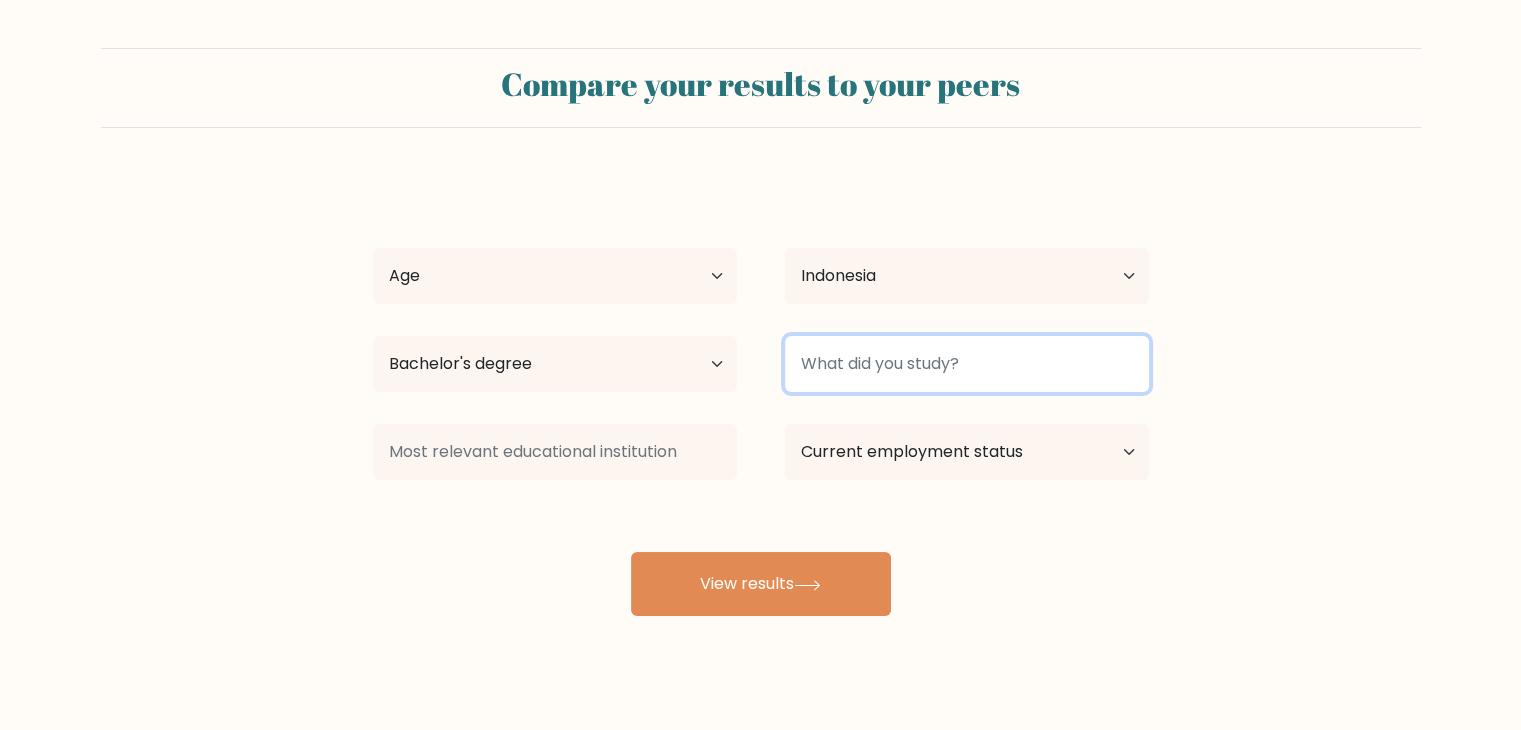 drag, startPoint x: 903, startPoint y: 345, endPoint x: 904, endPoint y: 357, distance: 12.0415945 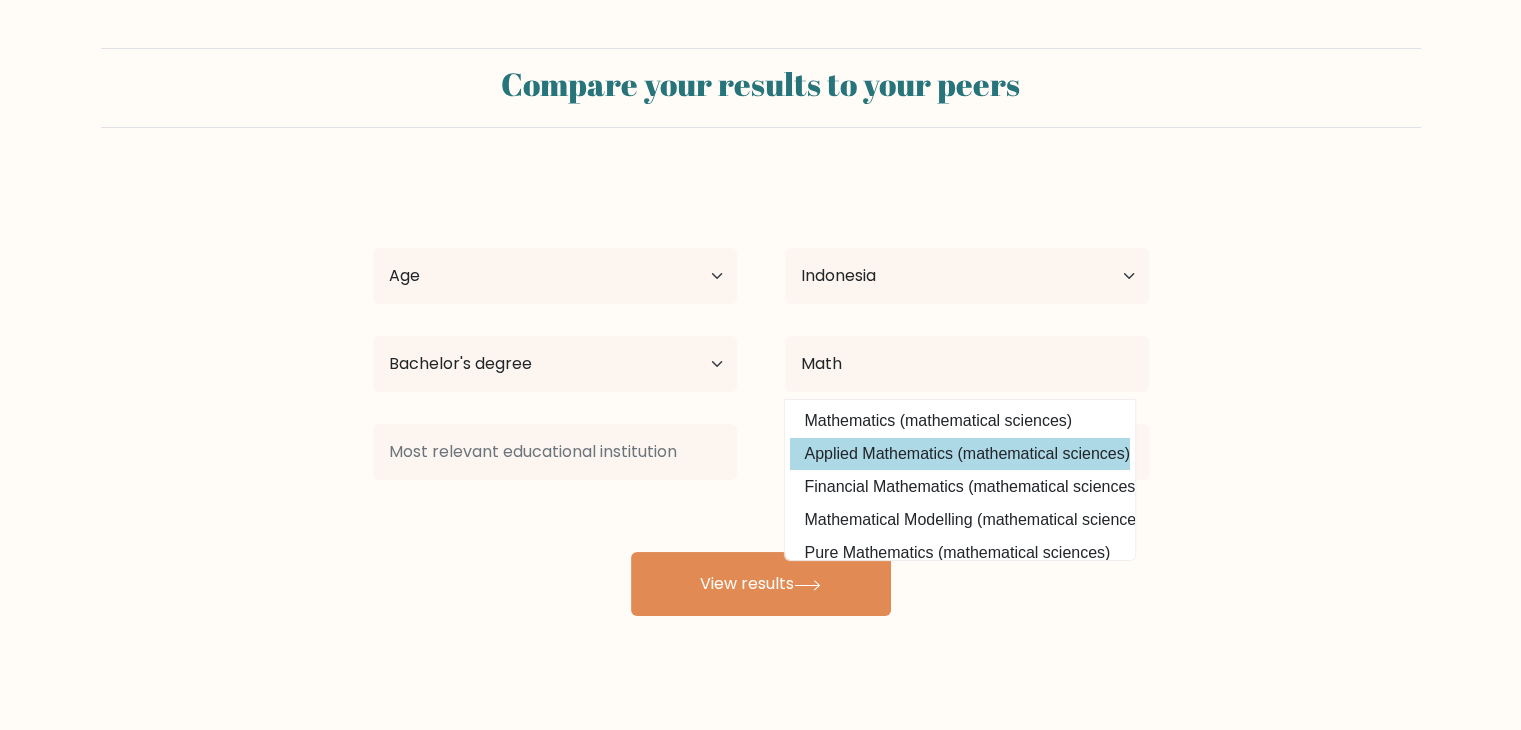 click on "Applied Mathematics (mathematical sciences)" at bounding box center [960, 454] 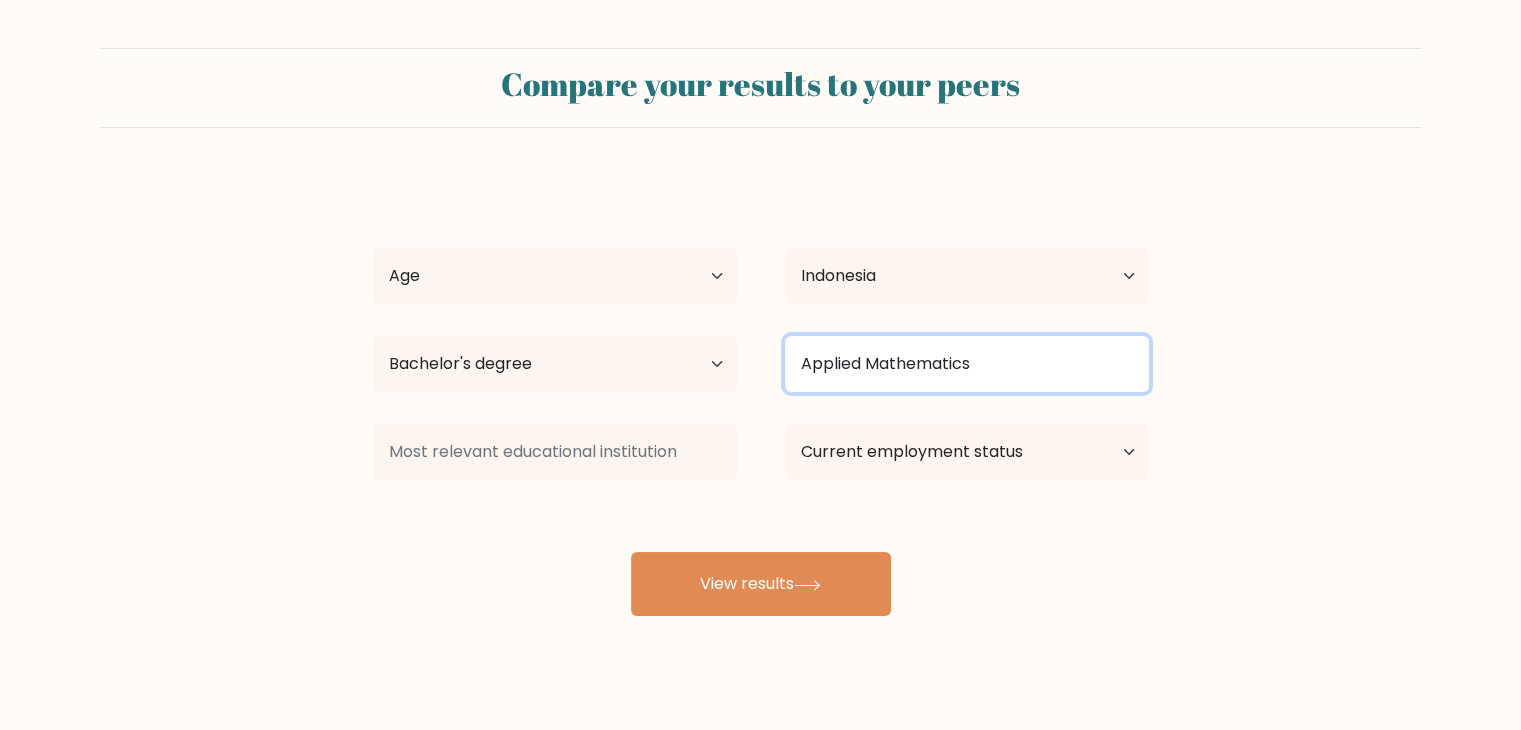 click on "Applied Mathematics" at bounding box center [967, 364] 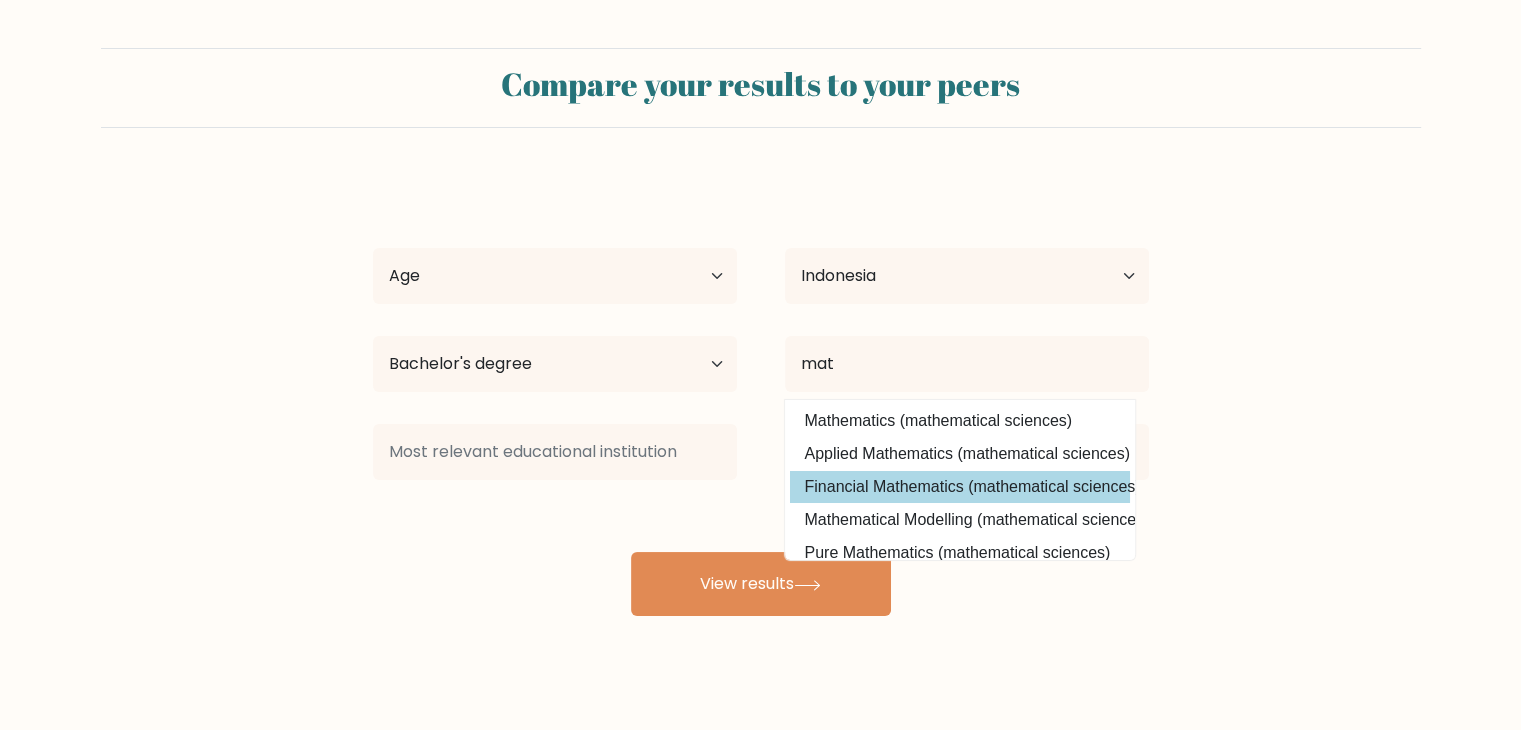click on "Financial Mathematics (mathematical sciences)" at bounding box center (960, 487) 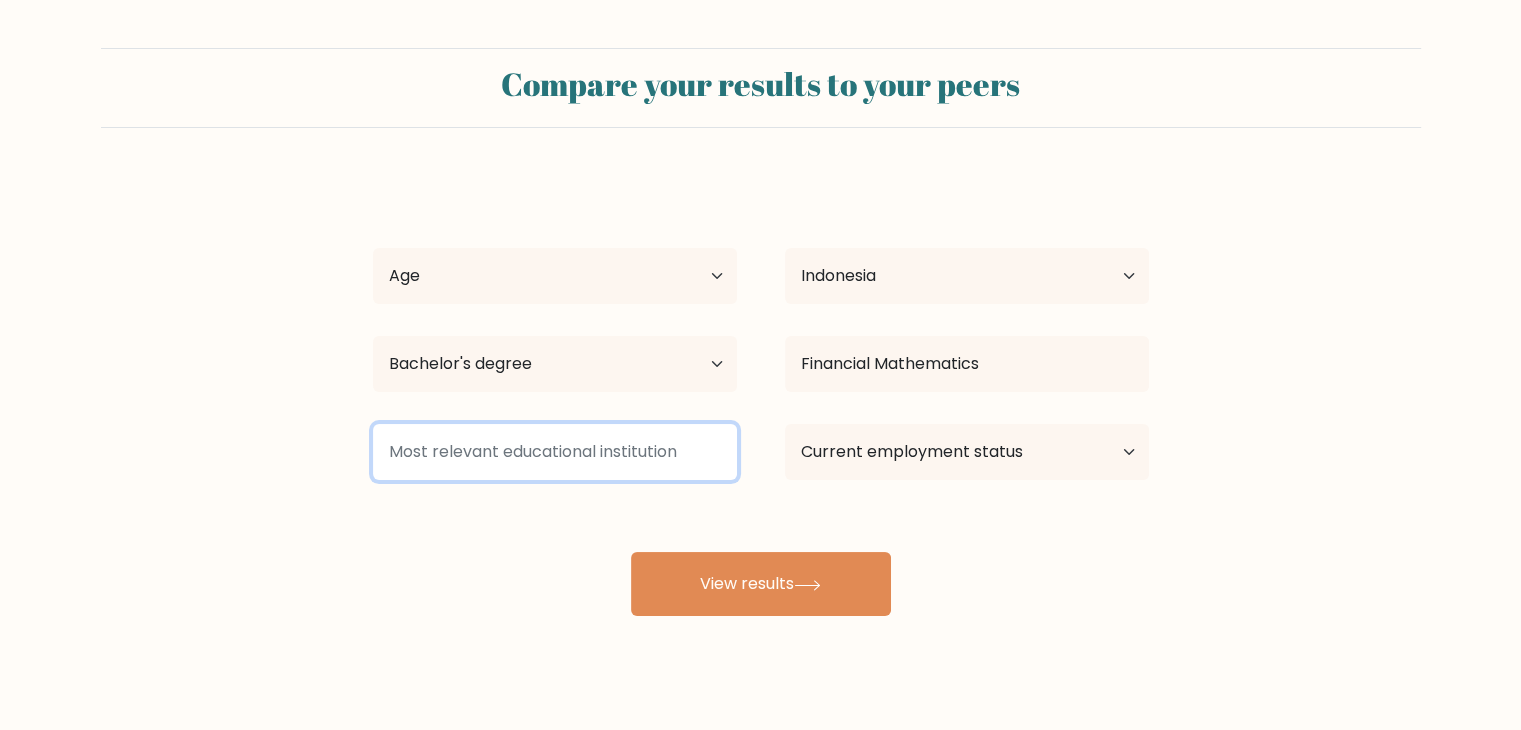 click at bounding box center [555, 452] 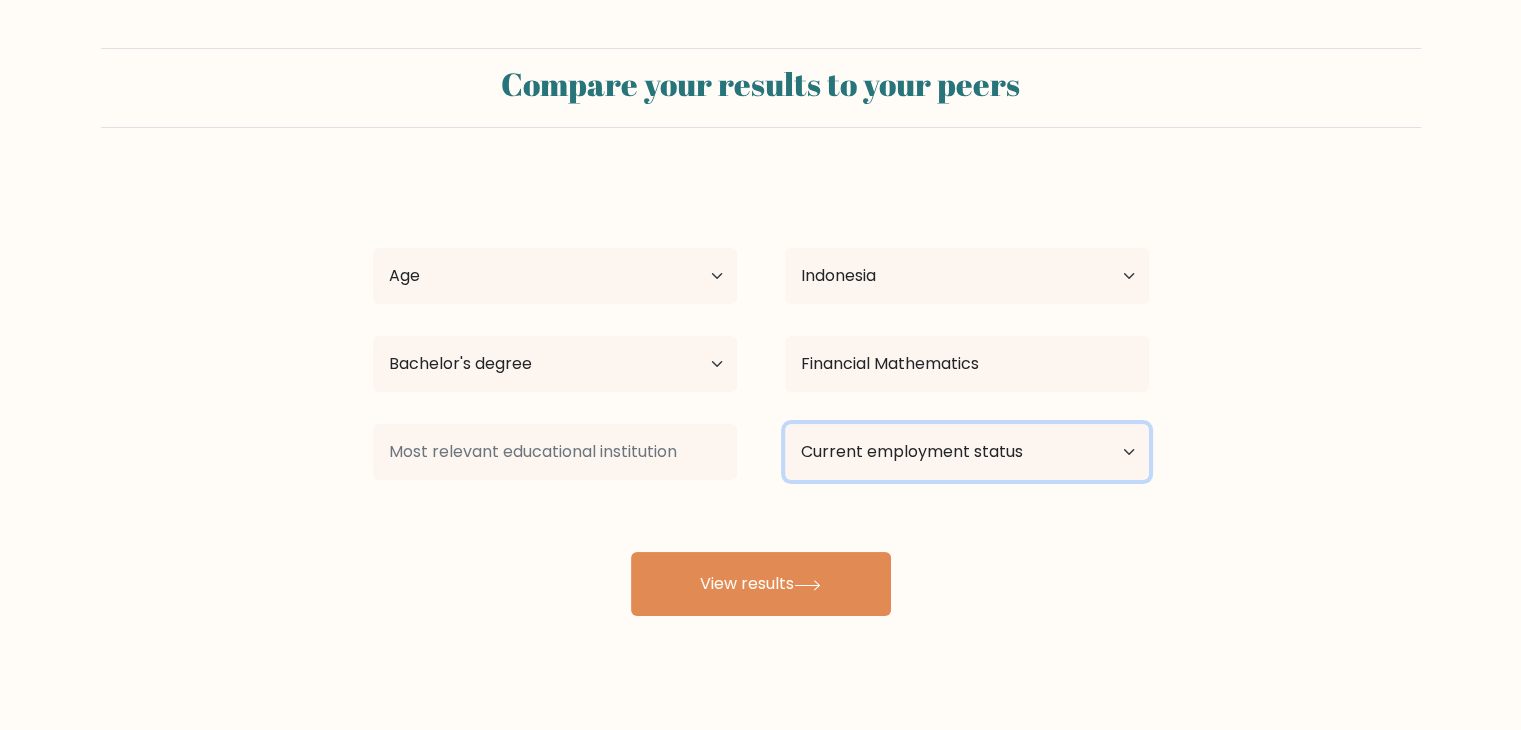 click on "Current employment status
Employed
Student
Retired
Other / prefer not to answer" at bounding box center [967, 452] 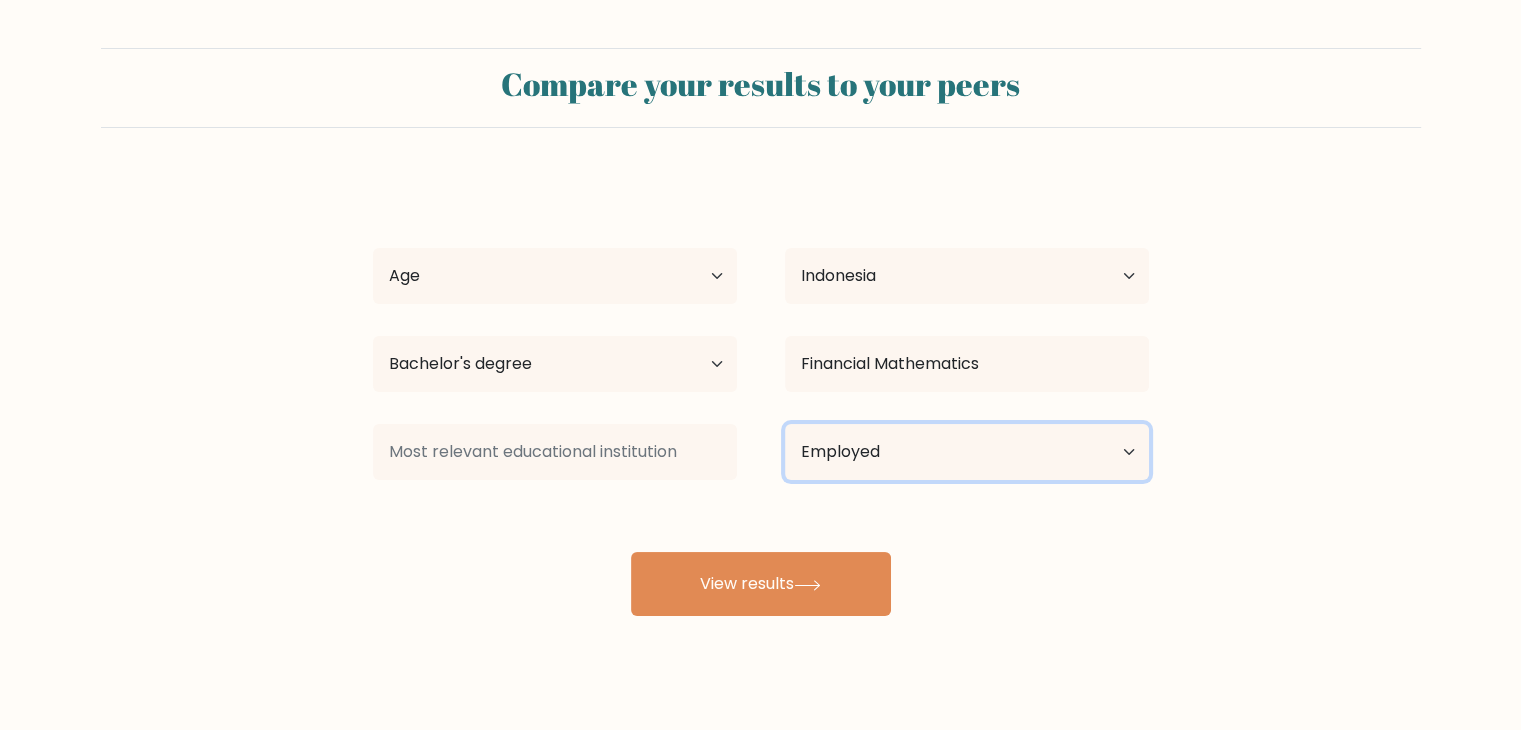 click on "Current employment status
Employed
Student
Retired
Other / prefer not to answer" at bounding box center [967, 452] 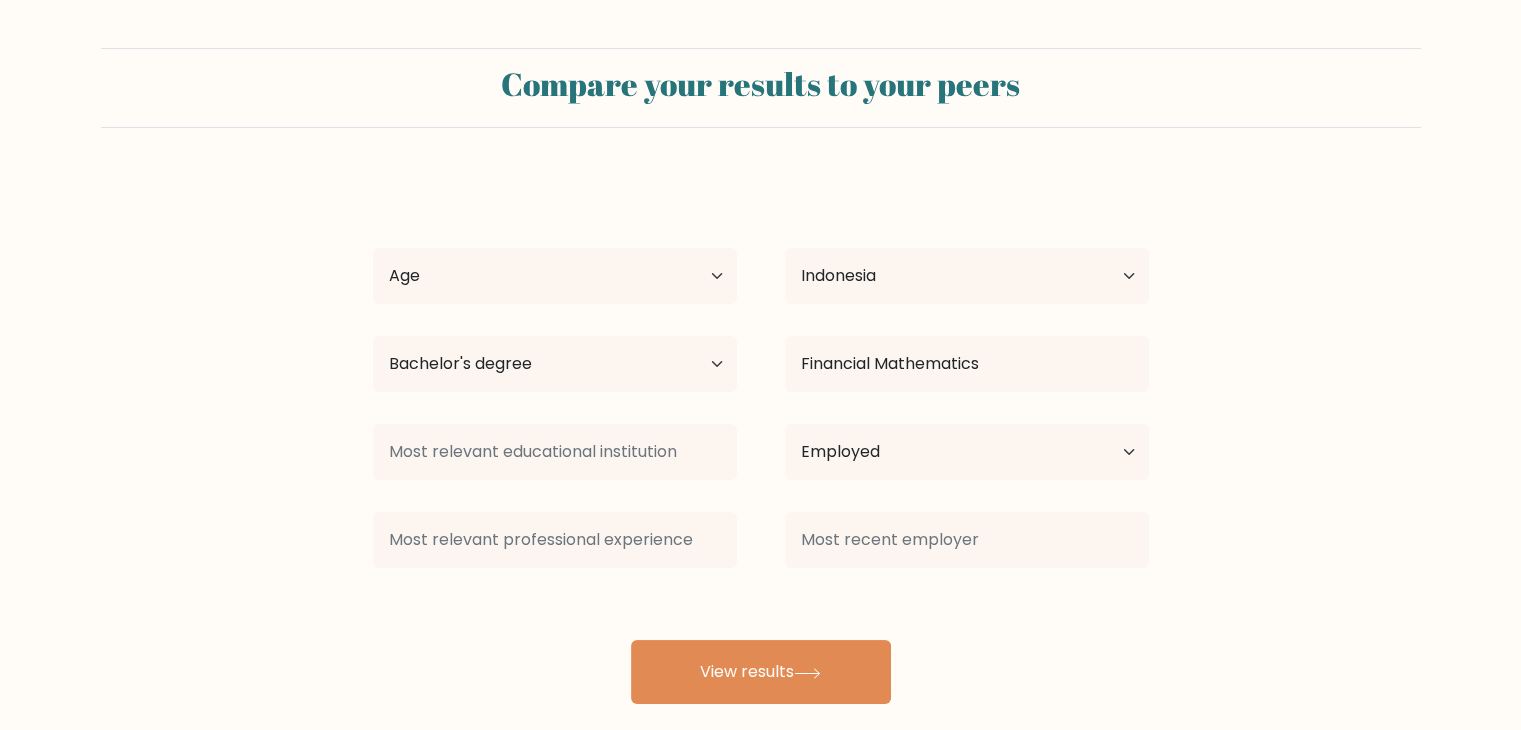 click on "Roy
Siahaan
Age
Under 18 years old
18-24 years old
25-34 years old
35-44 years old
45-54 years old
55-64 years old
65 years old and above
Country
Afghanistan
Albania
Algeria
American Samoa
Andorra
Angola
Anguilla
Antarctica
Antigua and Barbuda
Argentina
Armenia
Aruba
Australia
Austria
Azerbaijan
Bahamas
Bahrain
Bangladesh
Barbados
Belarus
Belgium
Belize
Benin
Bermuda
Bhutan
Bolivia
Bonaire, Sint Eustatius and Saba
Bosnia and Herzegovina
Botswana
Bouvet Island
Brazil
Brunei" at bounding box center [761, 440] 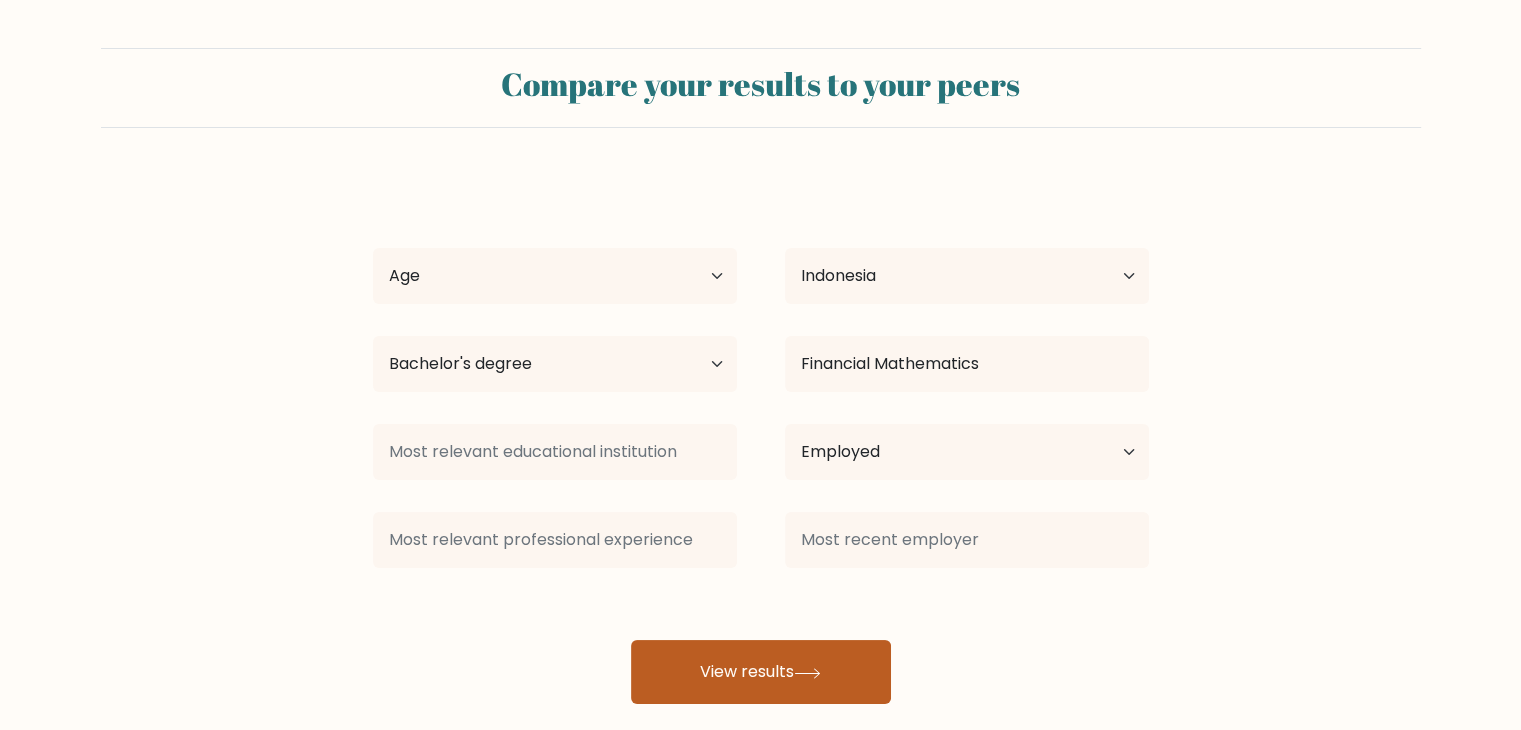 click on "View results" at bounding box center [761, 672] 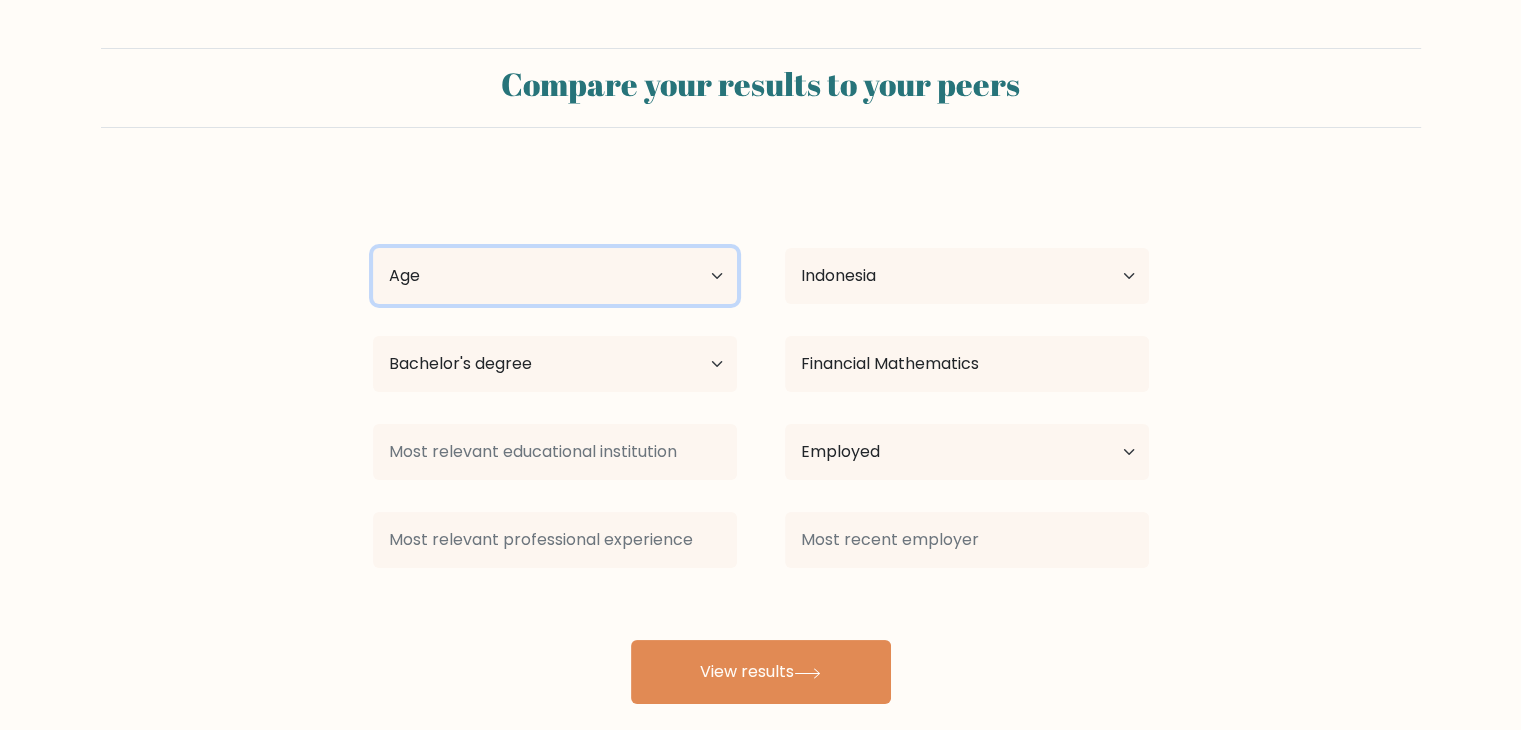 click on "Age
Under 18 years old
18-24 years old
25-34 years old
35-44 years old
45-54 years old
55-64 years old
65 years old and above" at bounding box center (555, 276) 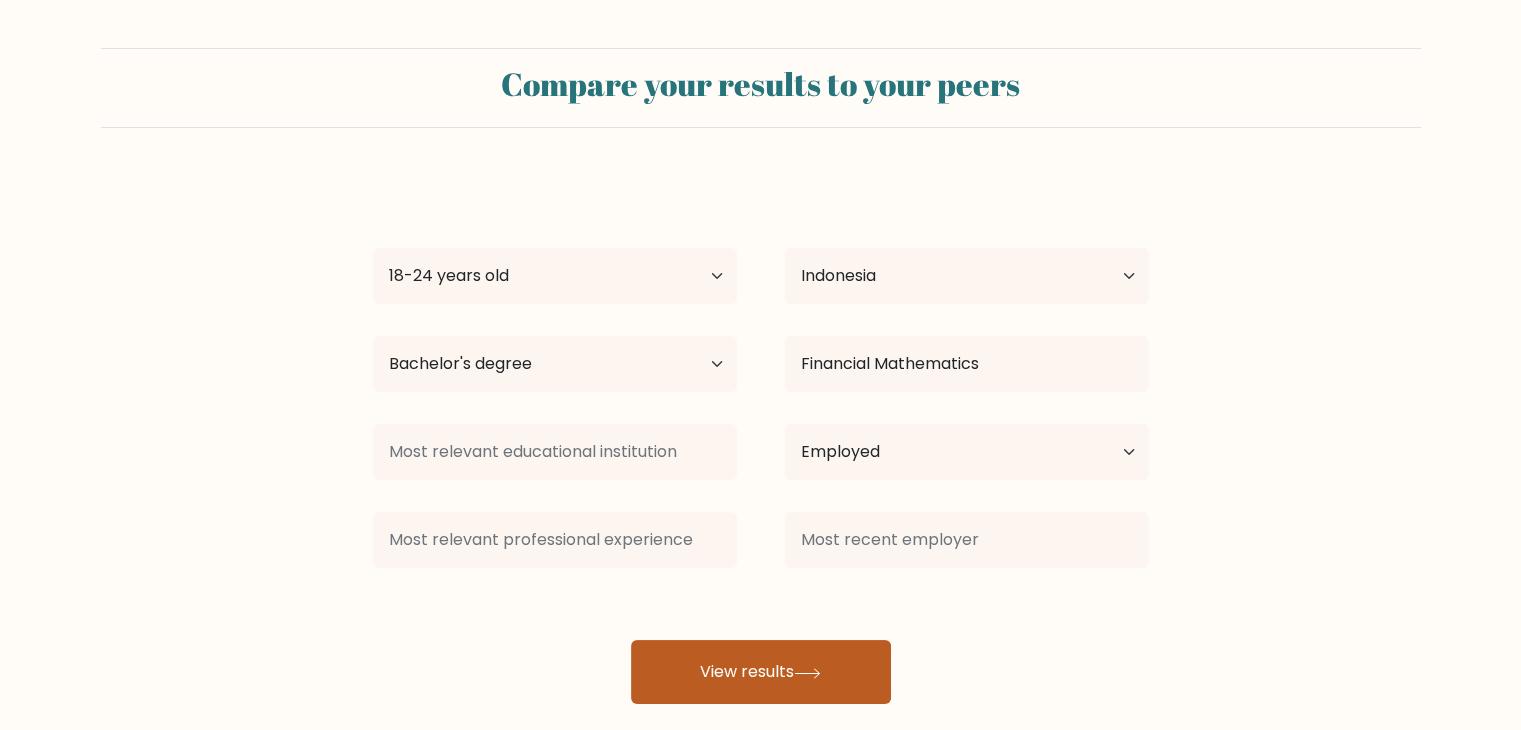 click on "View results" at bounding box center (761, 672) 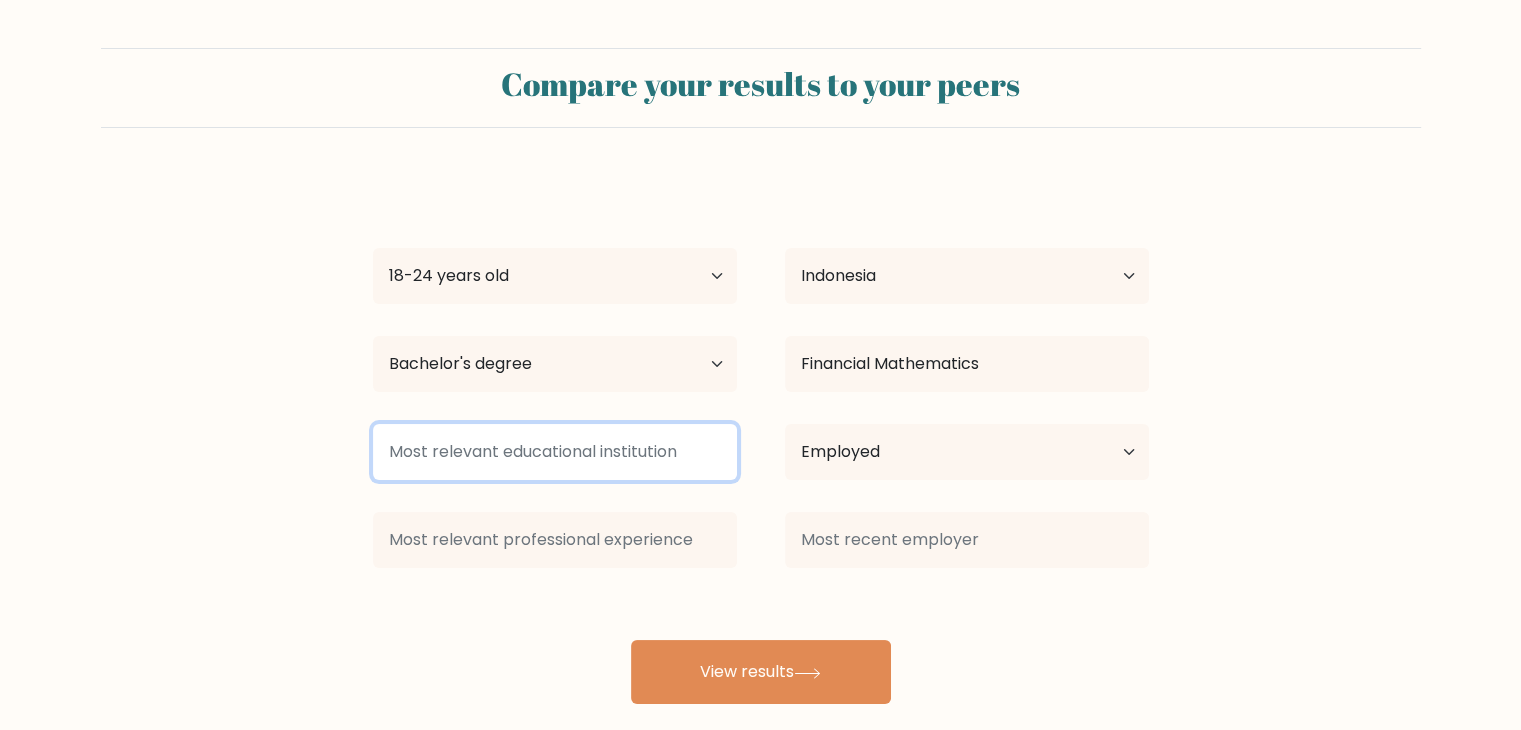 click at bounding box center [555, 452] 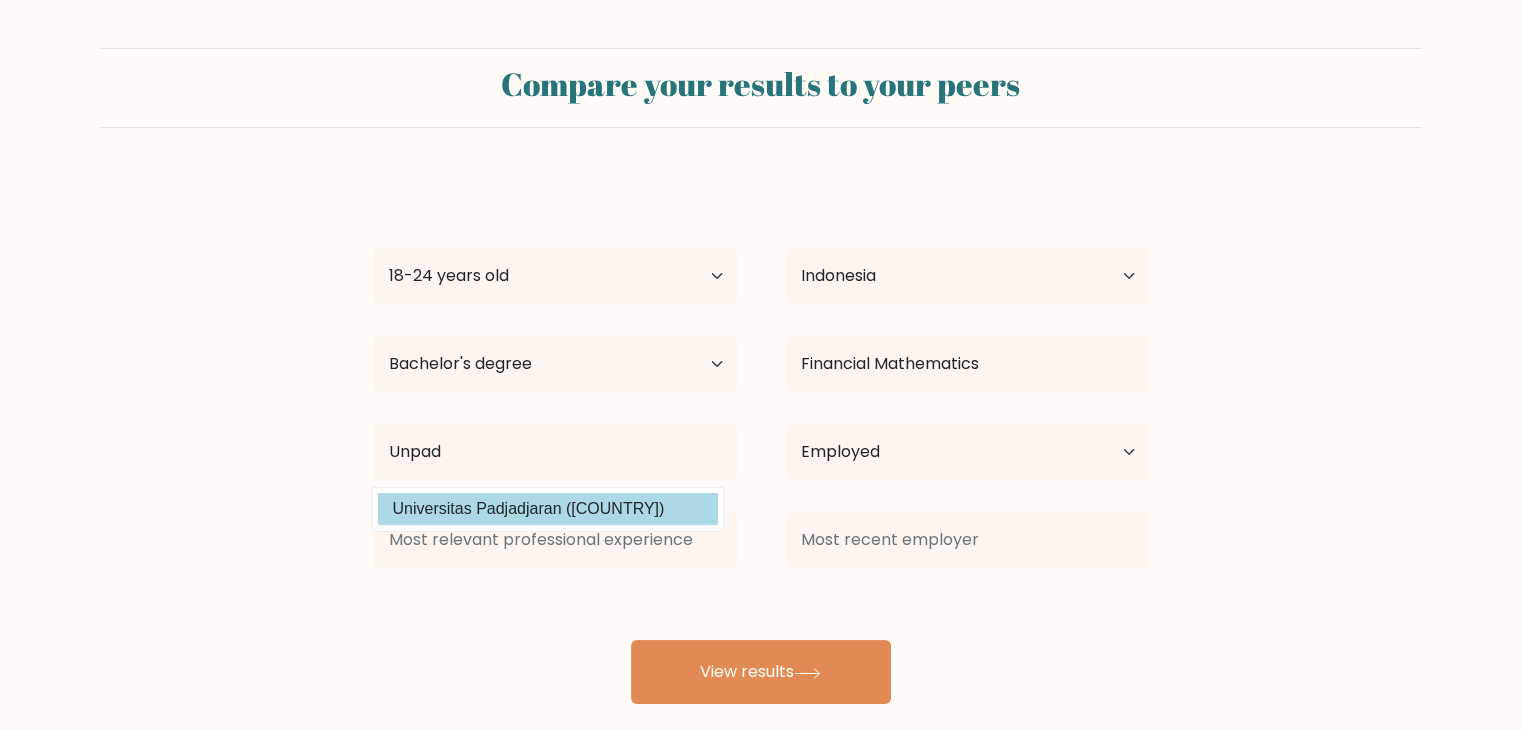 click on "Universitas Padjadjaran (Indonesia)" at bounding box center [548, 509] 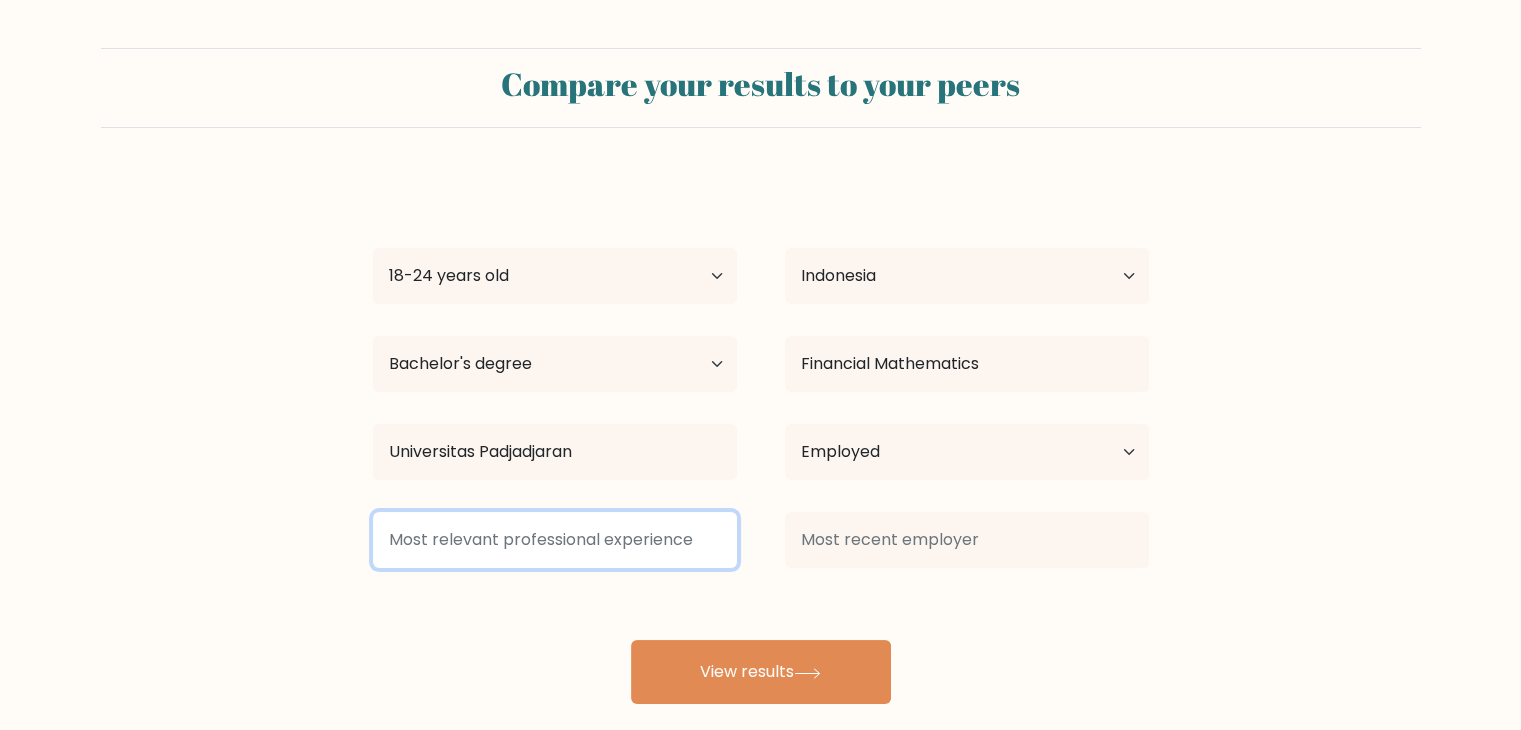 click at bounding box center [555, 540] 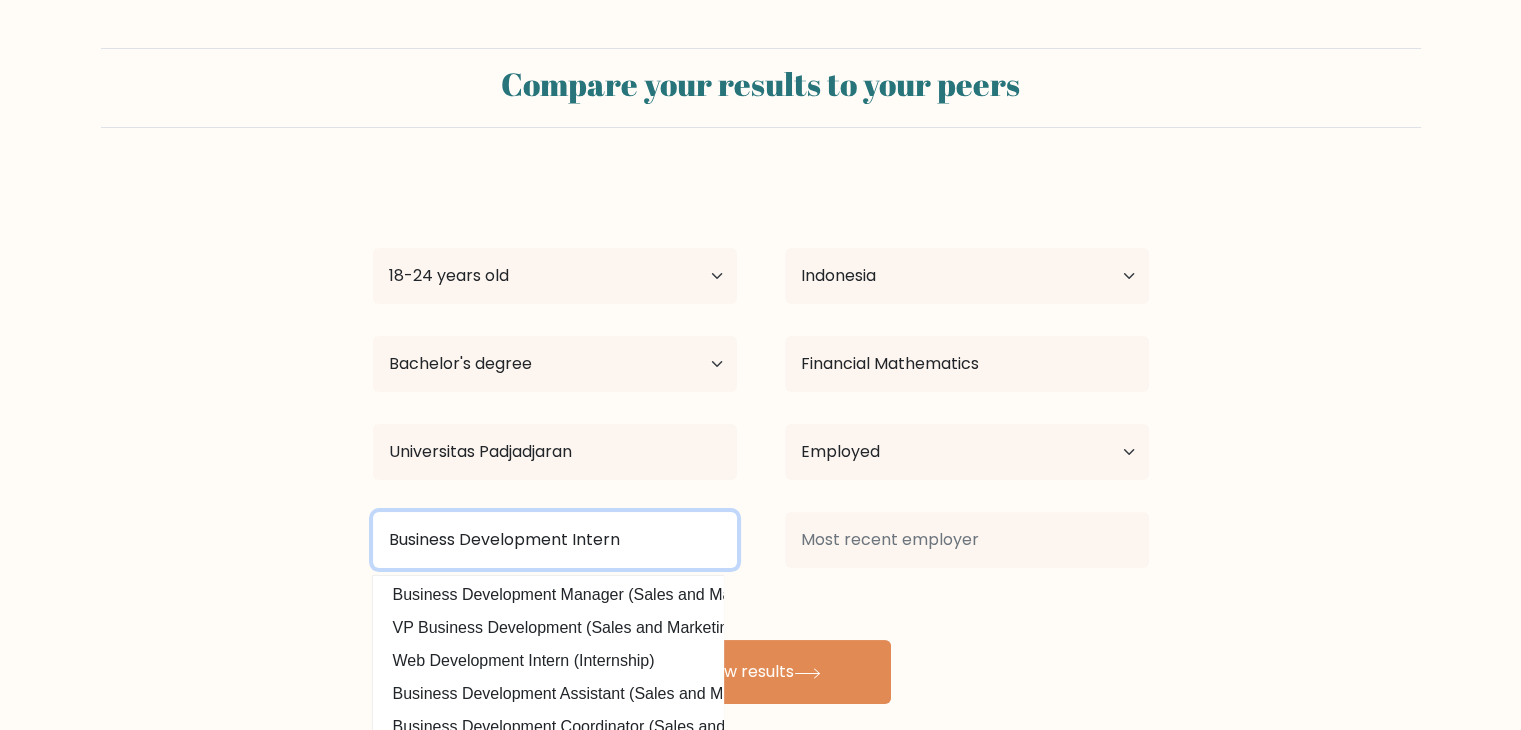 scroll, scrollTop: 195, scrollLeft: 0, axis: vertical 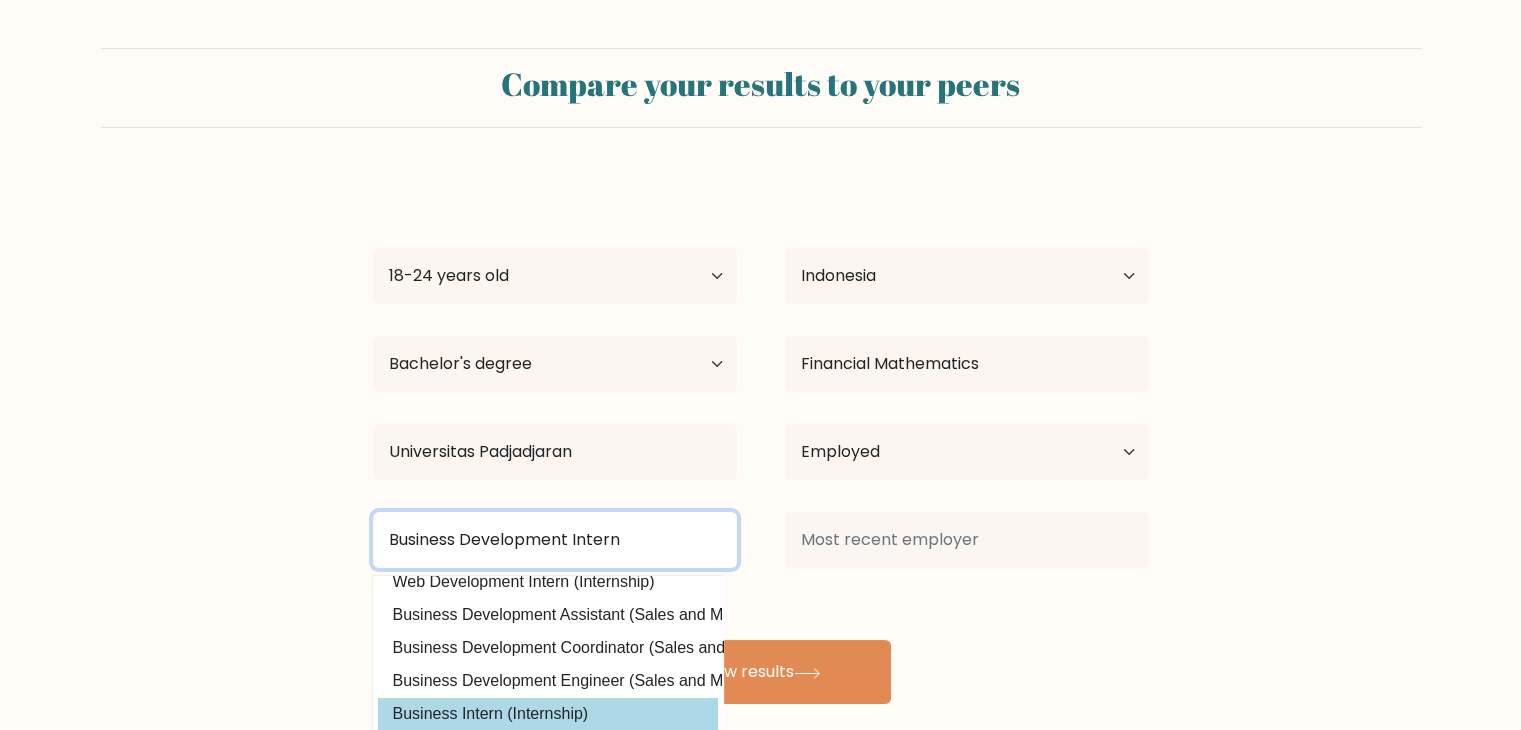 type on "Business Development Intern" 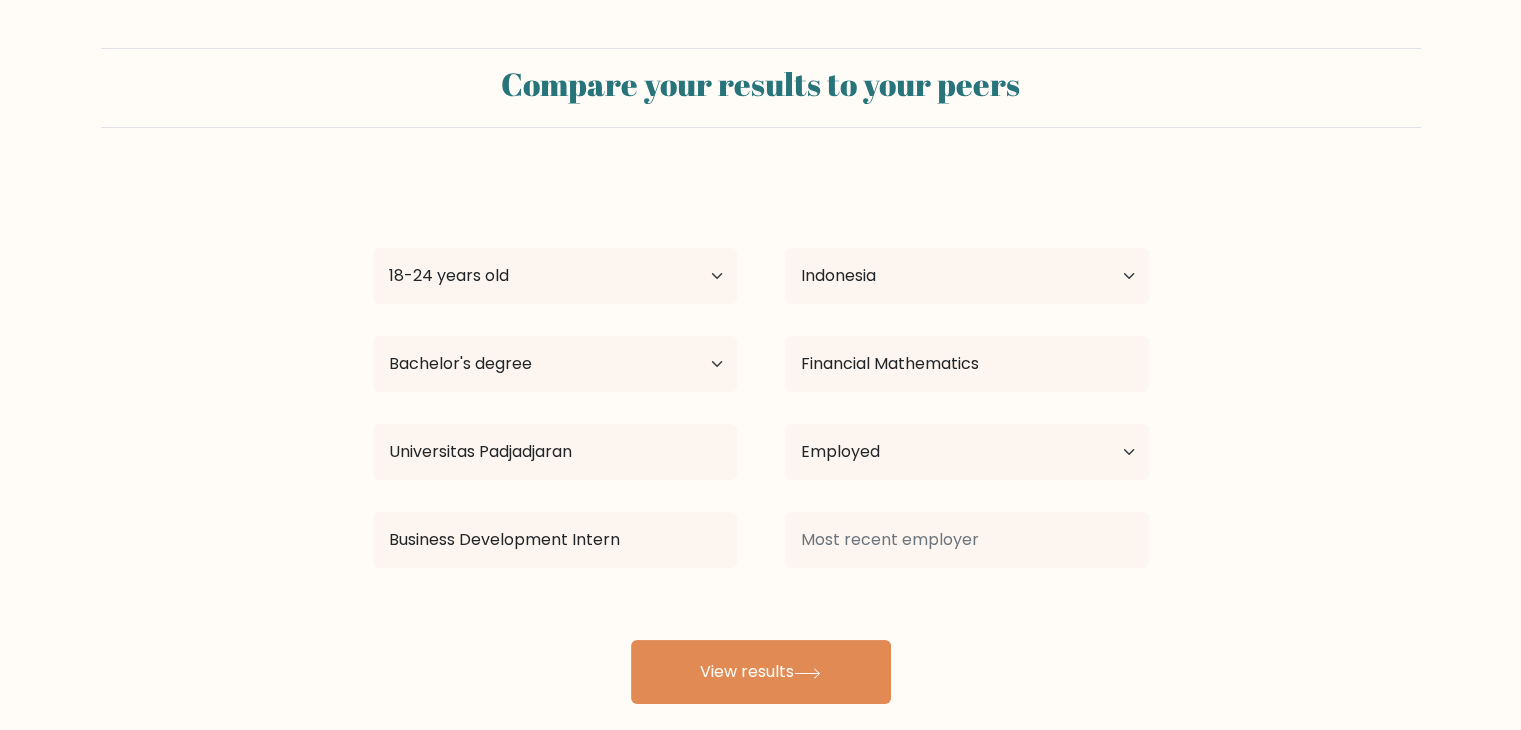 click on "Roy
Siahaan
Age
Under 18 years old
18-24 years old
25-34 years old
35-44 years old
45-54 years old
55-64 years old
65 years old and above
Country
Afghanistan
Albania
Algeria
American Samoa
Andorra
Angola
Anguilla
Antarctica
Antigua and Barbuda
Argentina
Armenia
Aruba
Australia
Austria
Azerbaijan
Bahamas
Bahrain
Bangladesh
Barbados
Belarus
Belgium
Belize
Benin
Bermuda
Bhutan
Bolivia
Bonaire, Sint Eustatius and Saba
Bosnia and Herzegovina
Botswana
Bouvet Island
Brazil
Brunei" at bounding box center (761, 440) 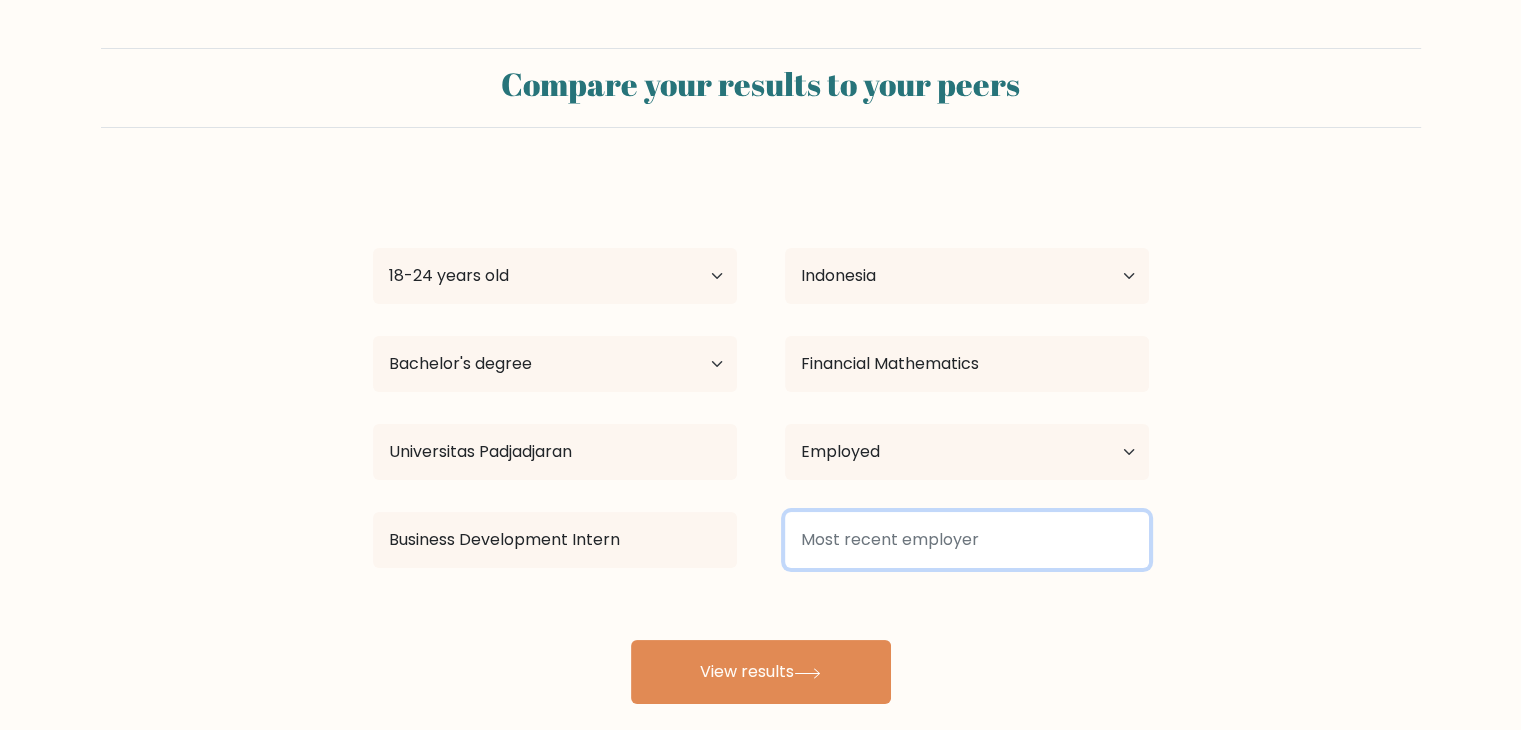 click at bounding box center [967, 540] 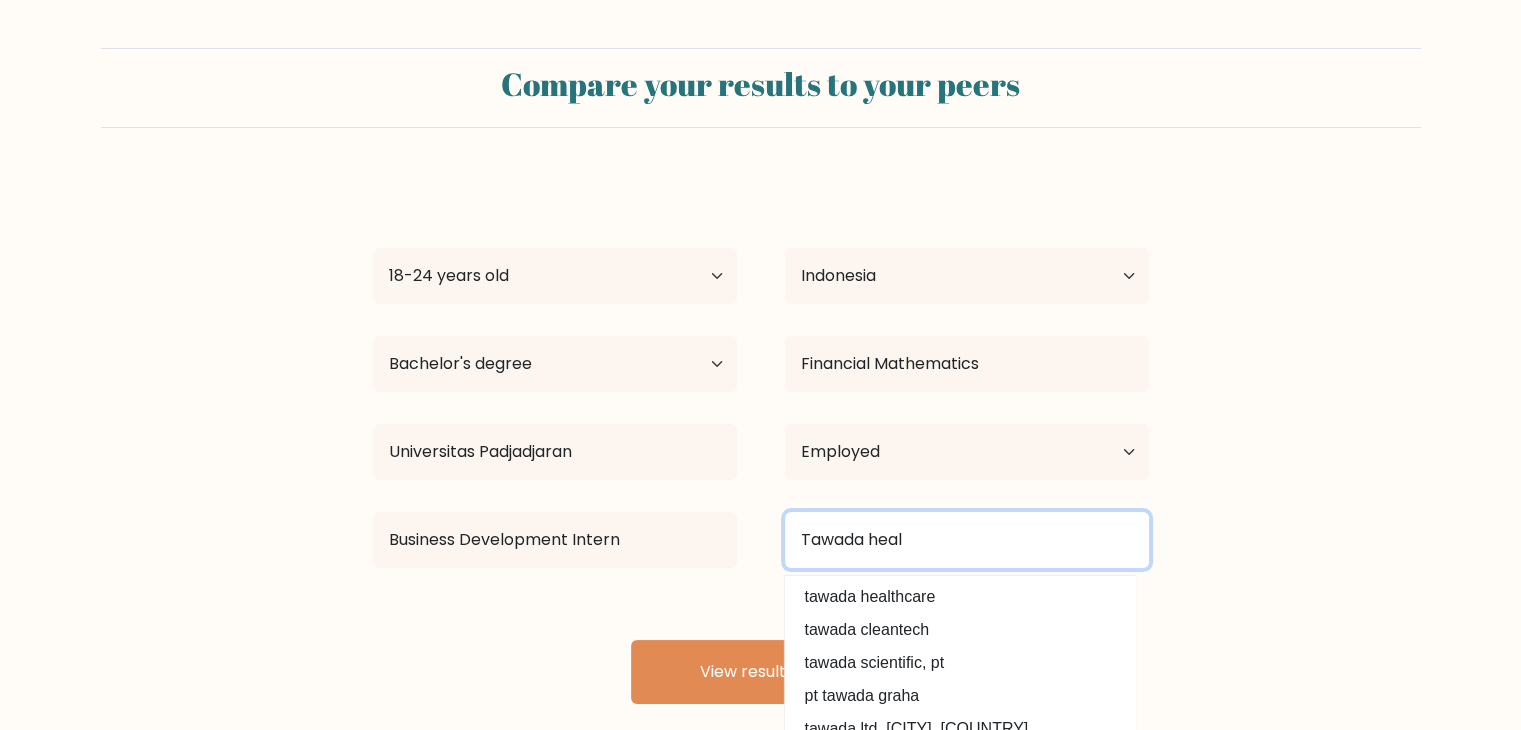 type on "Tawada heal" 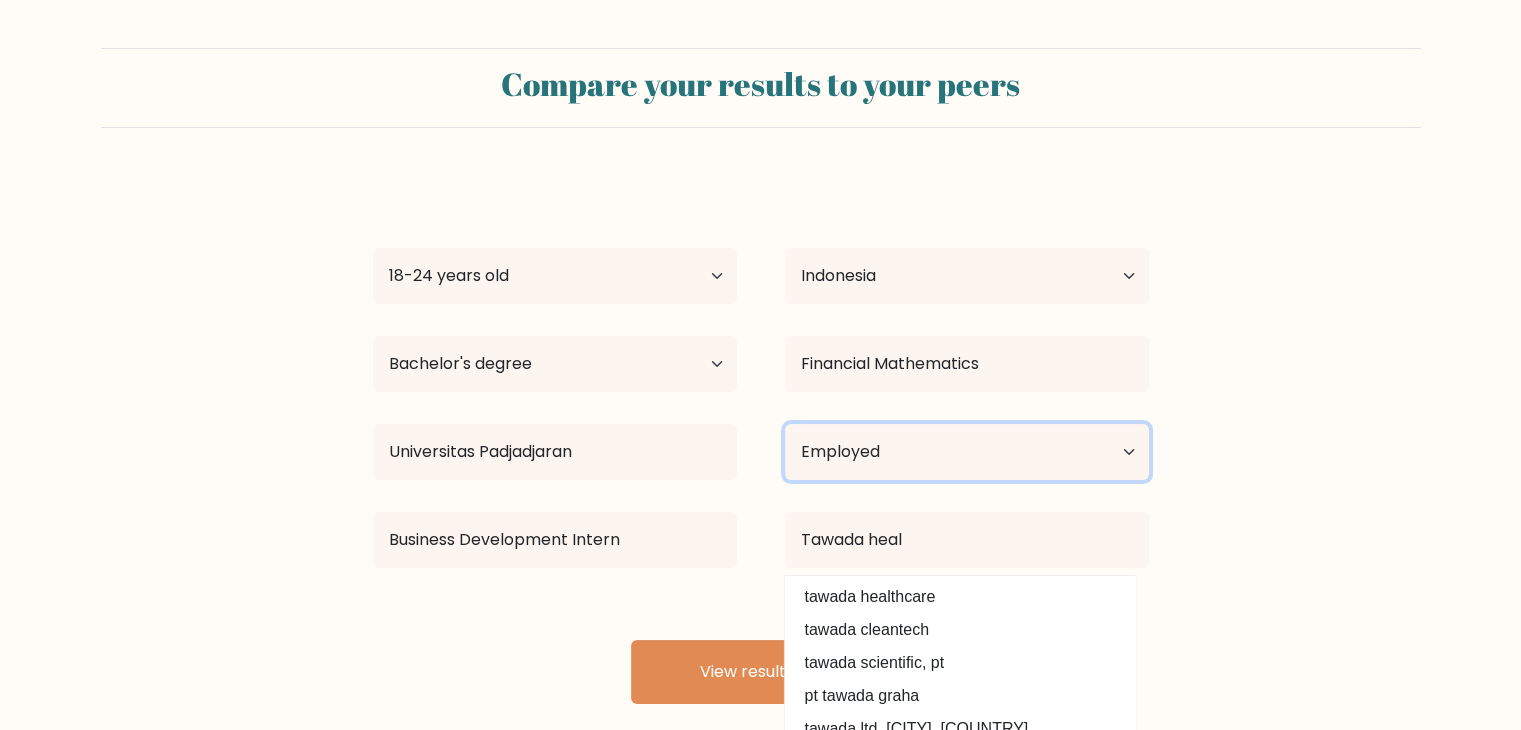 click on "Current employment status
Employed
Student
Retired
Other / prefer not to answer" at bounding box center (967, 452) 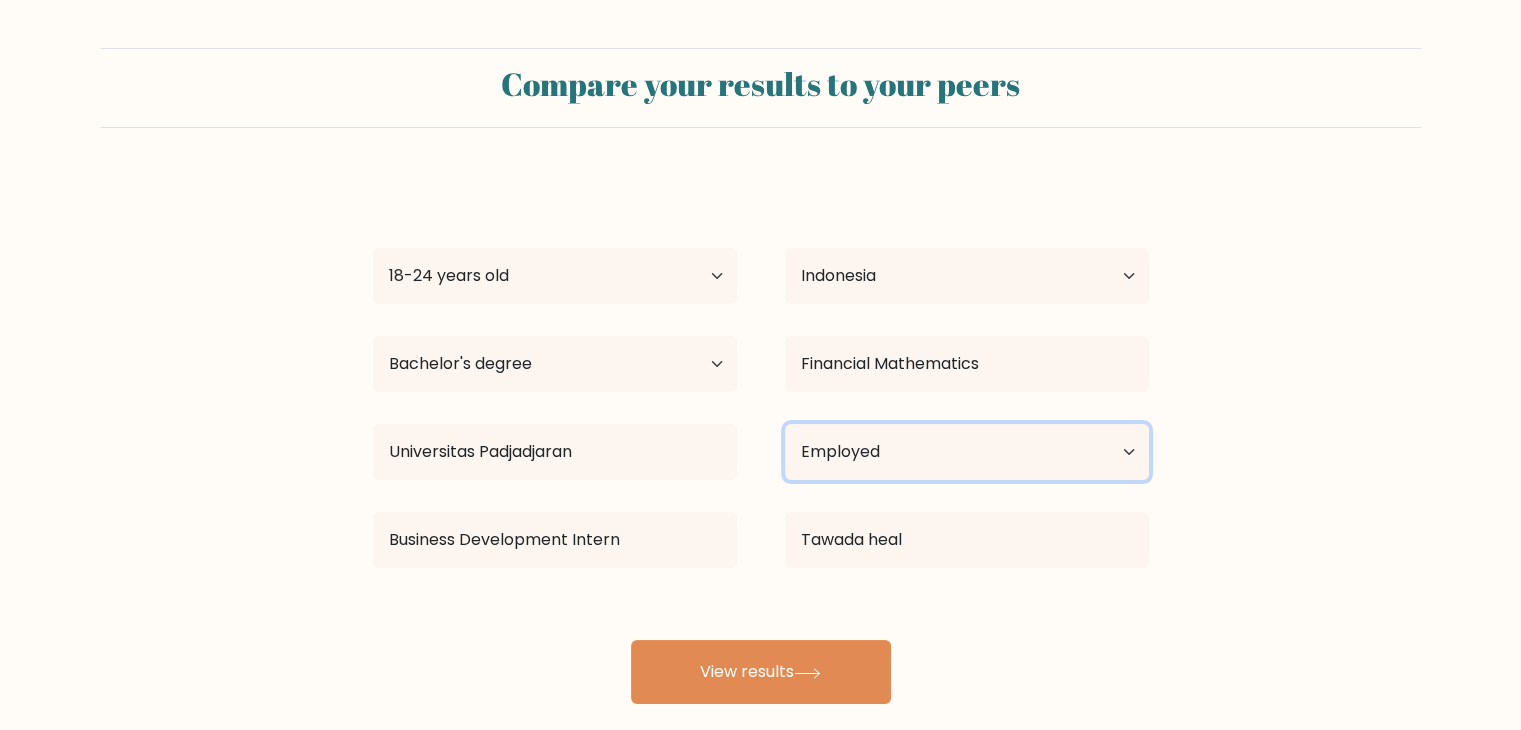 select on "other" 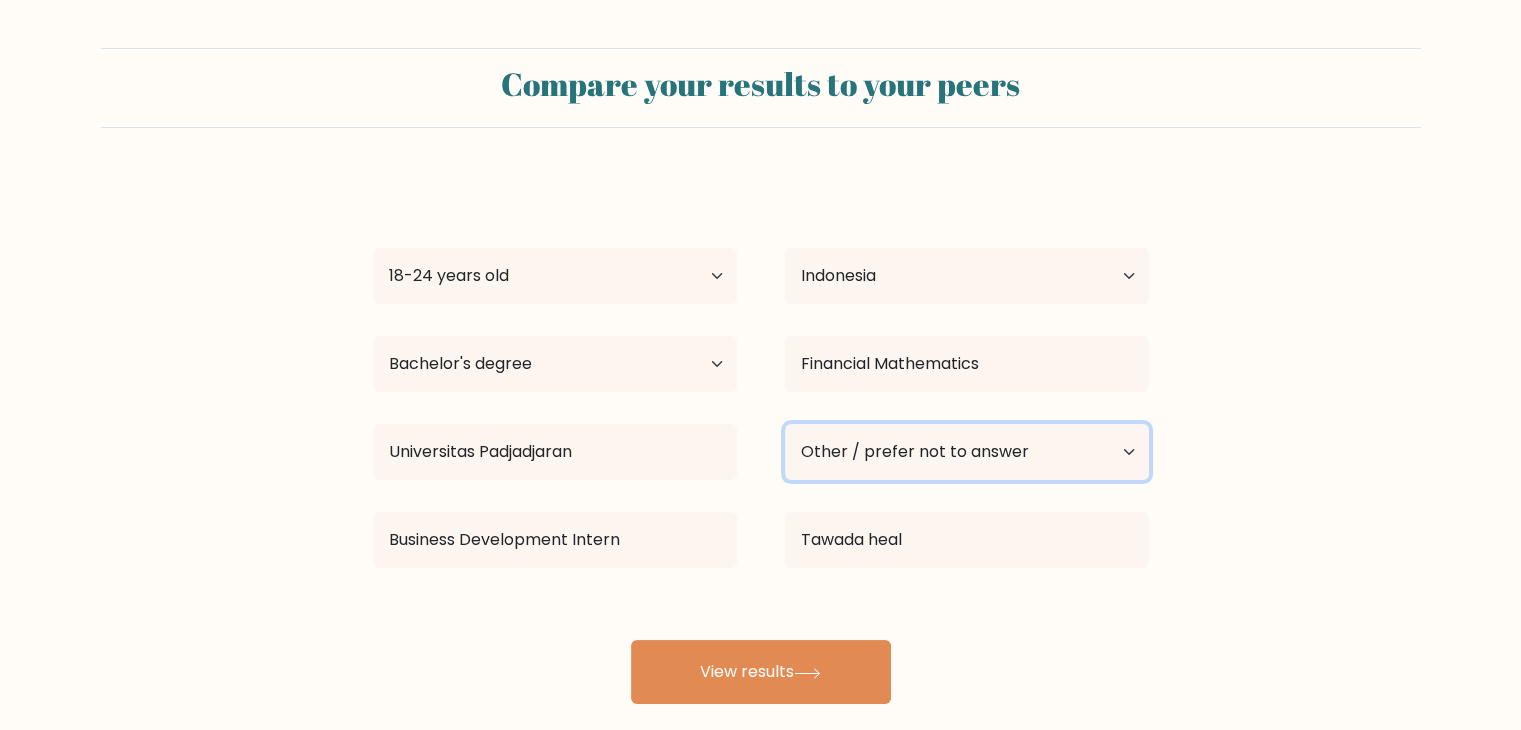 click on "Current employment status
Employed
Student
Retired
Other / prefer not to answer" at bounding box center [967, 452] 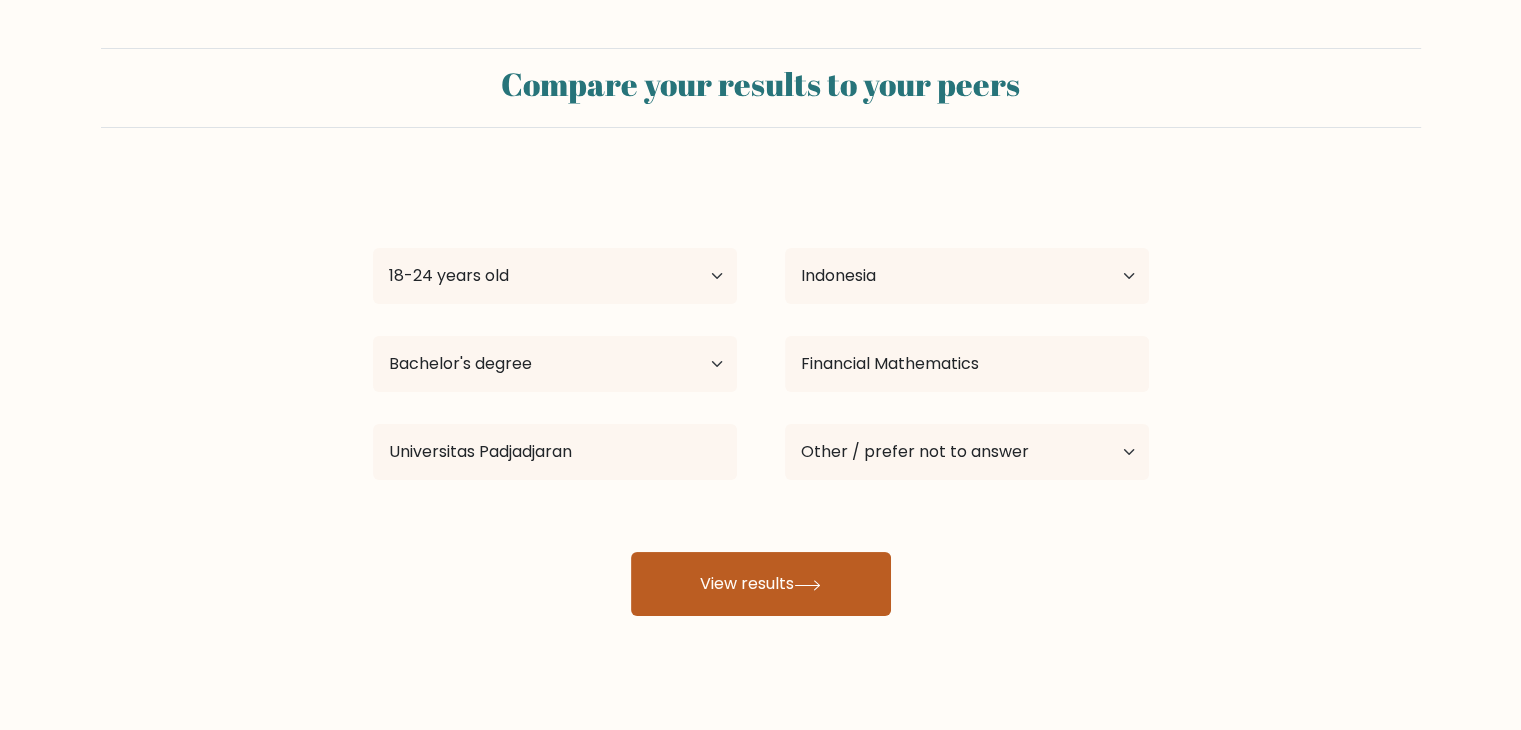 click on "View results" at bounding box center (761, 584) 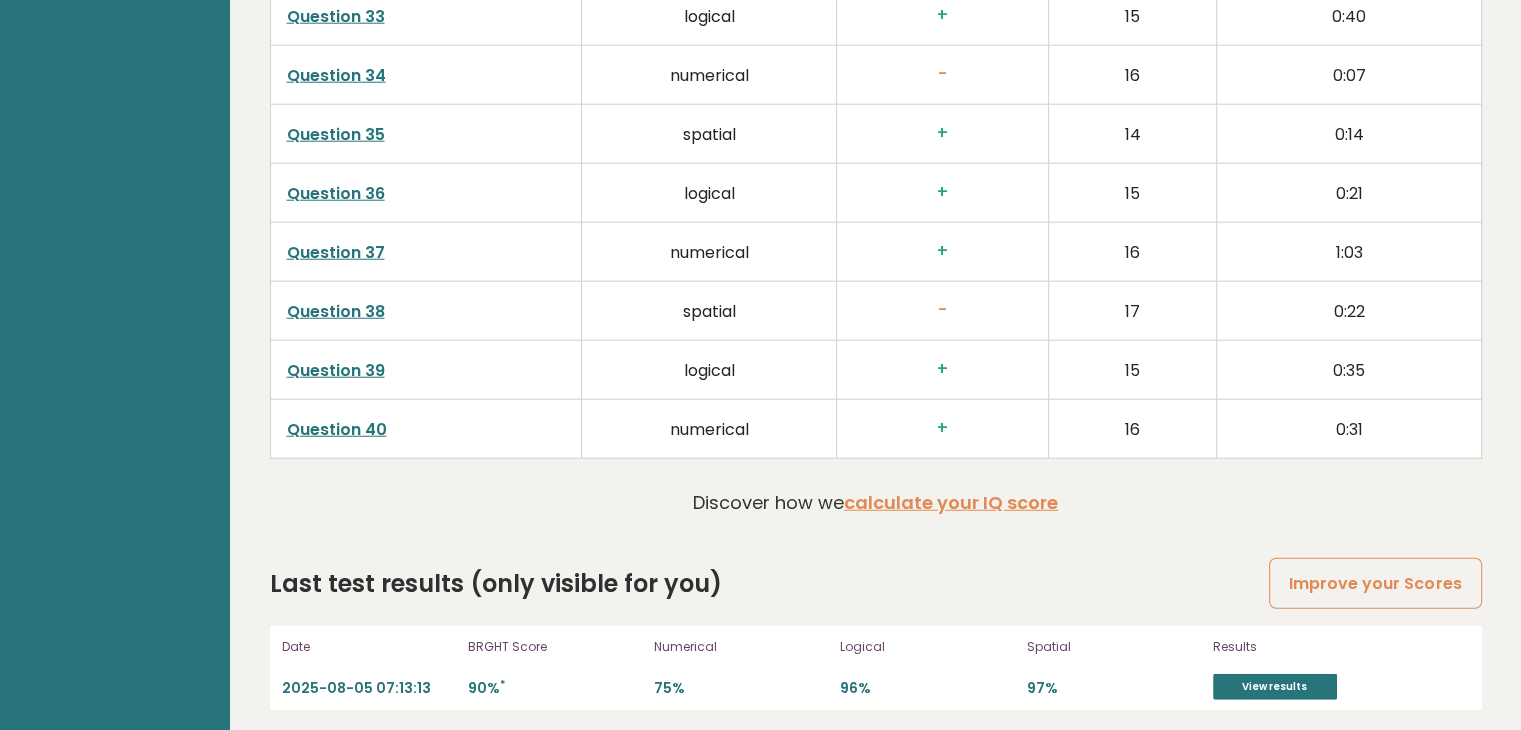 scroll, scrollTop: 5200, scrollLeft: 0, axis: vertical 